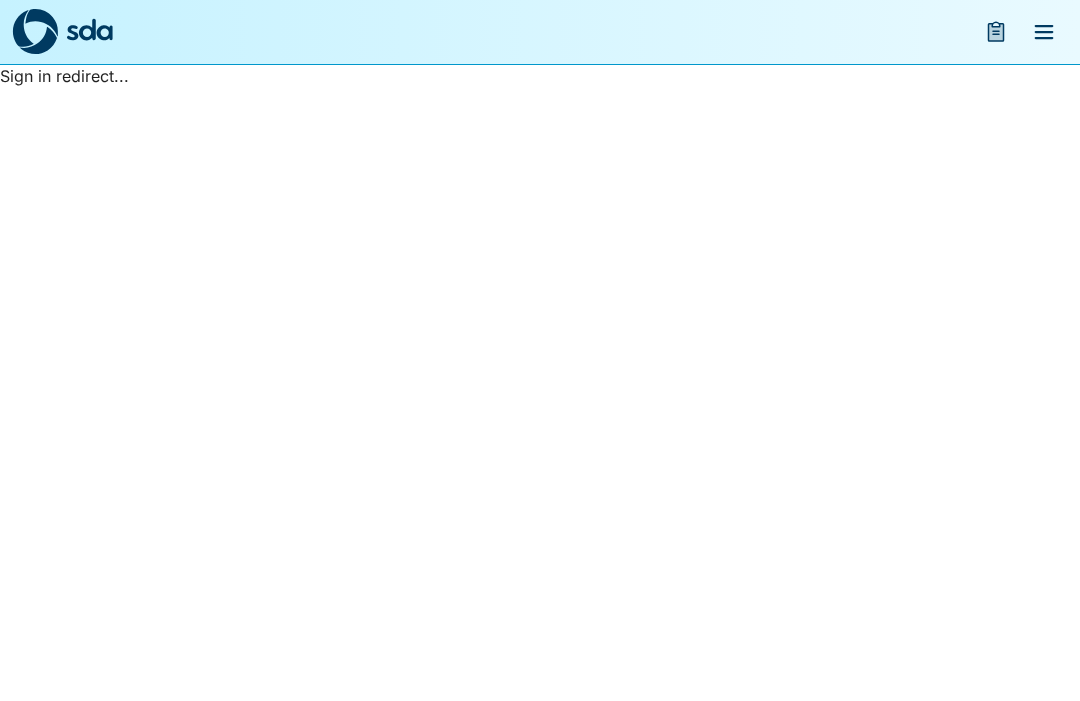 scroll, scrollTop: 0, scrollLeft: 0, axis: both 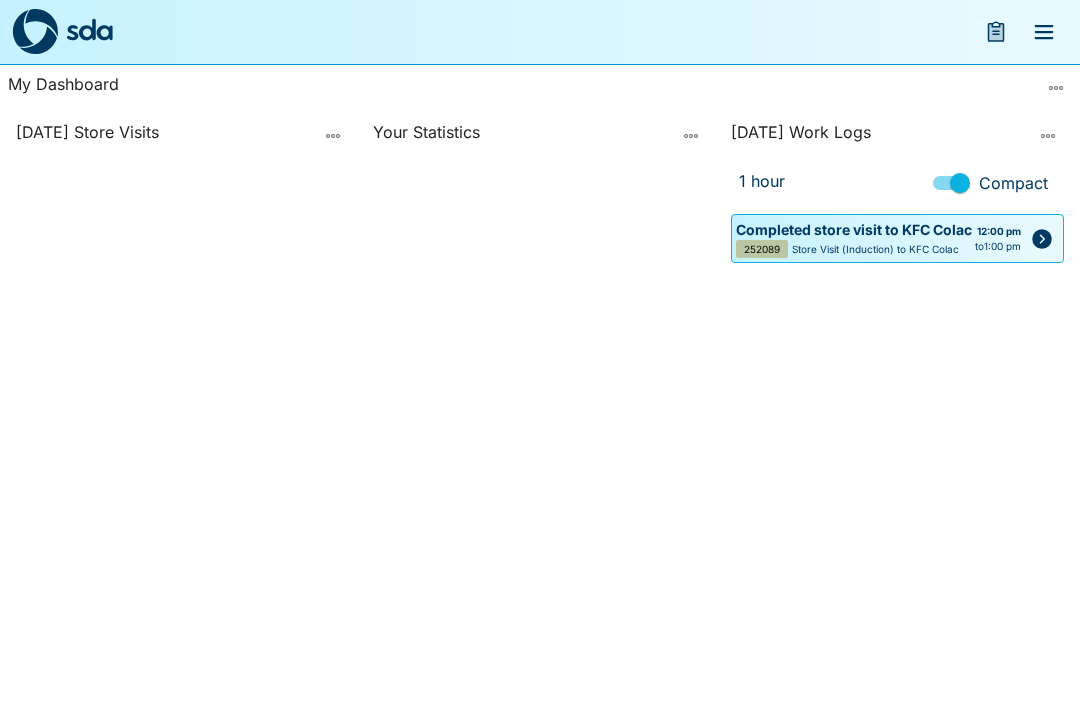 click 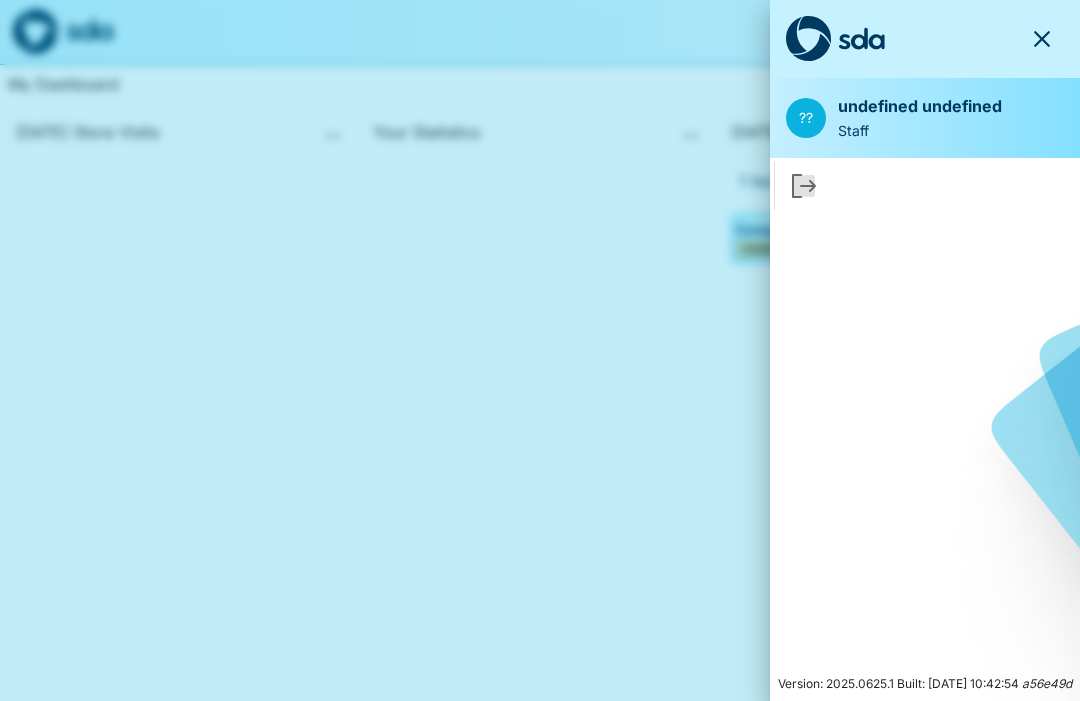 click 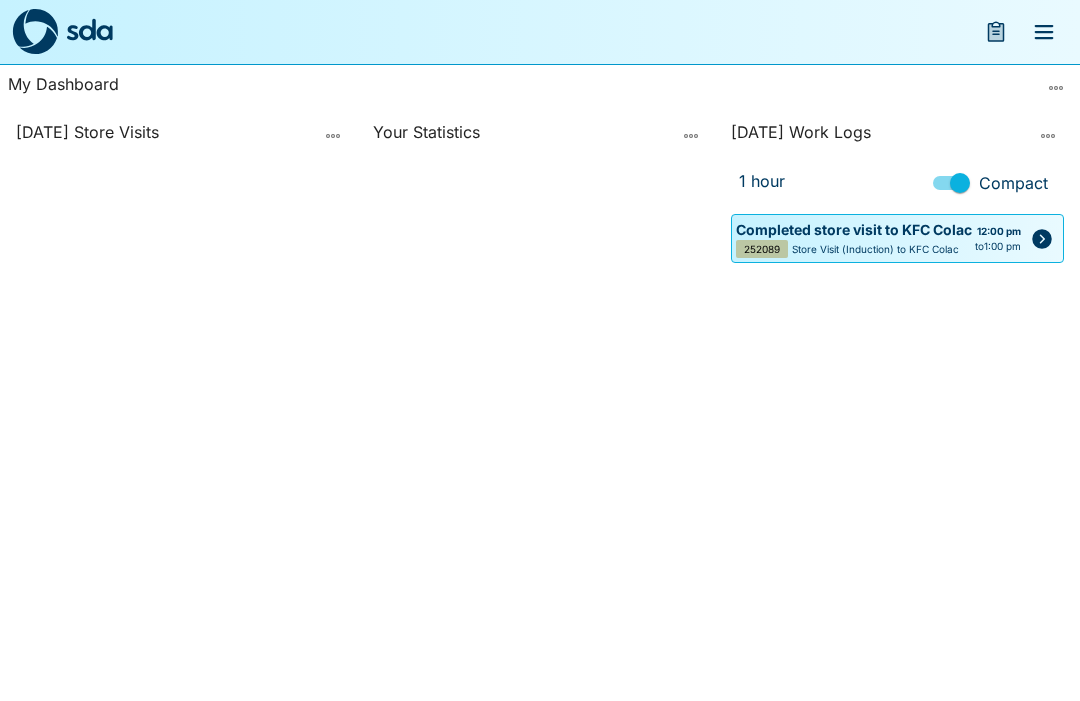 click 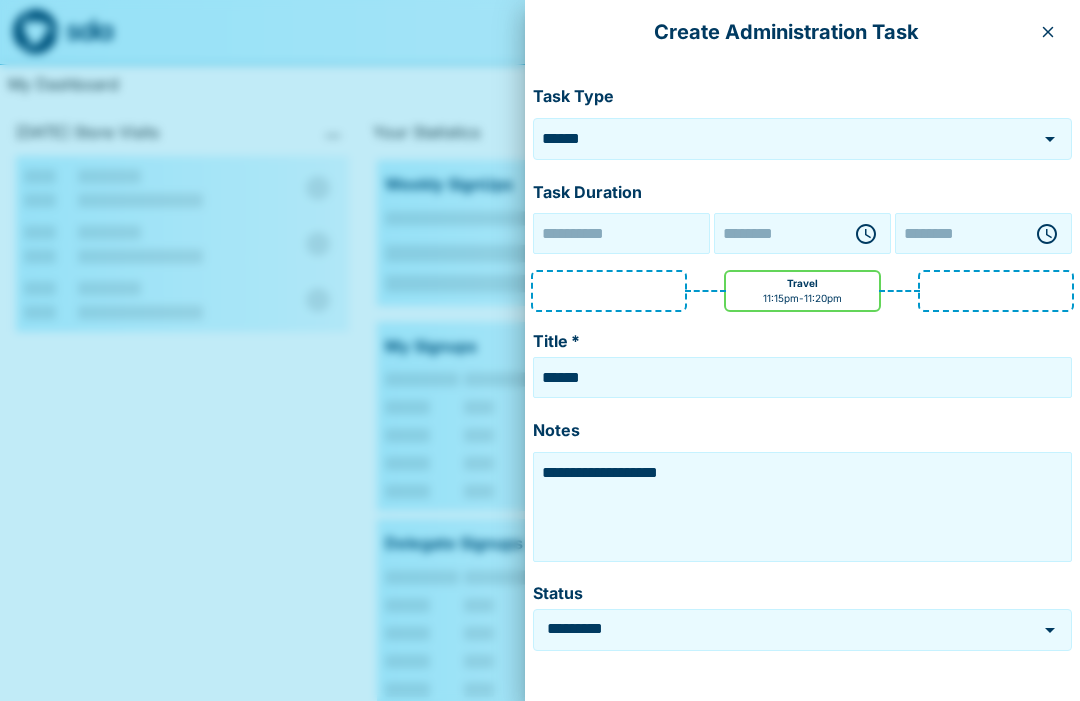 type on "**********" 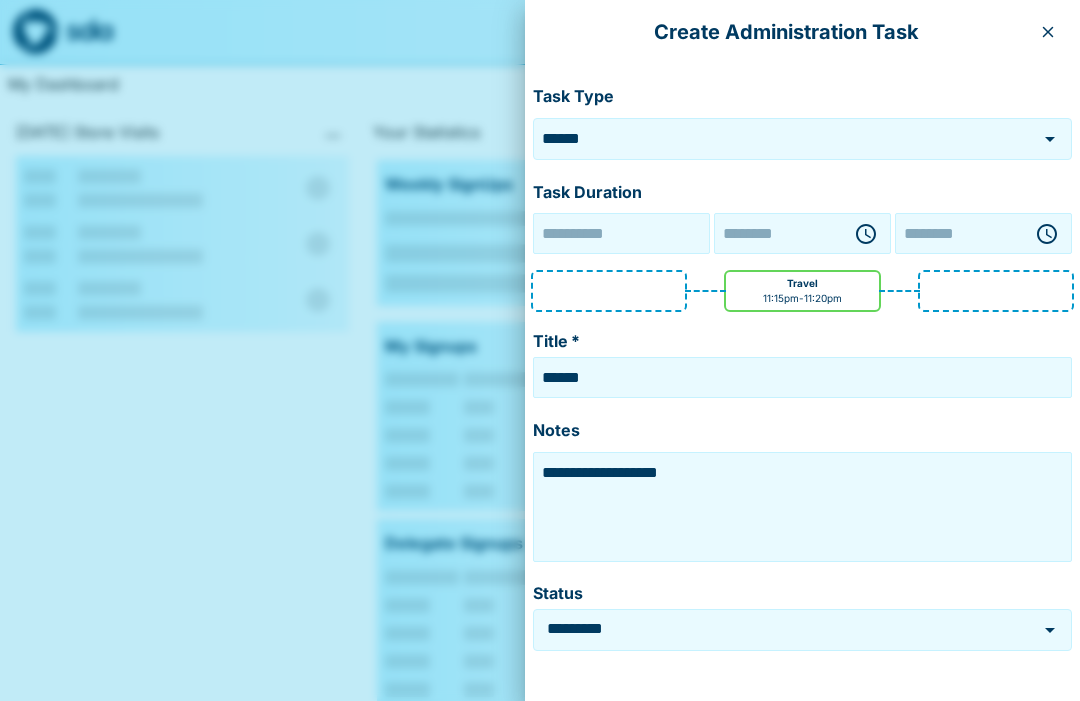 type on "********" 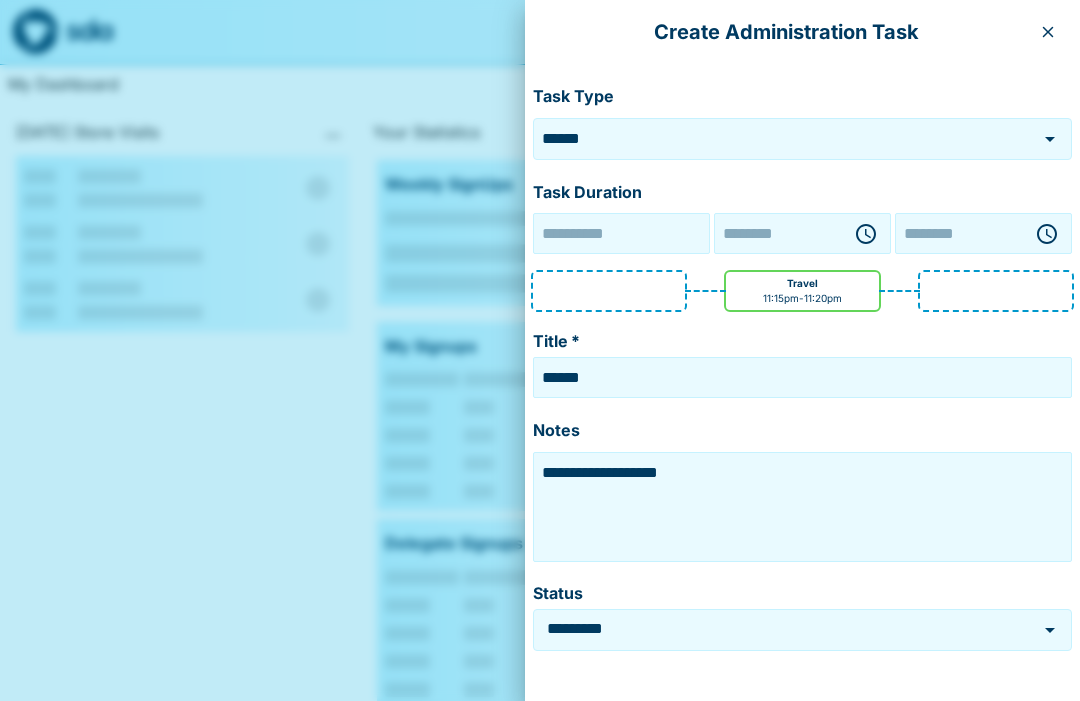 type on "********" 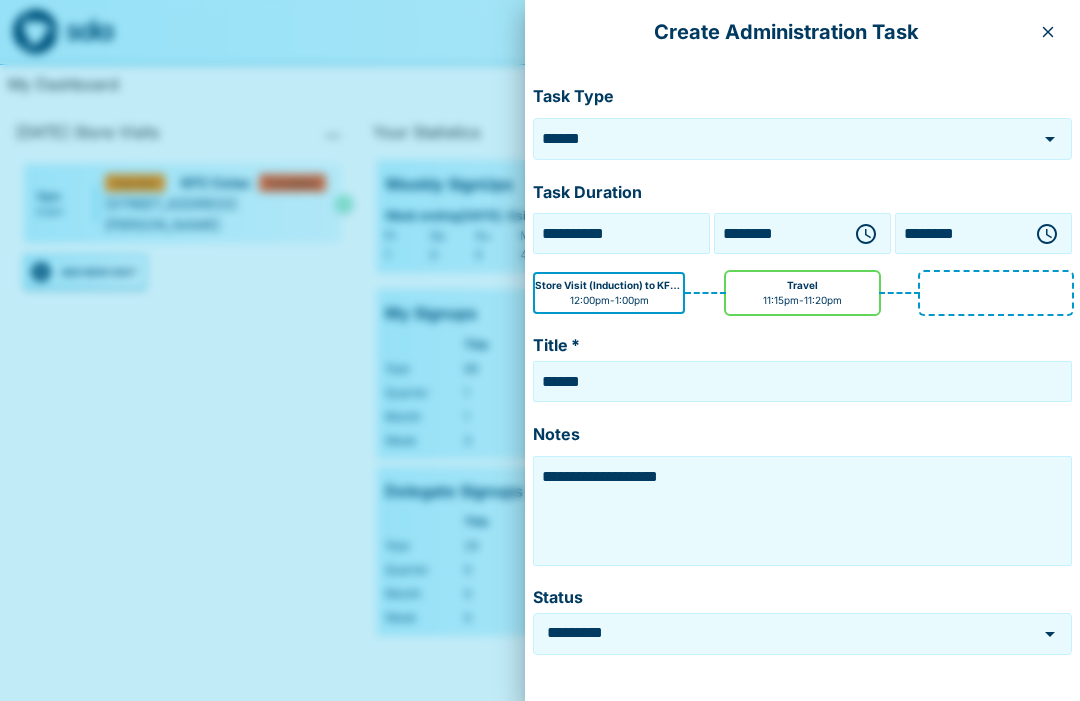 click 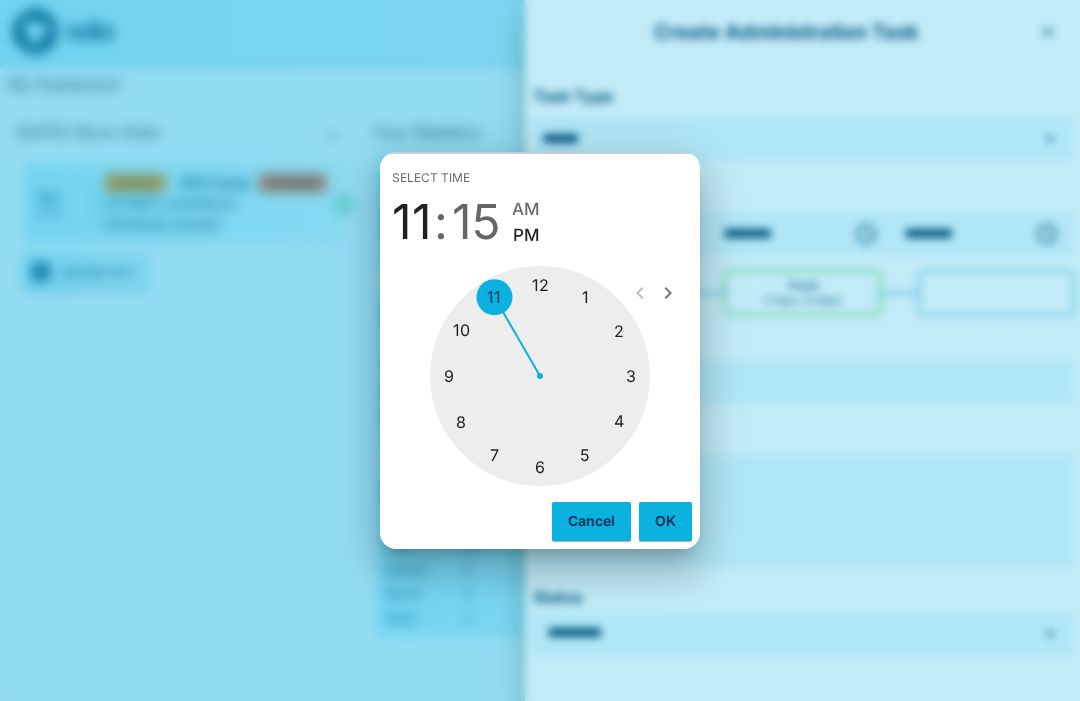 click at bounding box center (540, 376) 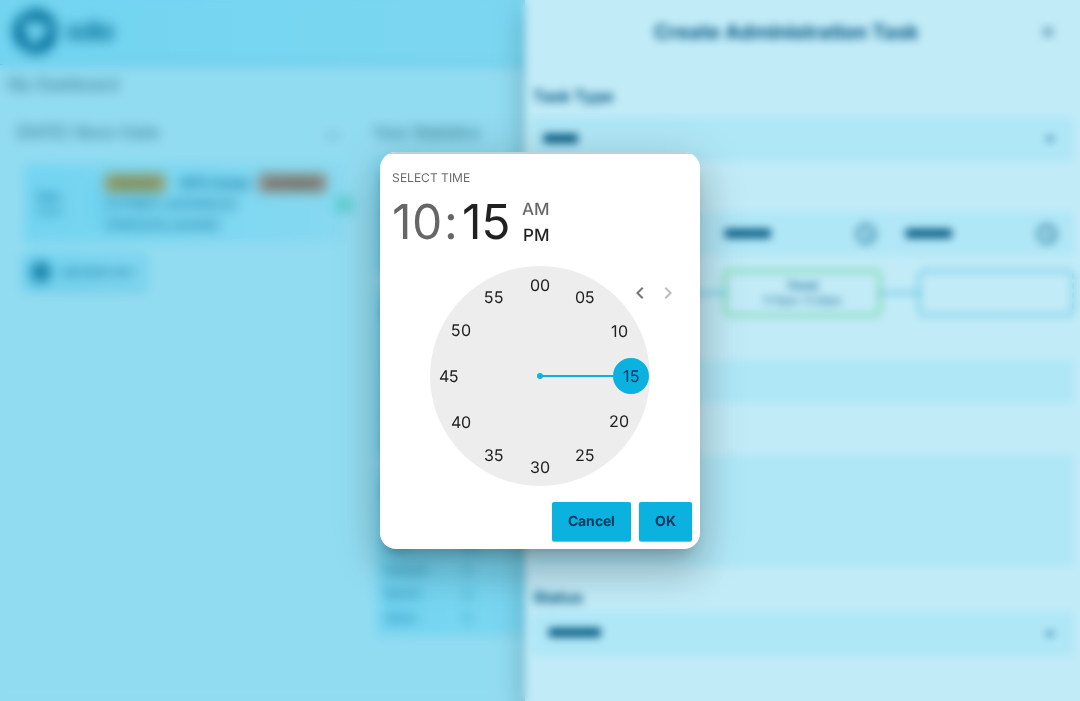 click at bounding box center [540, 376] 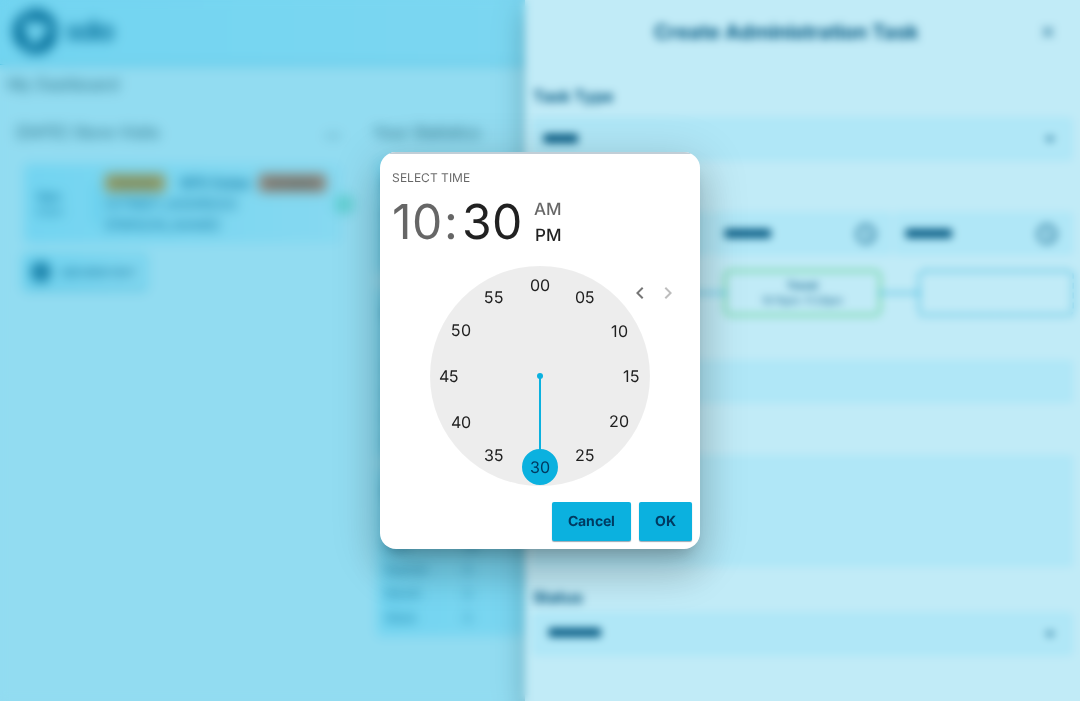 click on "AM" at bounding box center (548, 209) 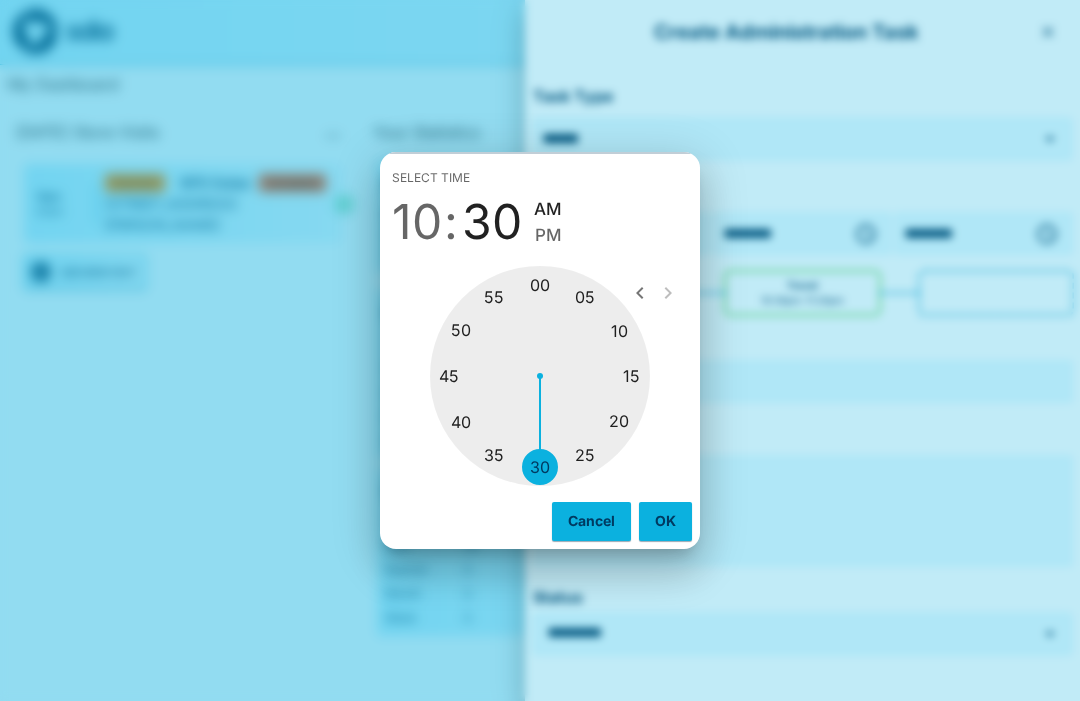 click on "OK" at bounding box center [665, 521] 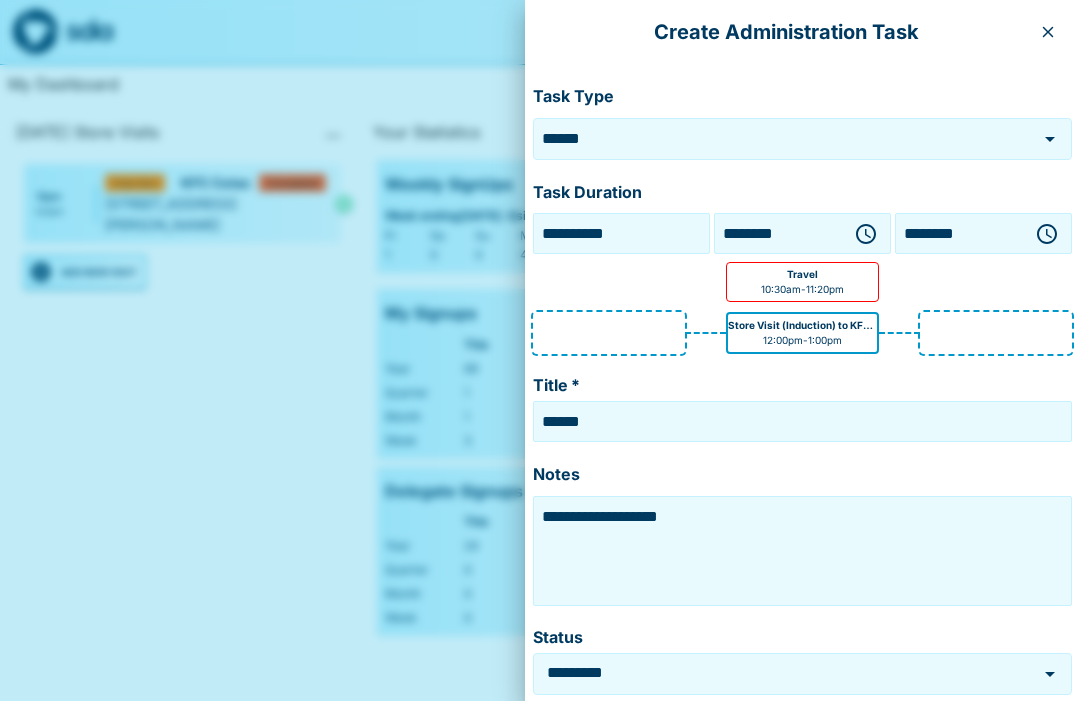 click 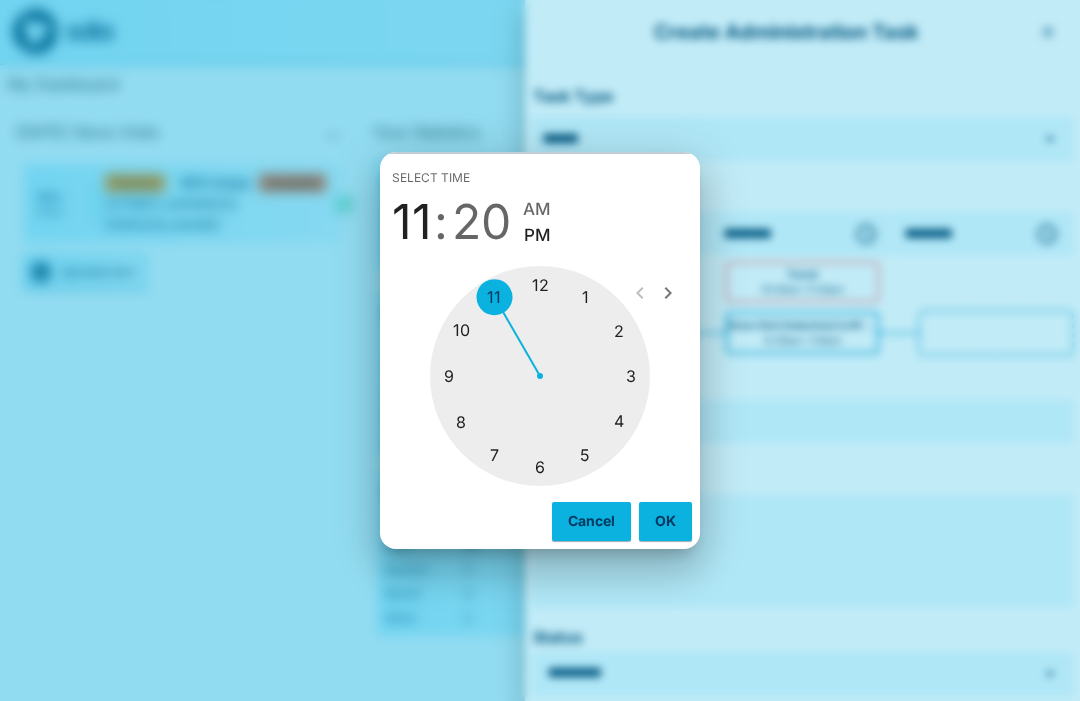 click at bounding box center [540, 376] 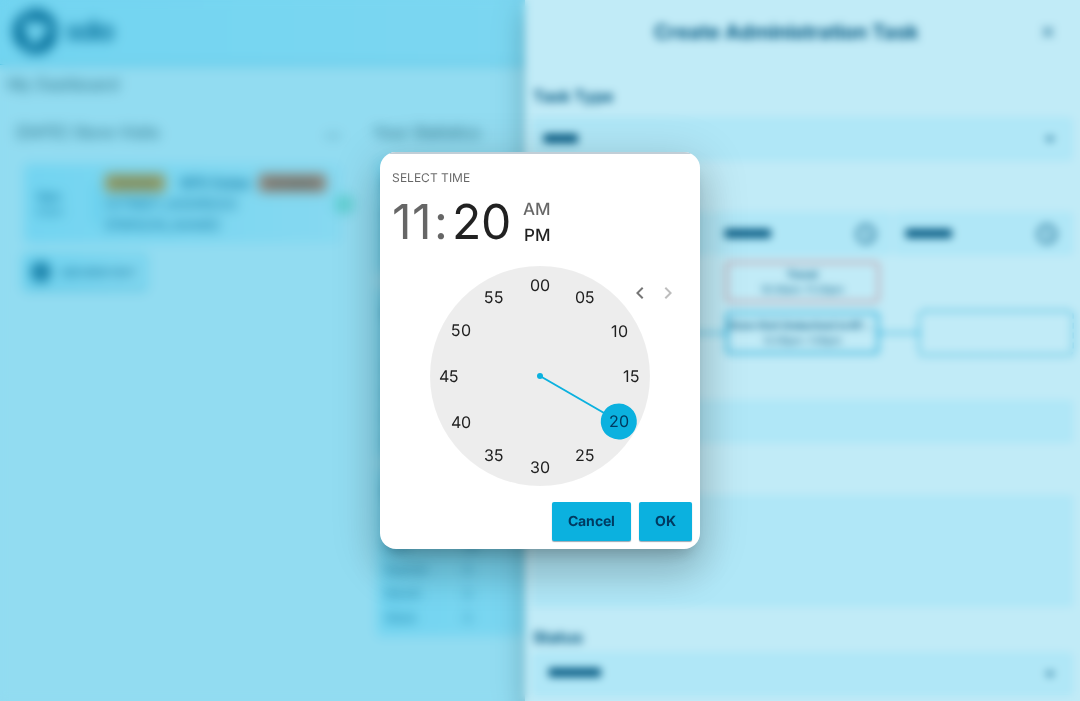 click at bounding box center (540, 376) 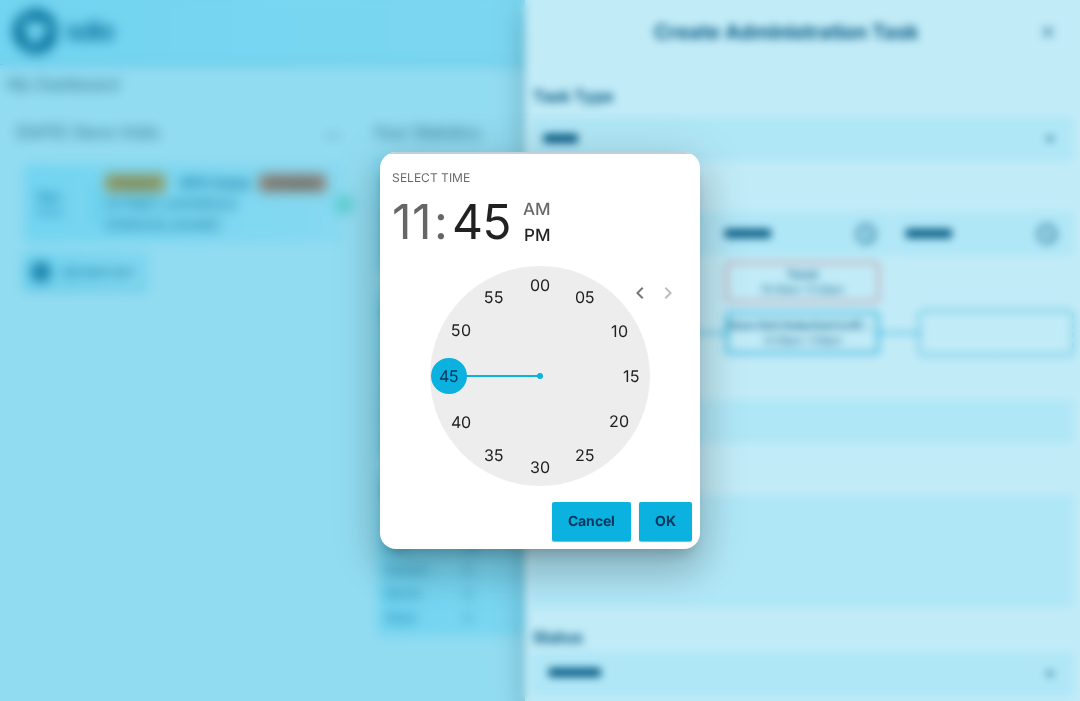 click on "11 : 45 AM PM" at bounding box center (540, 222) 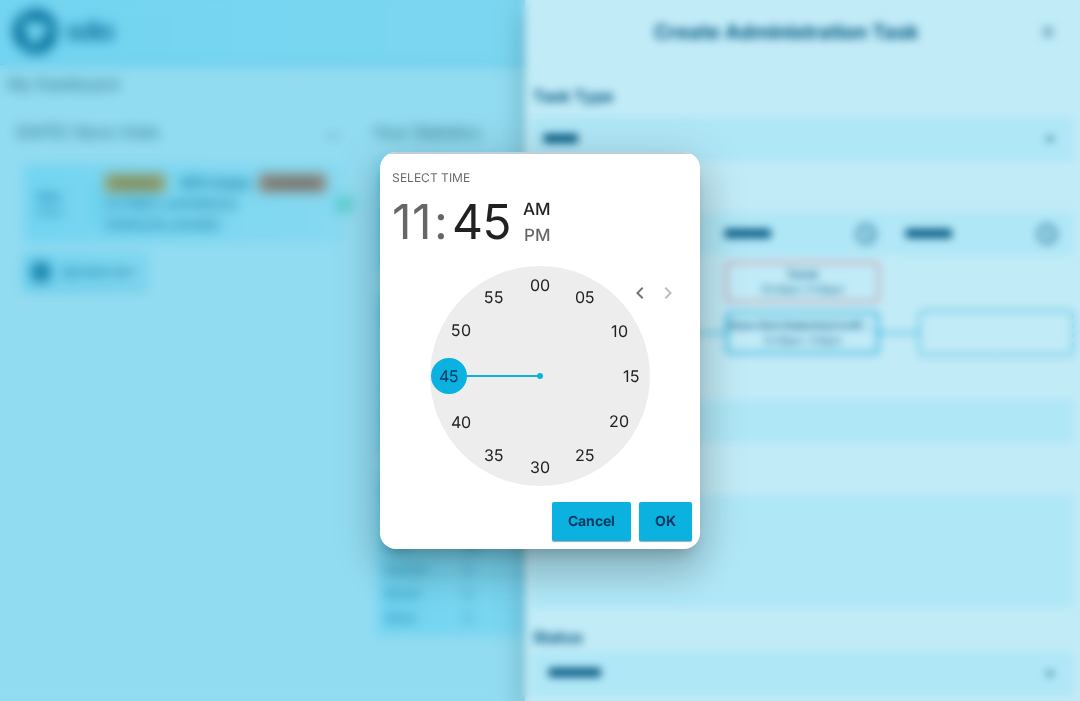 click on "OK" at bounding box center (665, 521) 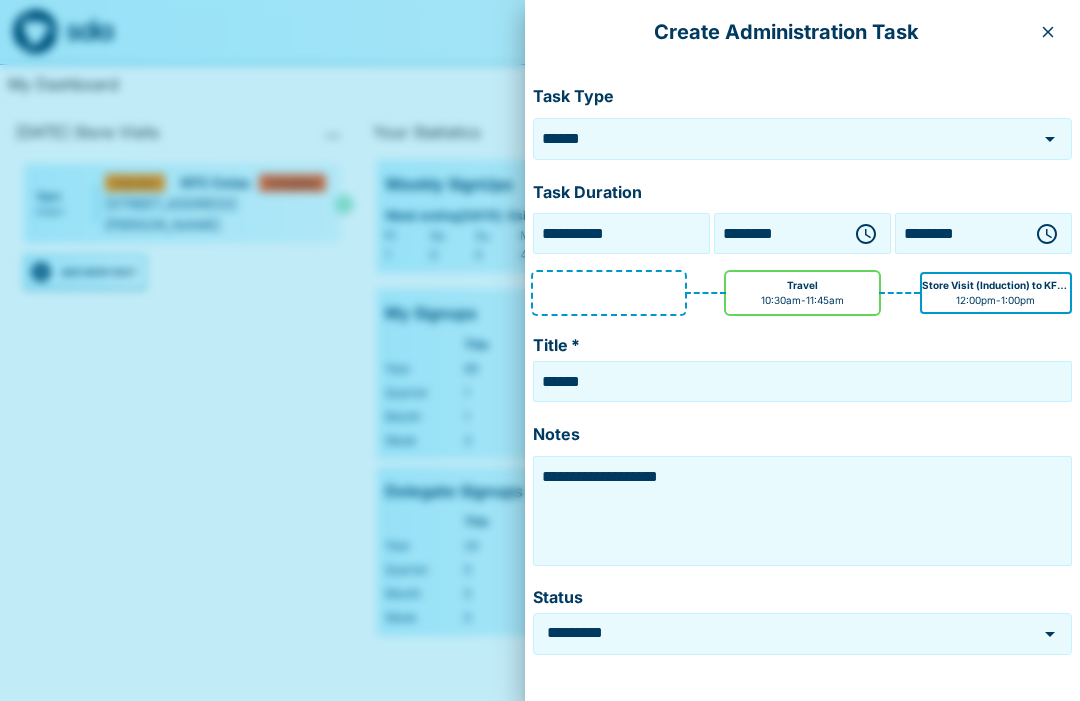 click on "**********" at bounding box center [802, 511] 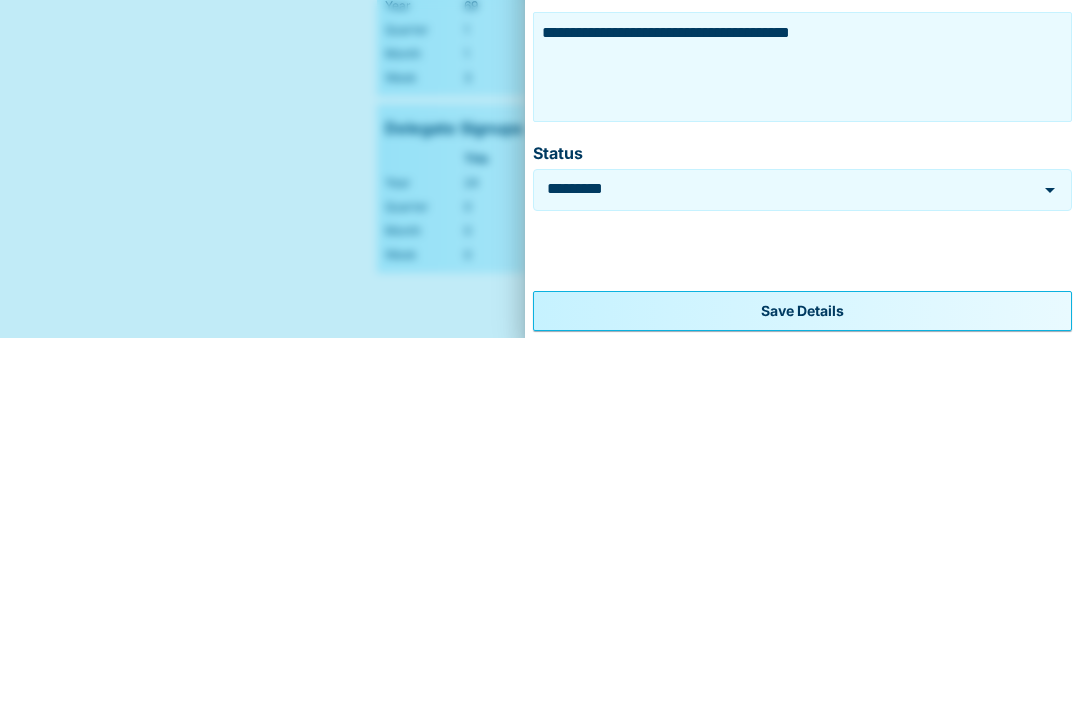 scroll, scrollTop: 80, scrollLeft: 0, axis: vertical 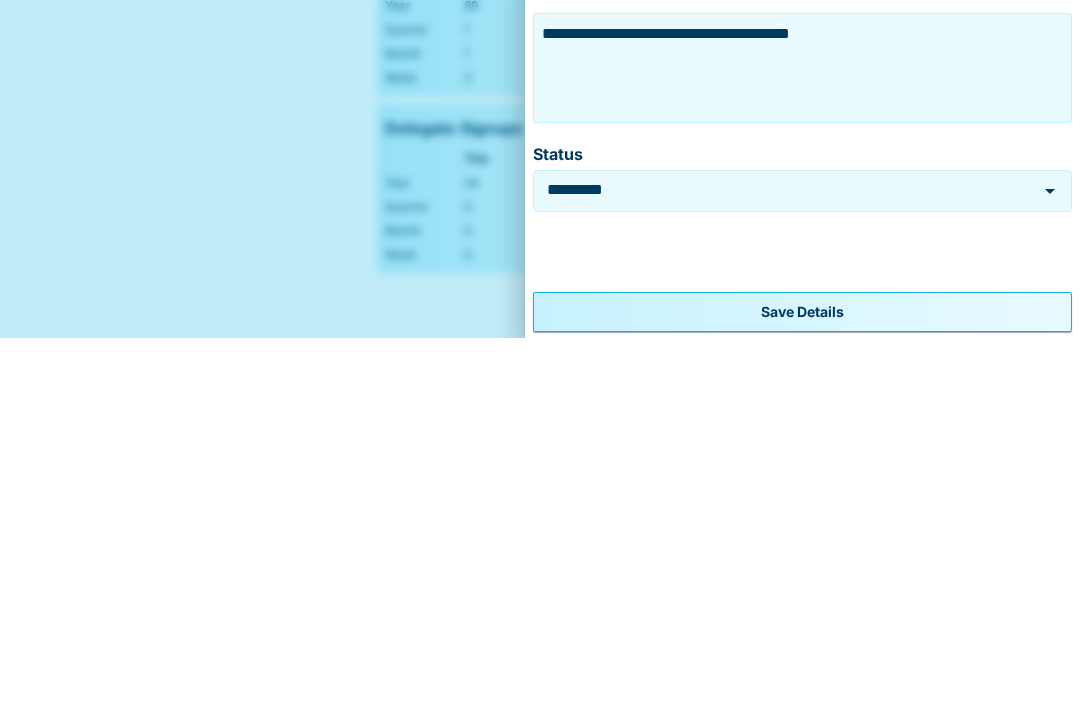 type on "**********" 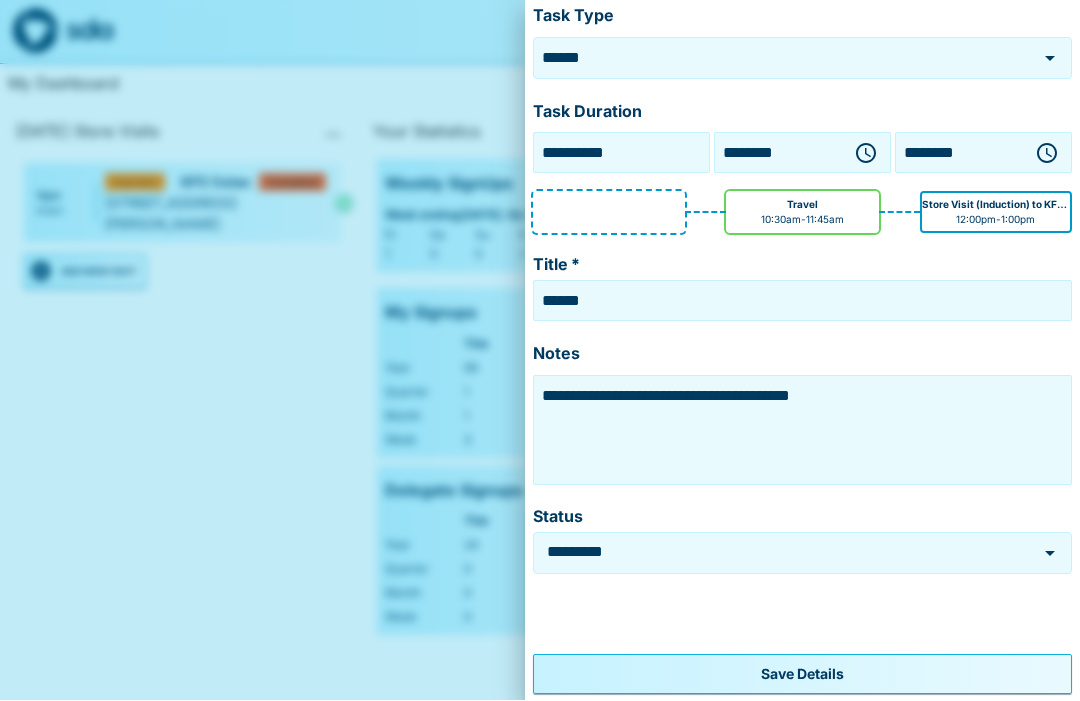 click on "Save Details" at bounding box center [802, 675] 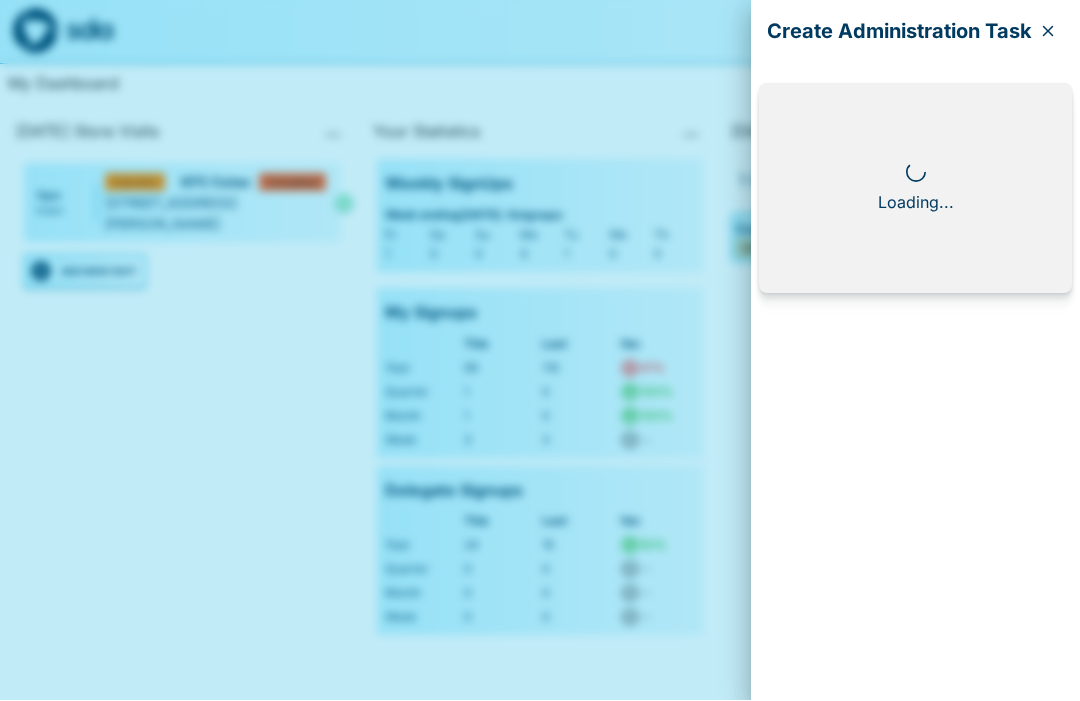 scroll, scrollTop: 0, scrollLeft: 0, axis: both 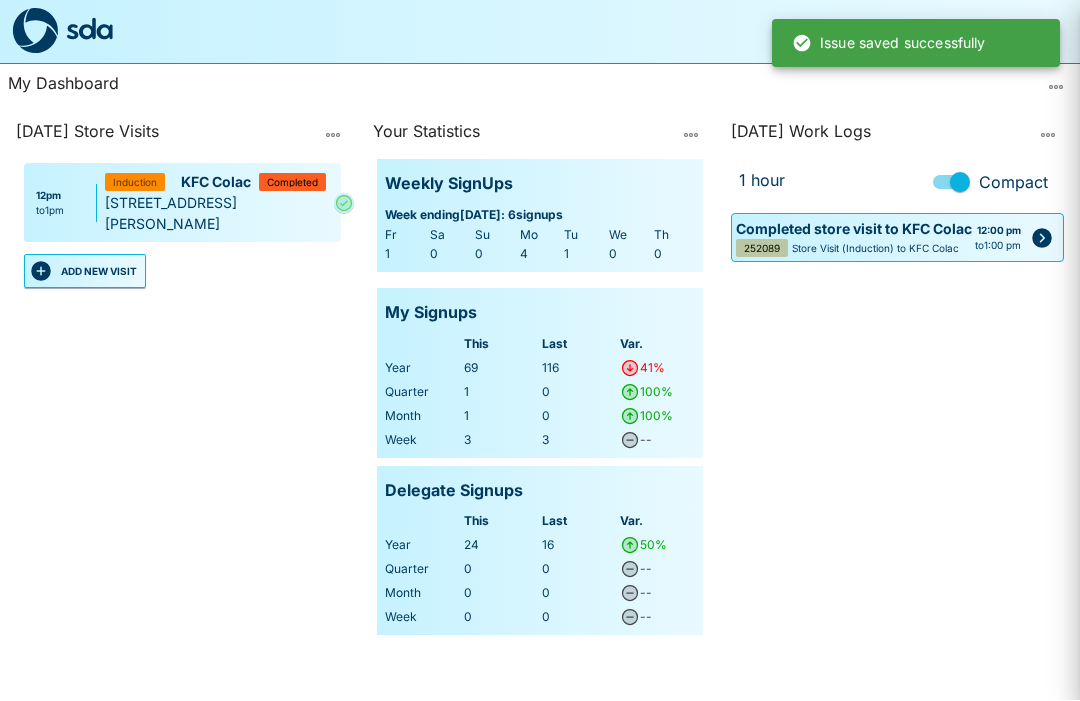 type on "******" 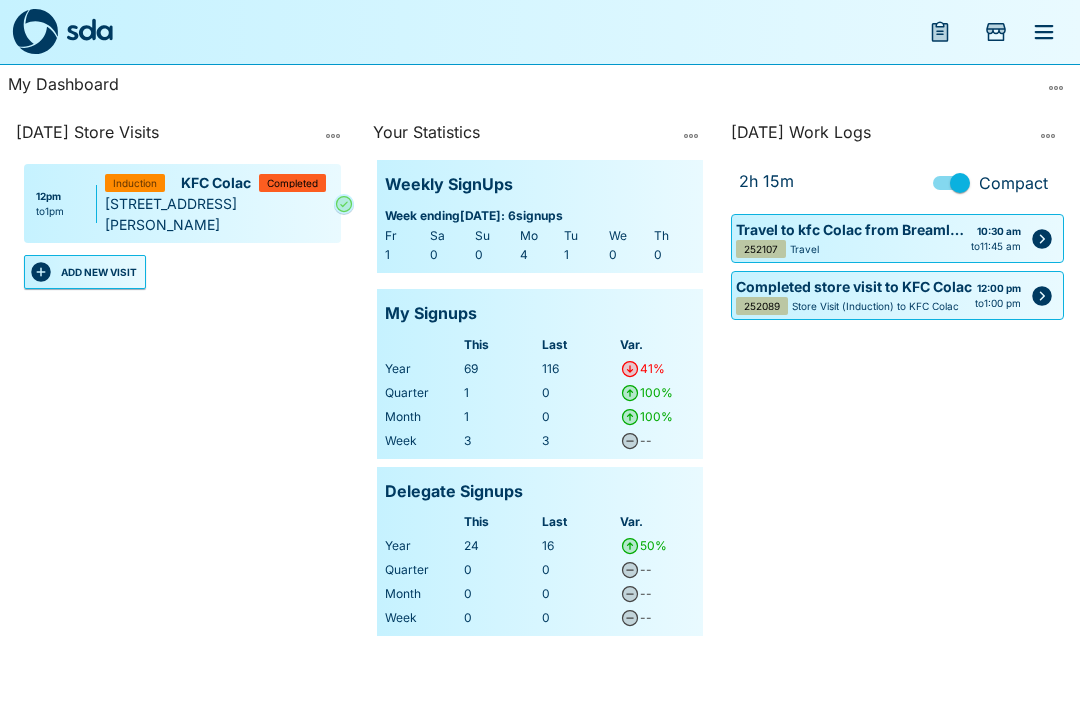 click on "ADD NEW VISIT" at bounding box center [85, 272] 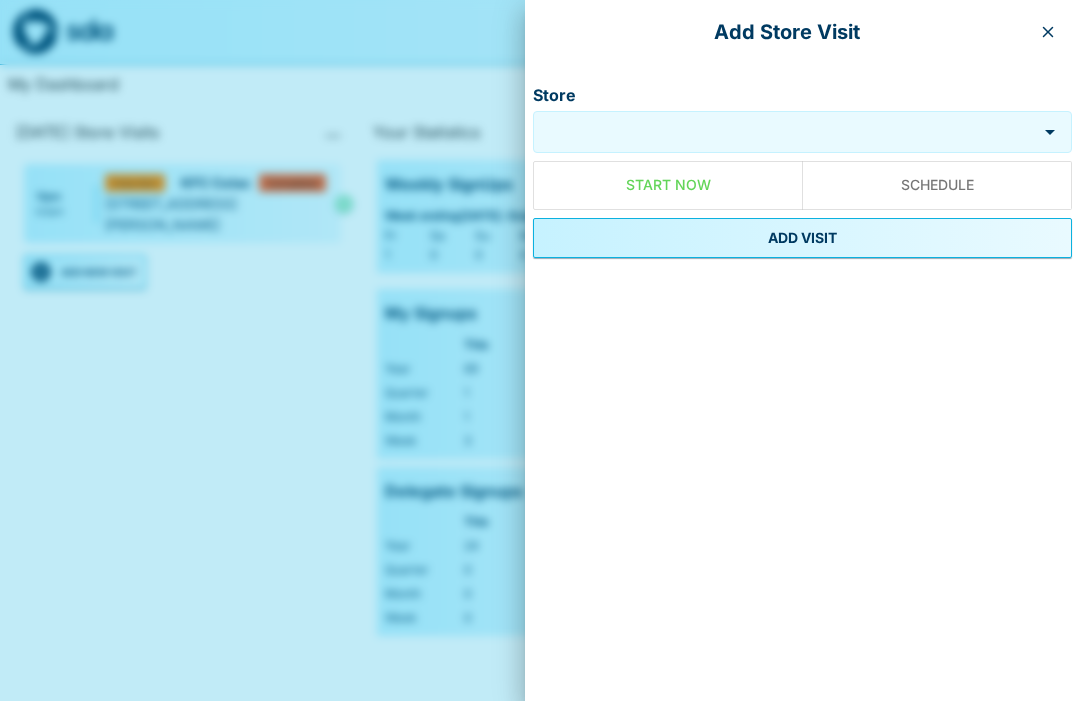 click 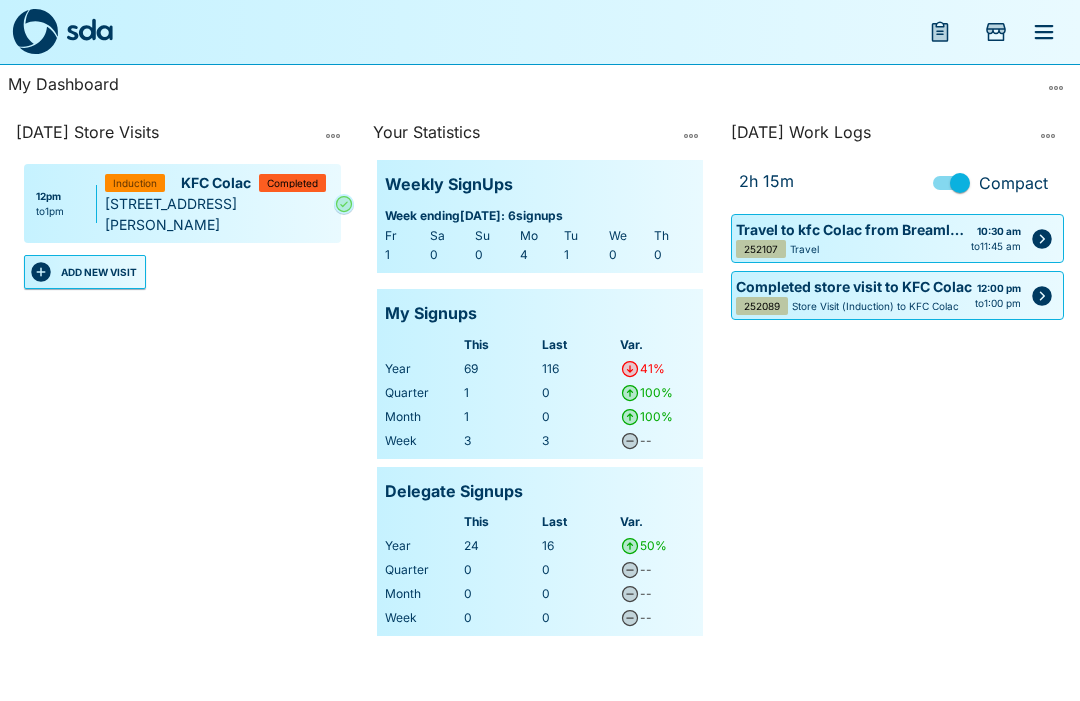 click 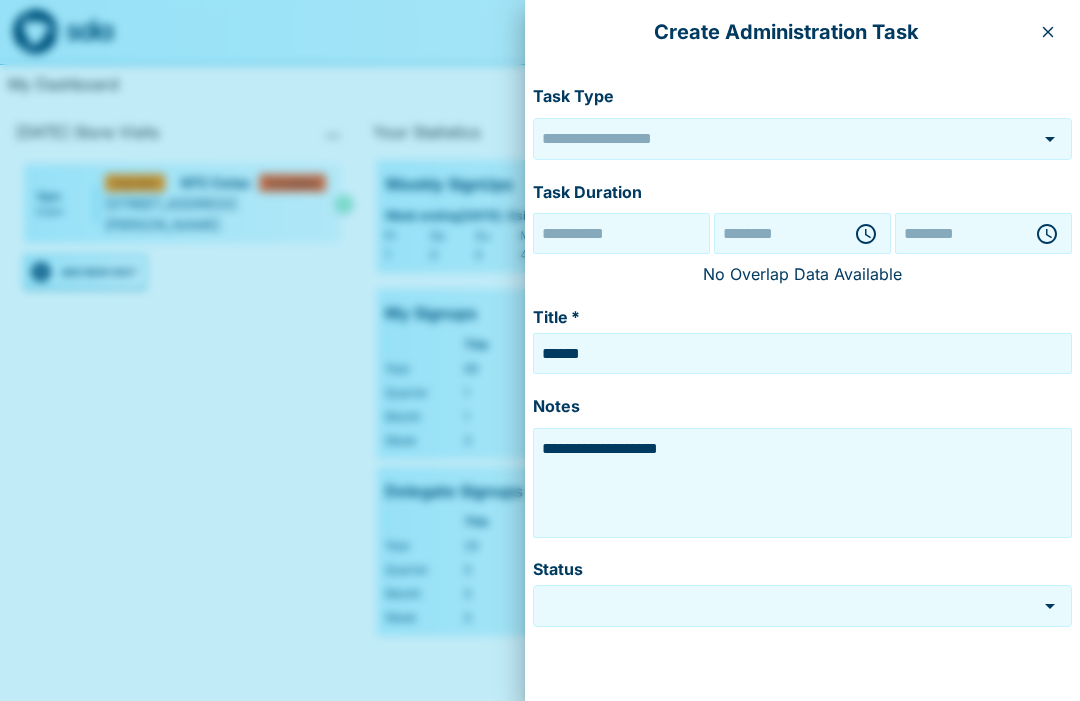 type on "******" 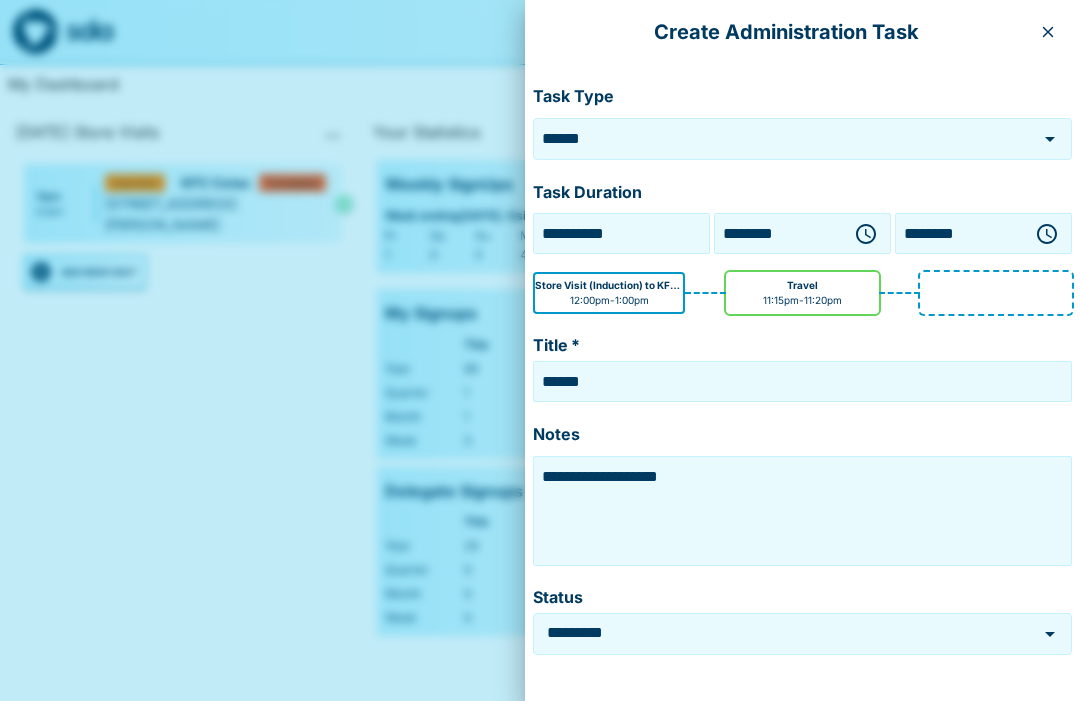click 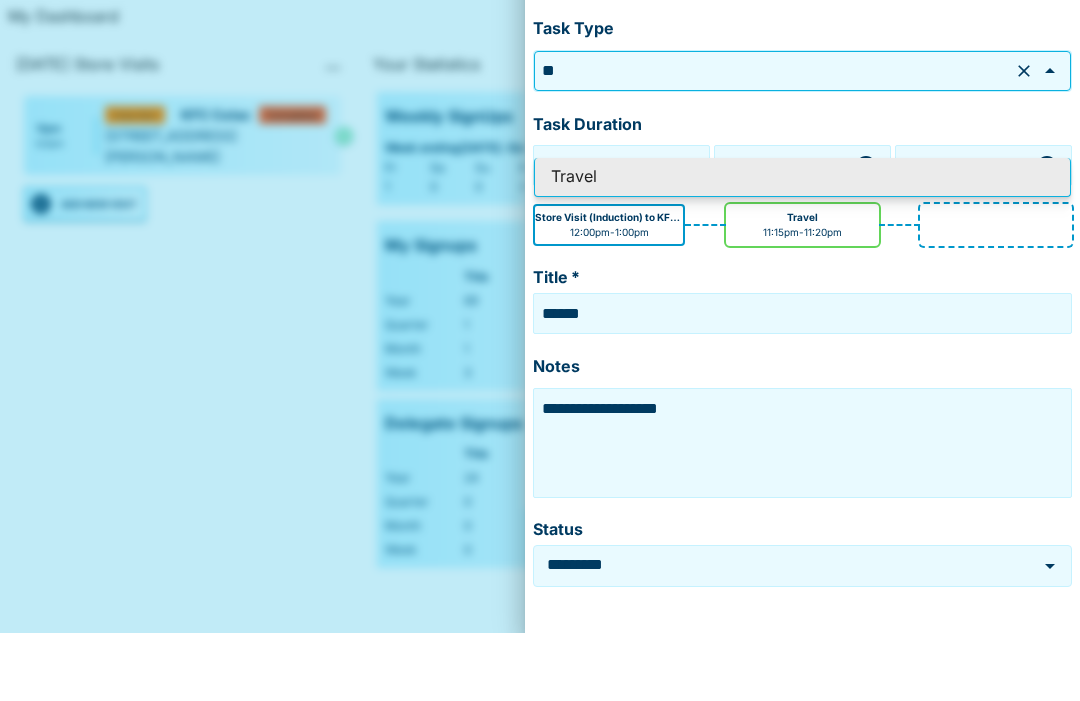 type on "*" 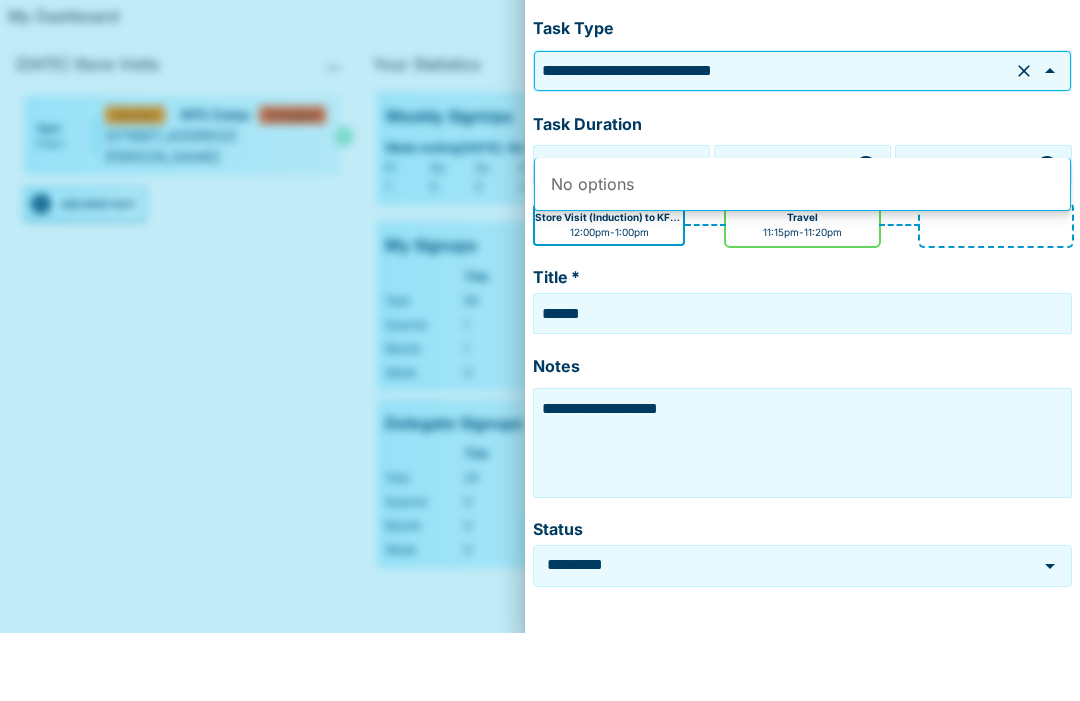 type on "**********" 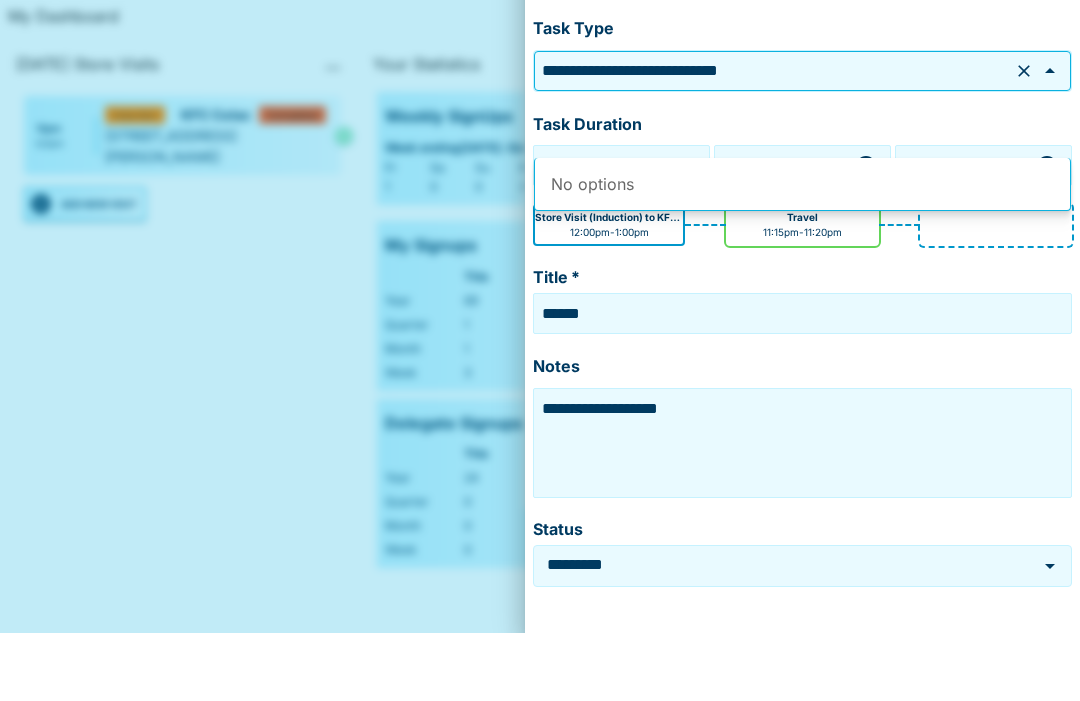 click 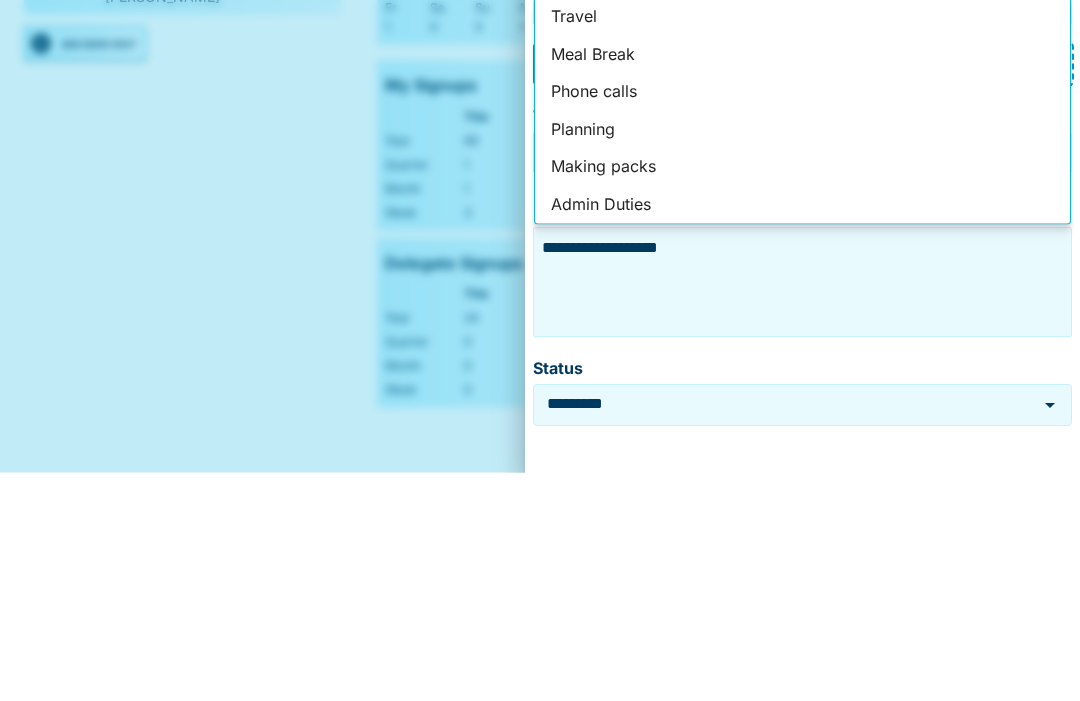 click on "Planning" at bounding box center (802, 358) 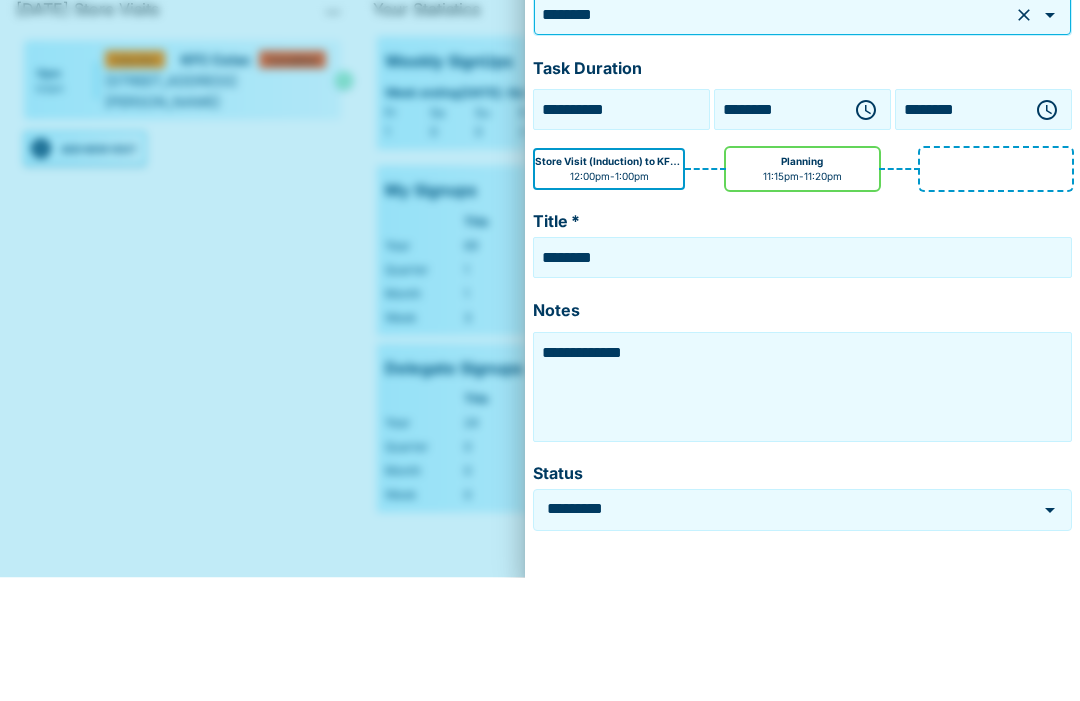 click 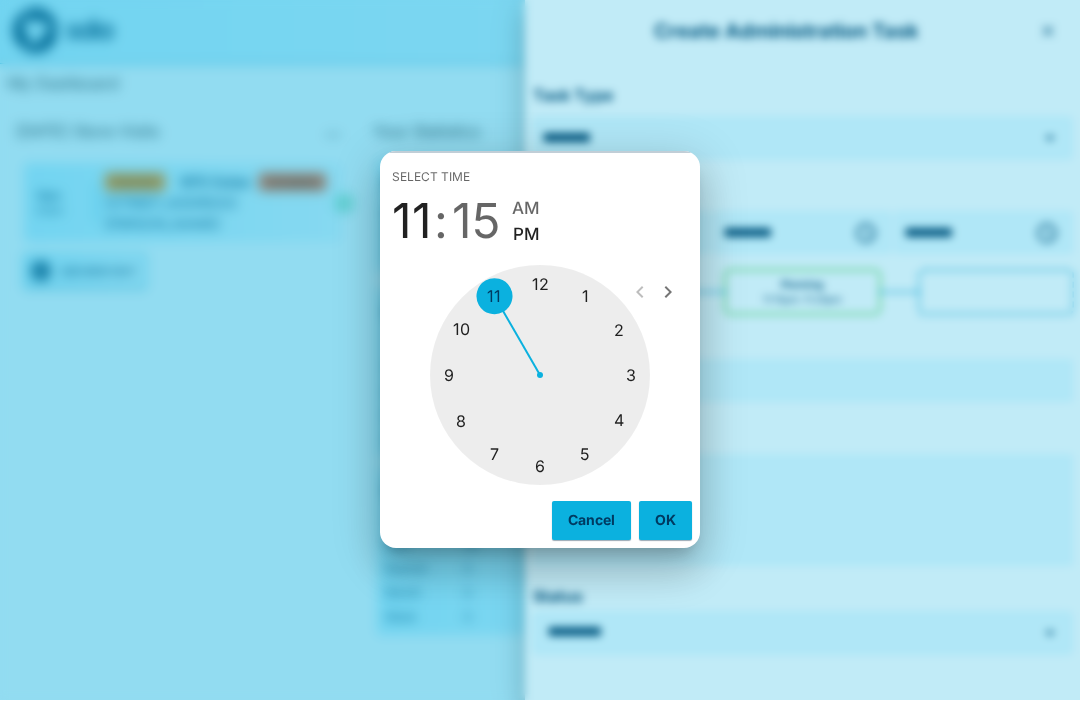 click on "Select time 11 : 15 AM PM 1 2 3 4 5 6 7 8 9 10 11 12 Cancel OK" at bounding box center (540, 350) 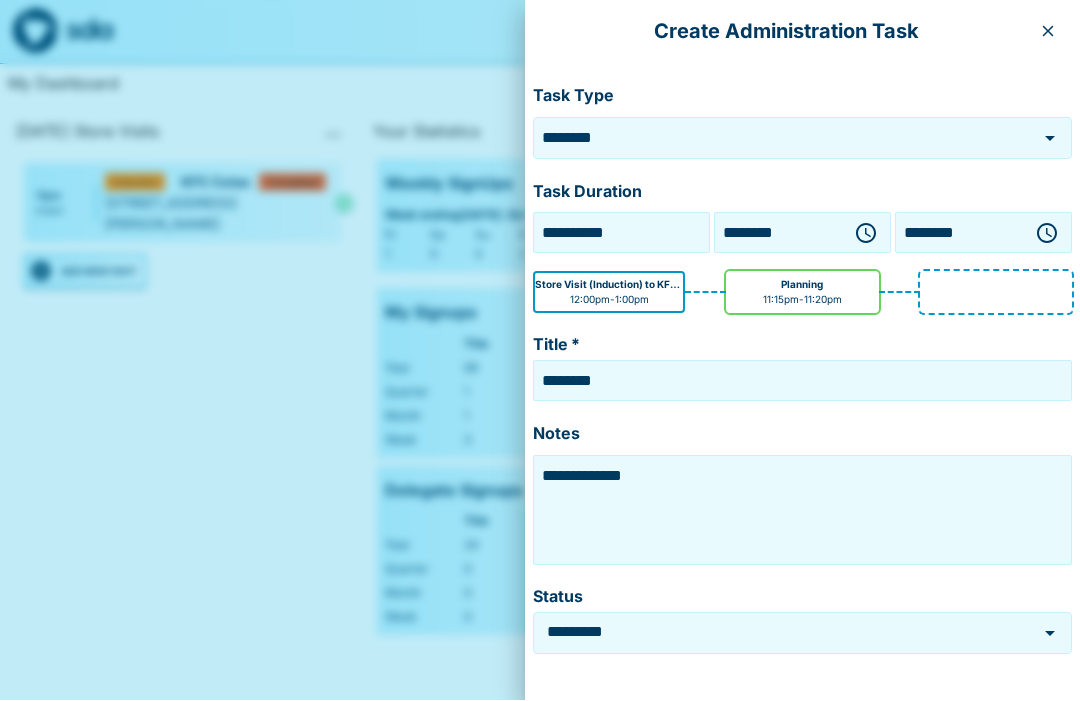 click on "Store Visit (Induction) to KFC Colac" at bounding box center (609, 285) 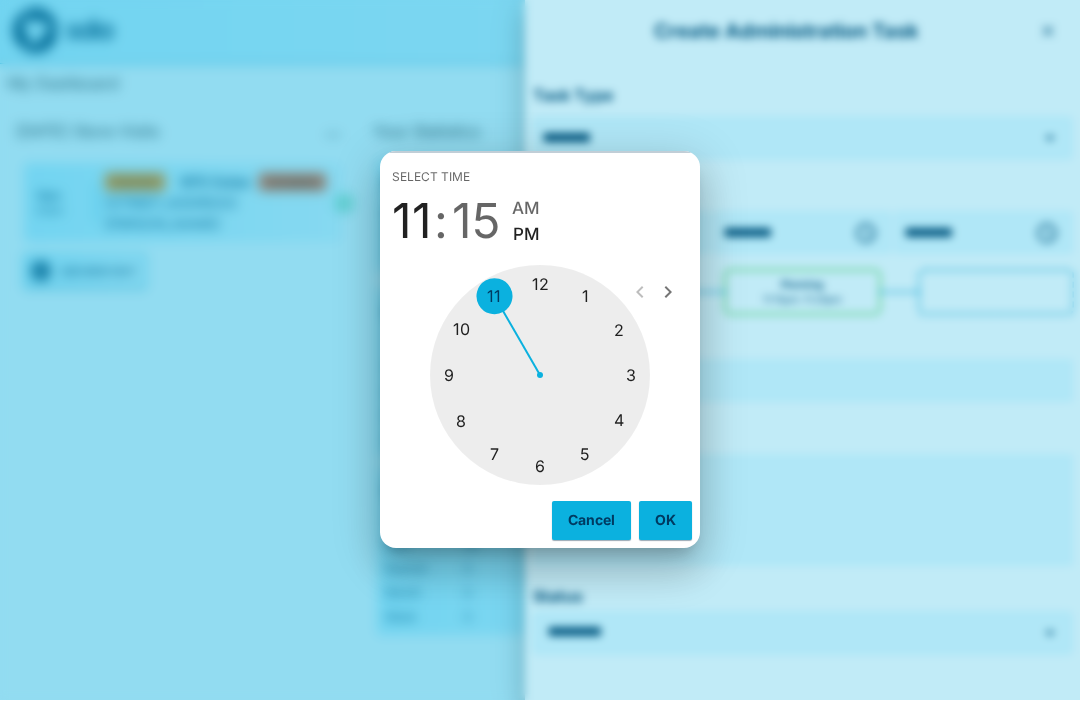 click at bounding box center [540, 376] 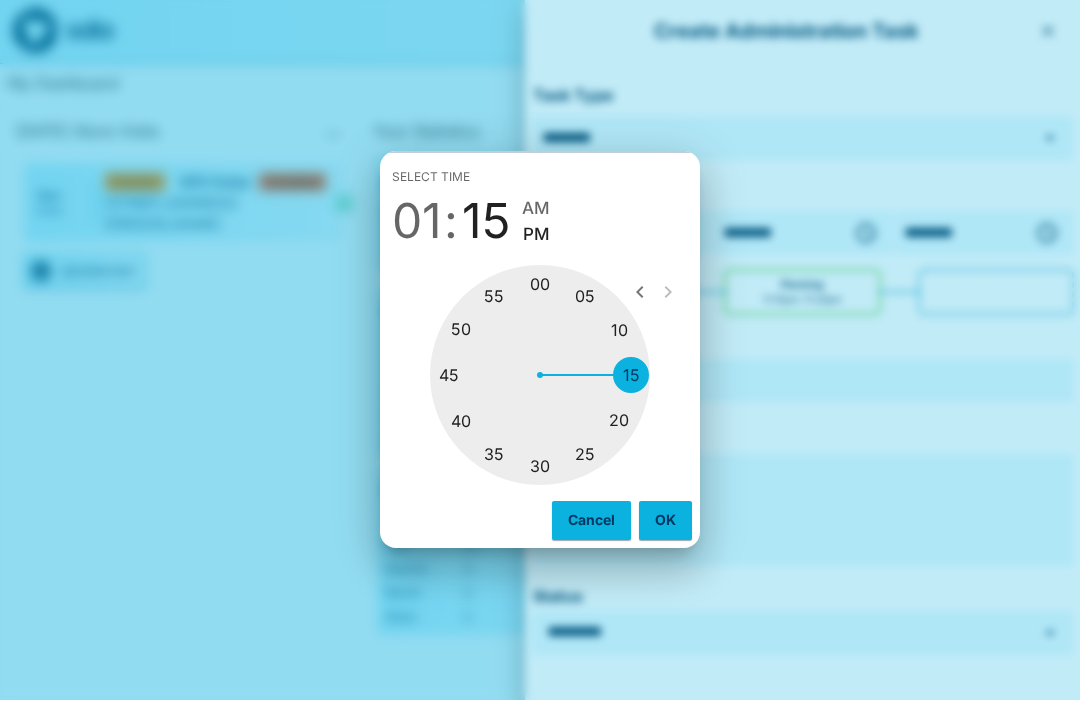click at bounding box center [540, 376] 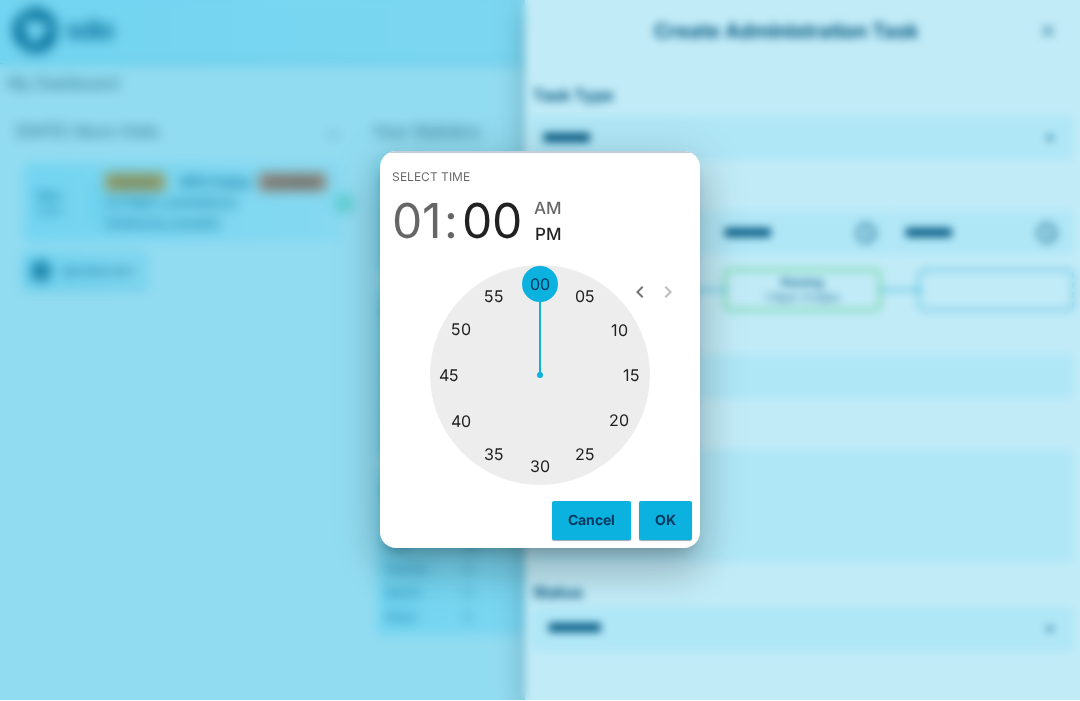type on "********" 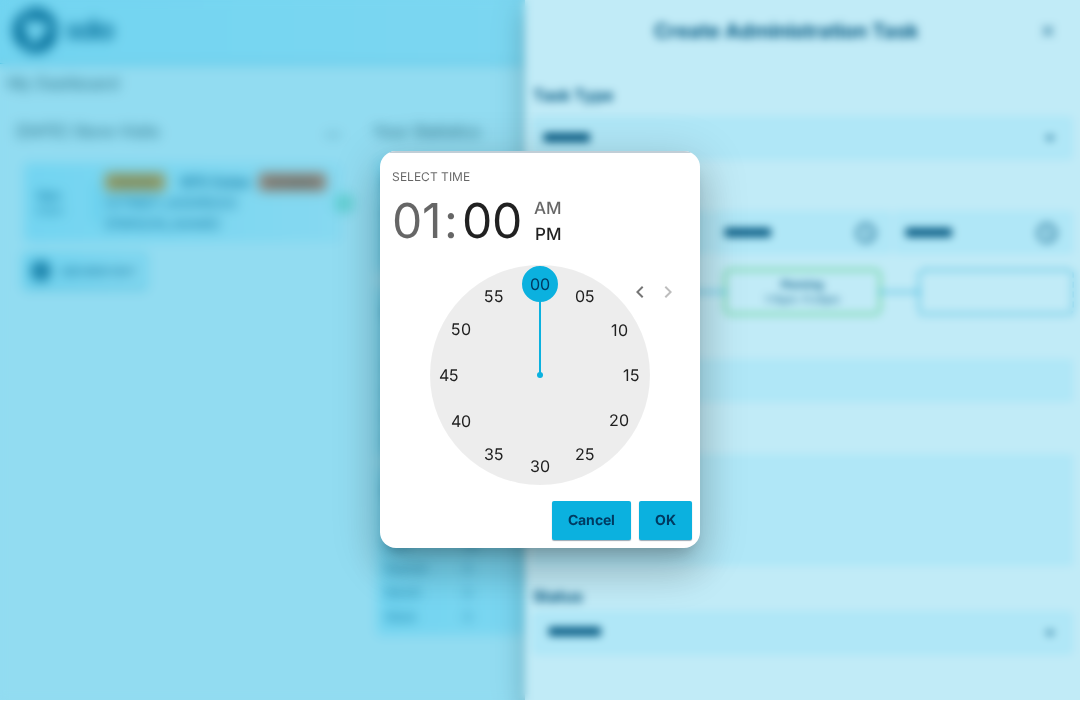 click on "OK" at bounding box center [665, 521] 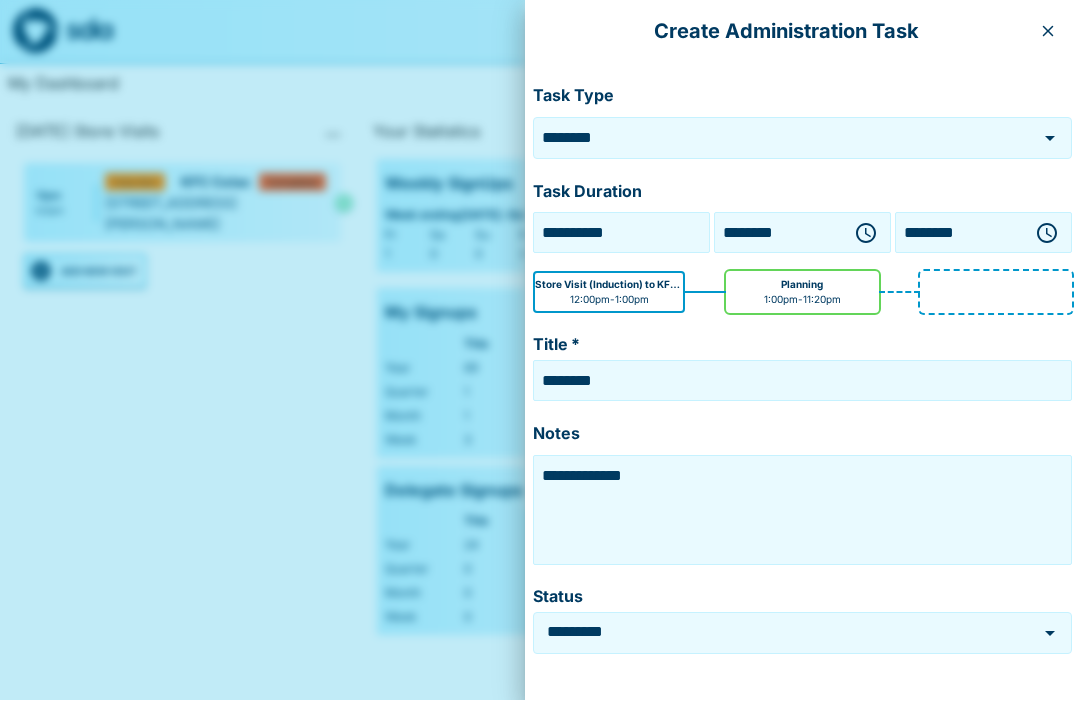 click 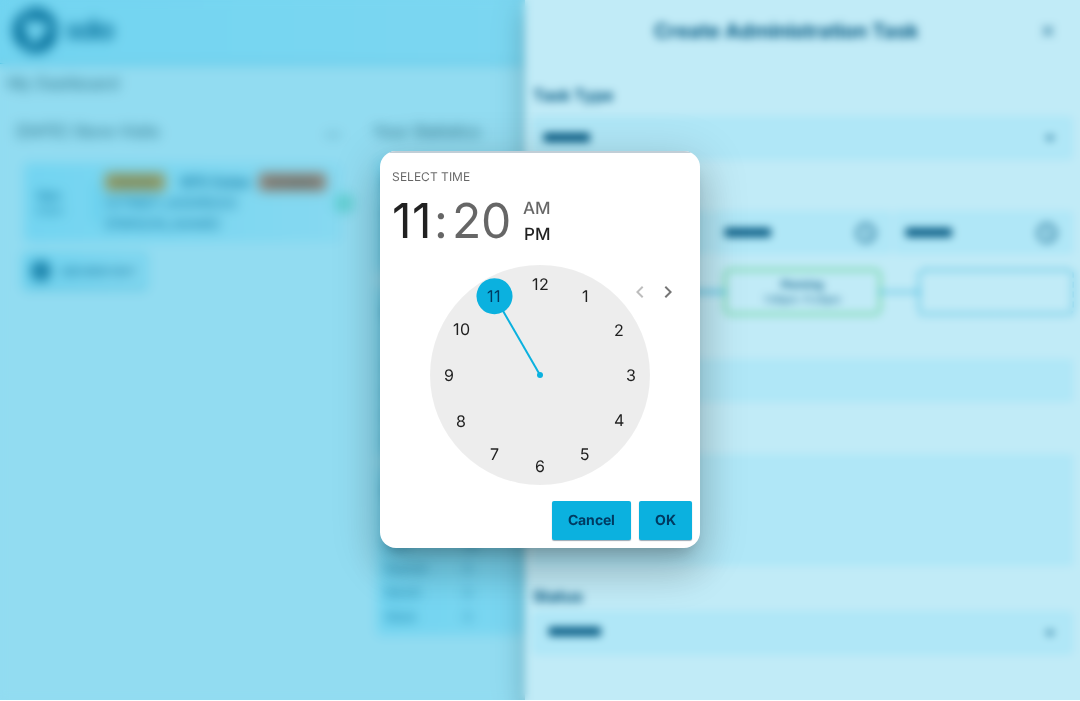 click at bounding box center (540, 376) 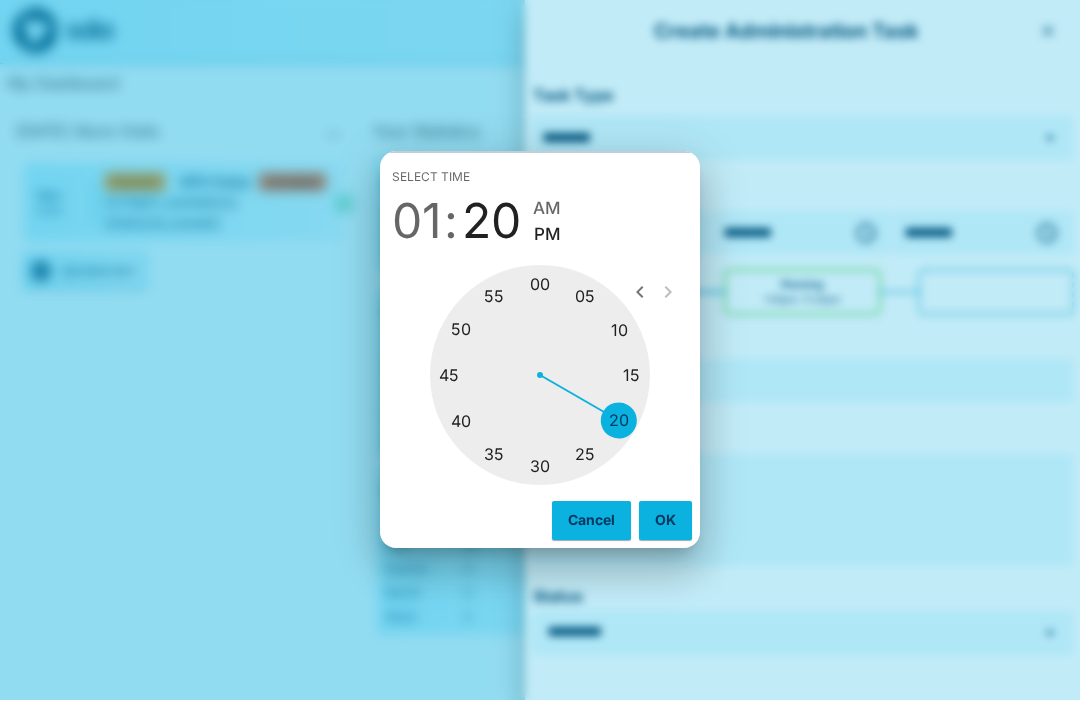 click at bounding box center [540, 376] 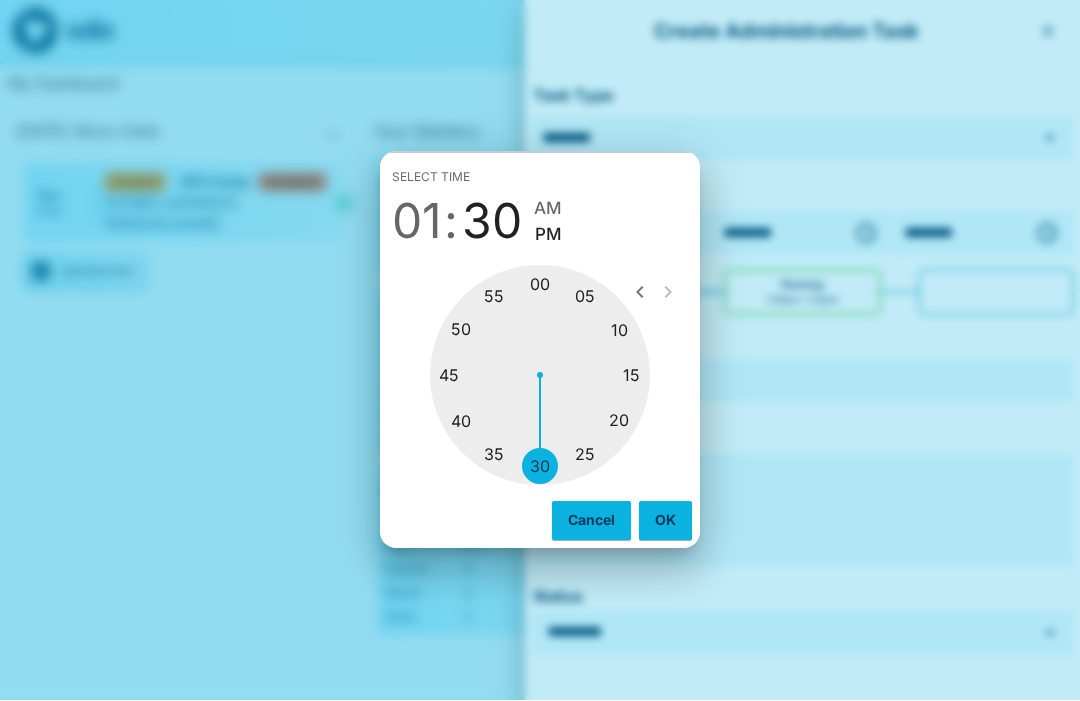 click on "OK" at bounding box center [665, 521] 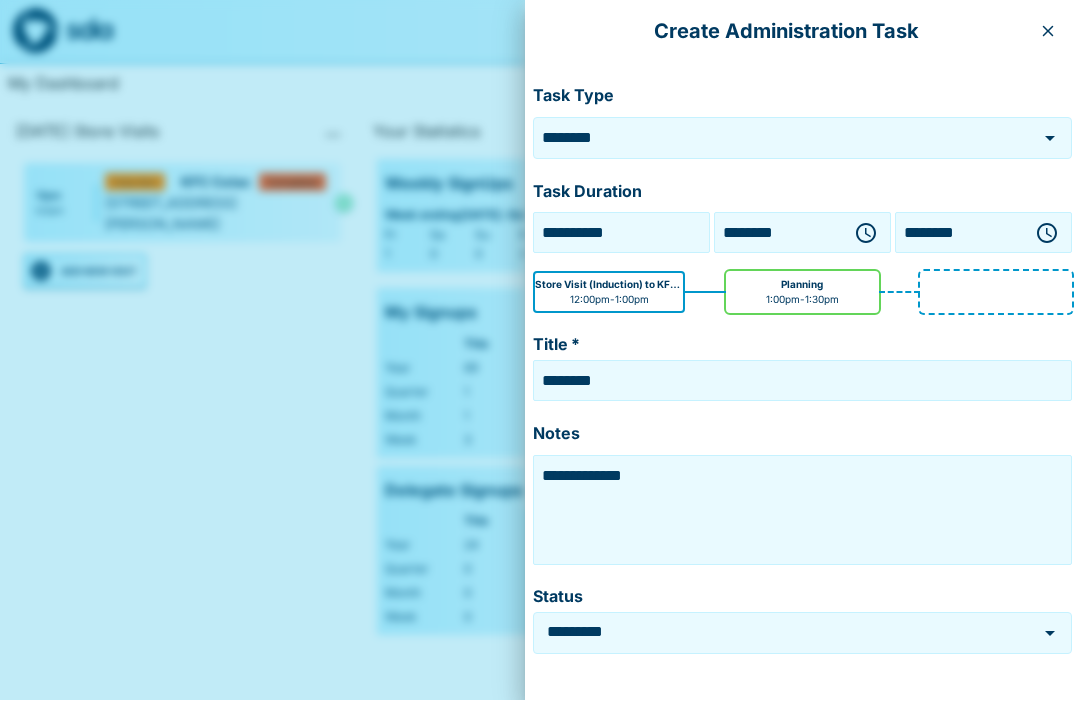click on "**********" at bounding box center [802, 511] 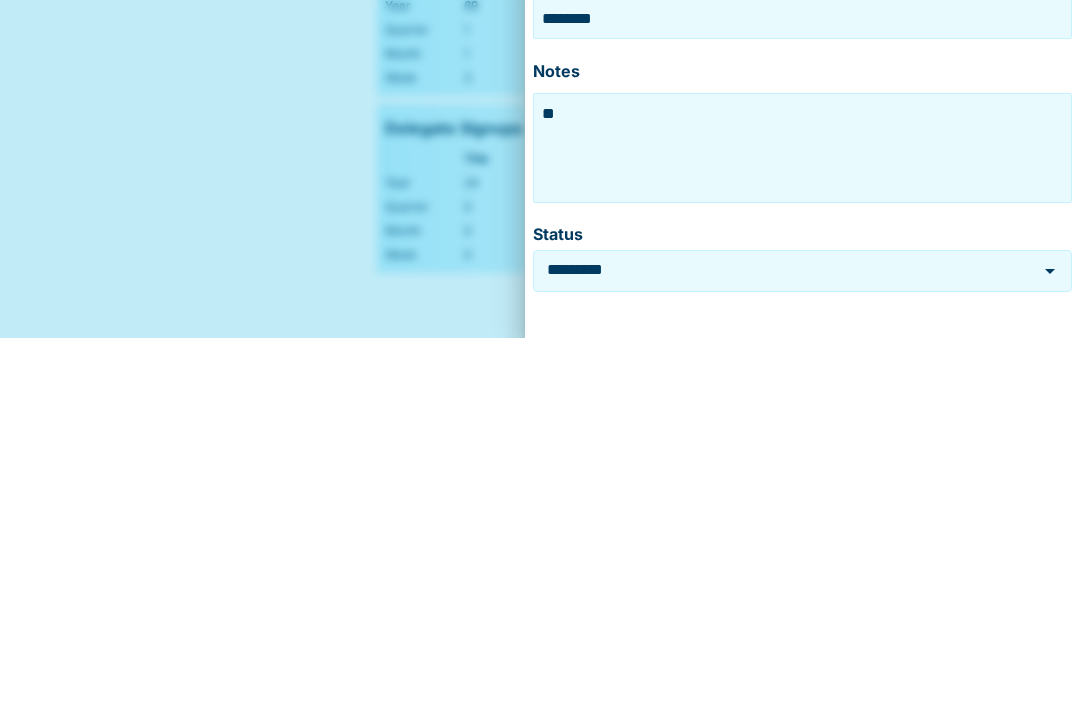 type on "*" 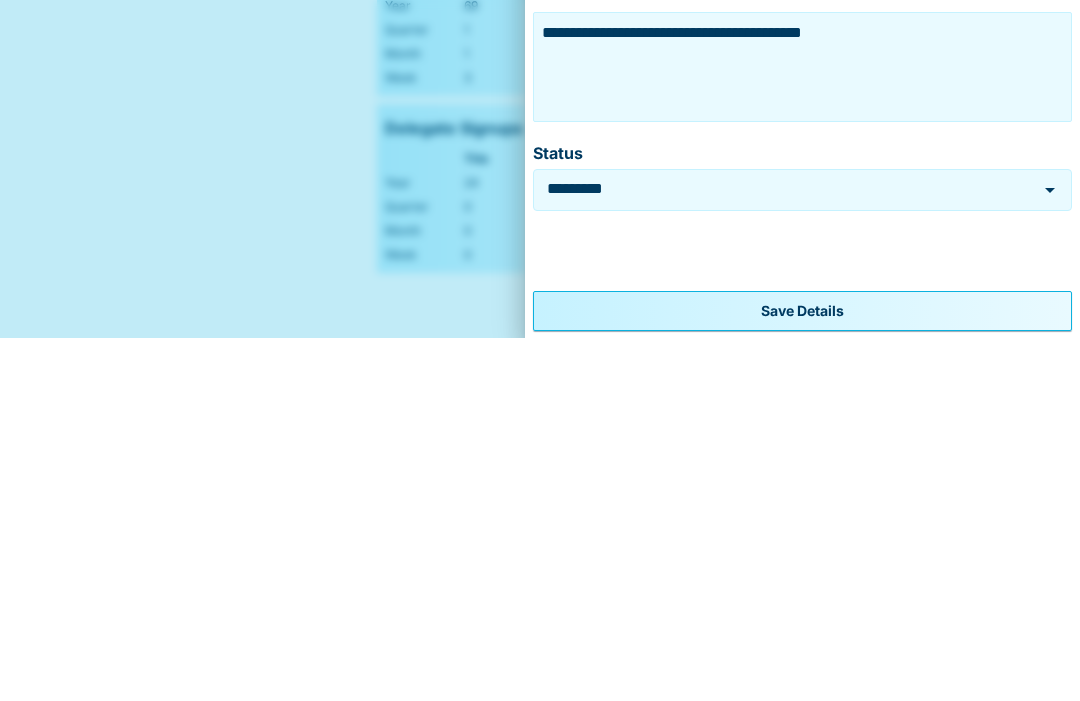 scroll, scrollTop: 80, scrollLeft: 0, axis: vertical 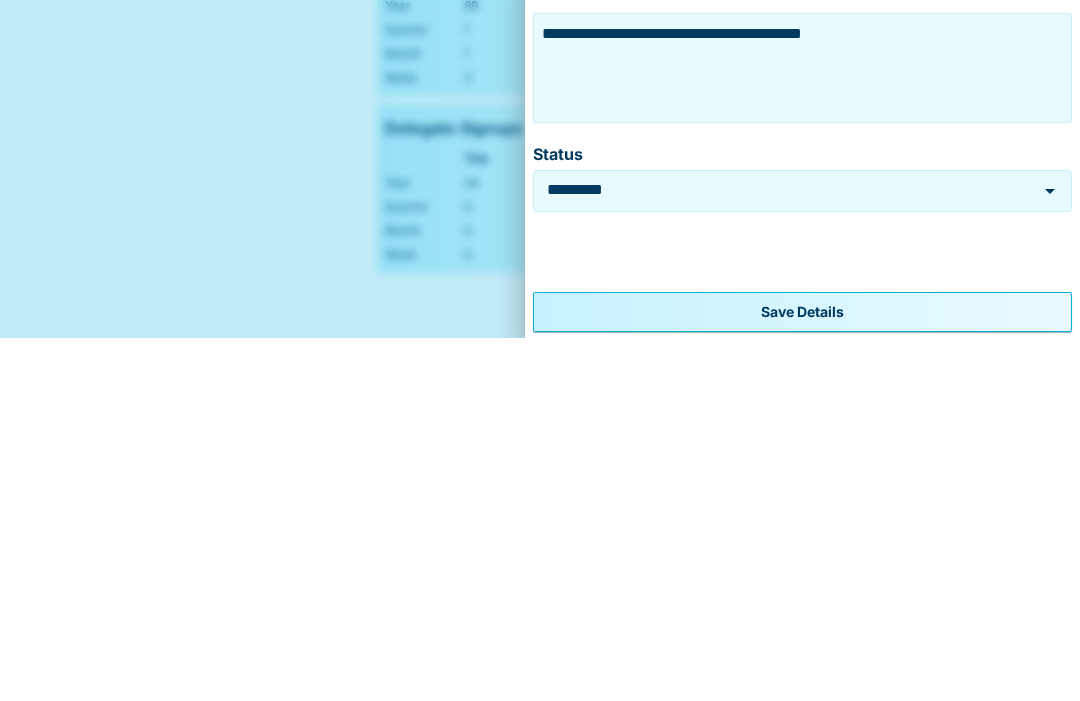 type on "**********" 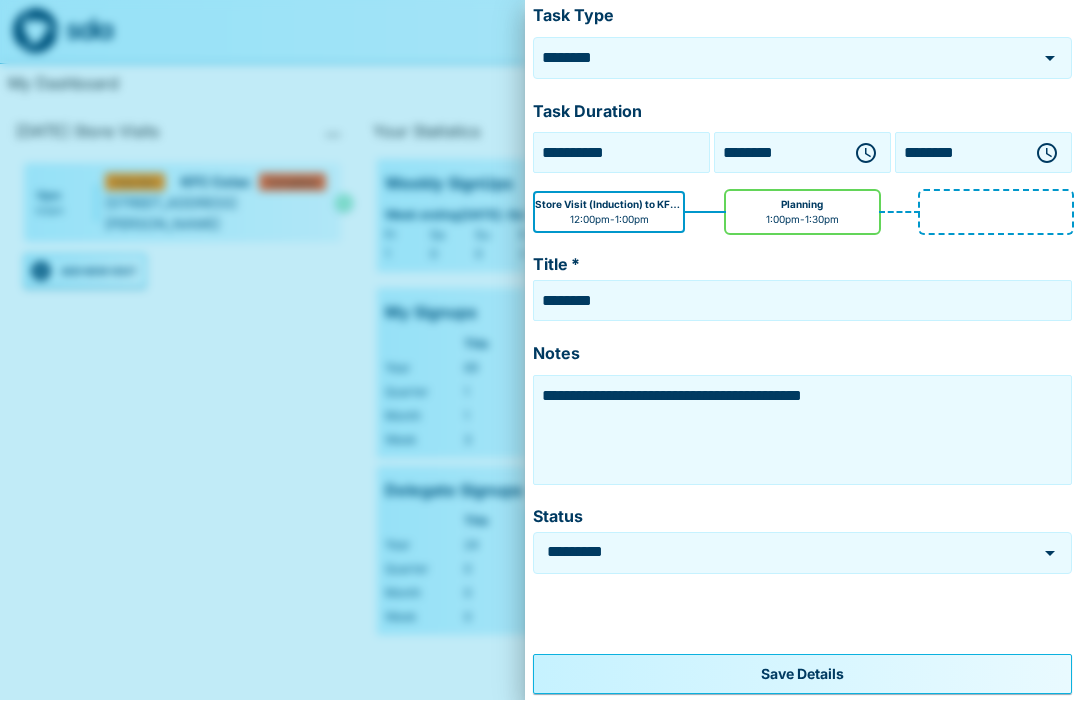 click on "Save Details" at bounding box center (802, 675) 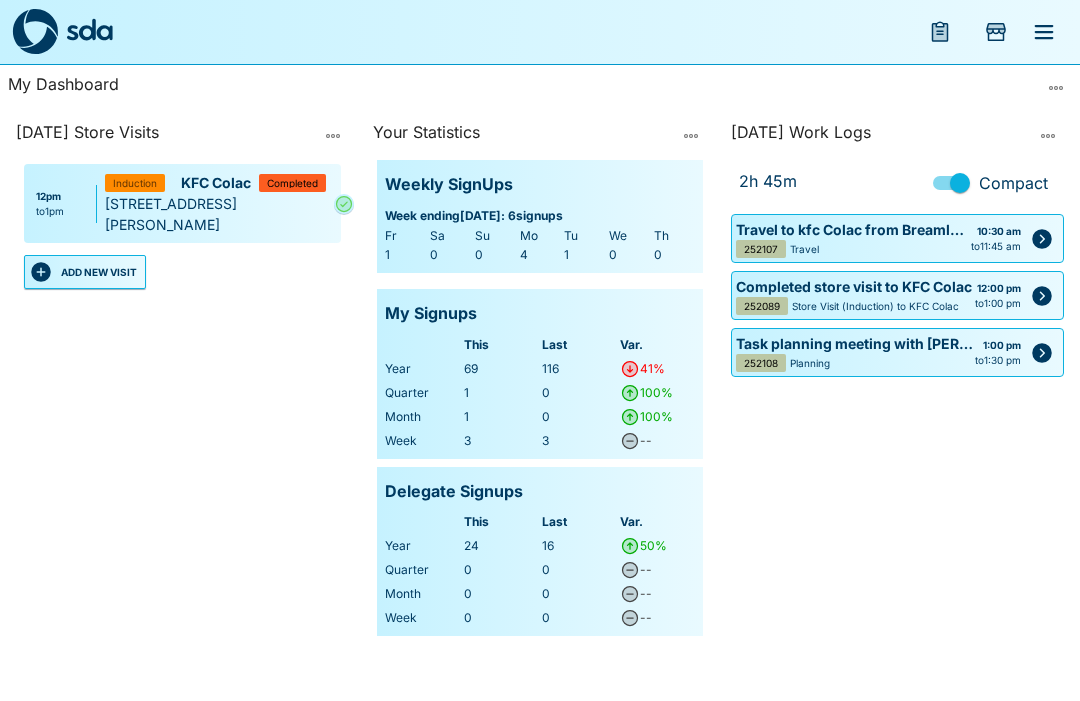 click on "ADD NEW VISIT" at bounding box center [85, 272] 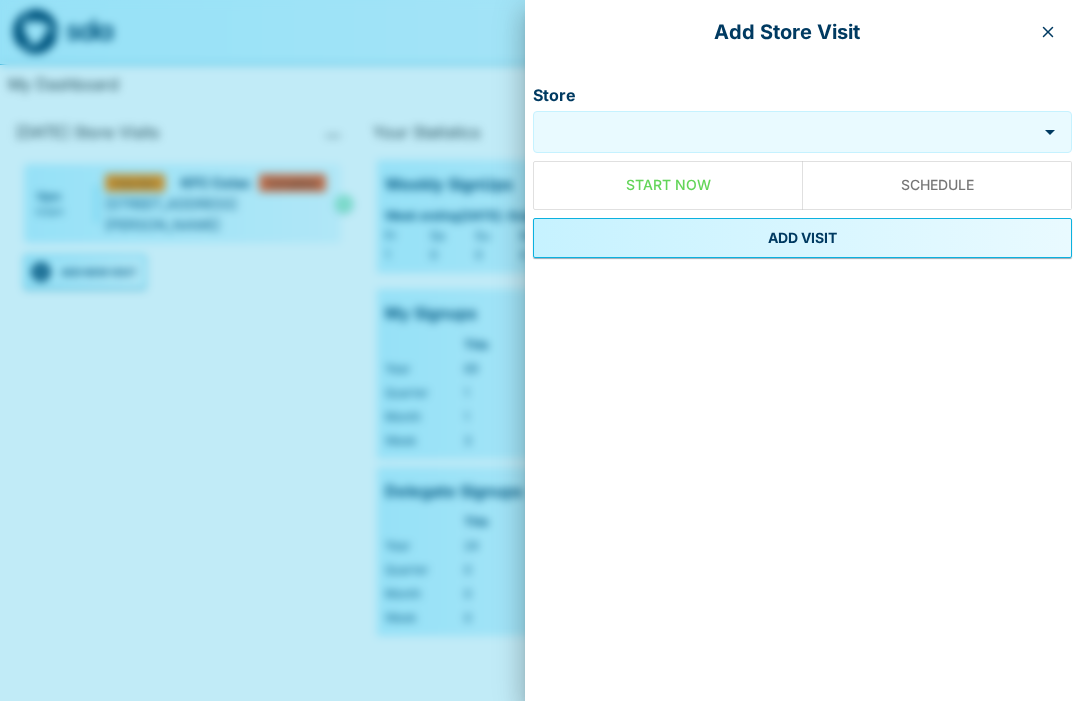 click on "Store" at bounding box center [802, 132] 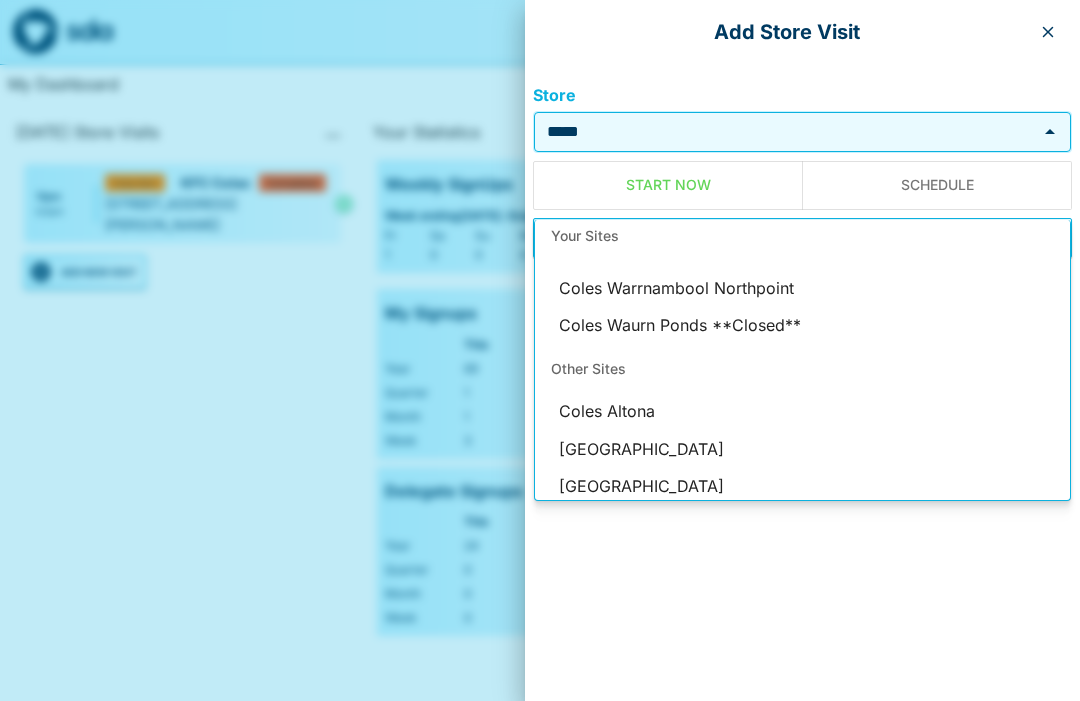 scroll, scrollTop: 0, scrollLeft: 0, axis: both 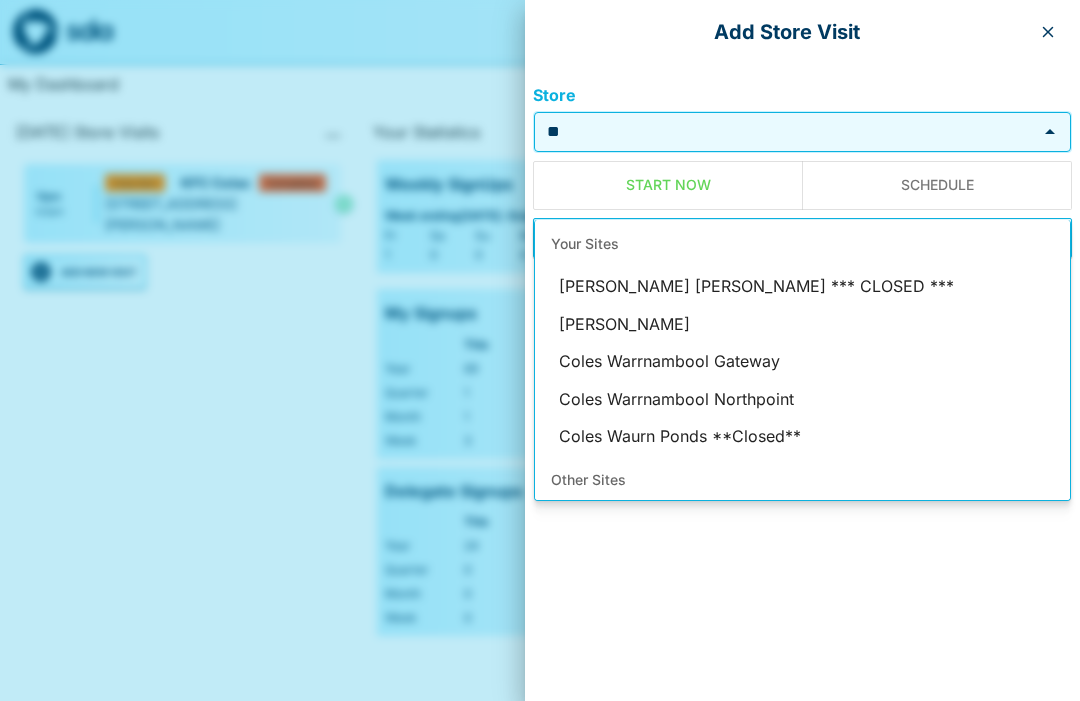 type on "*" 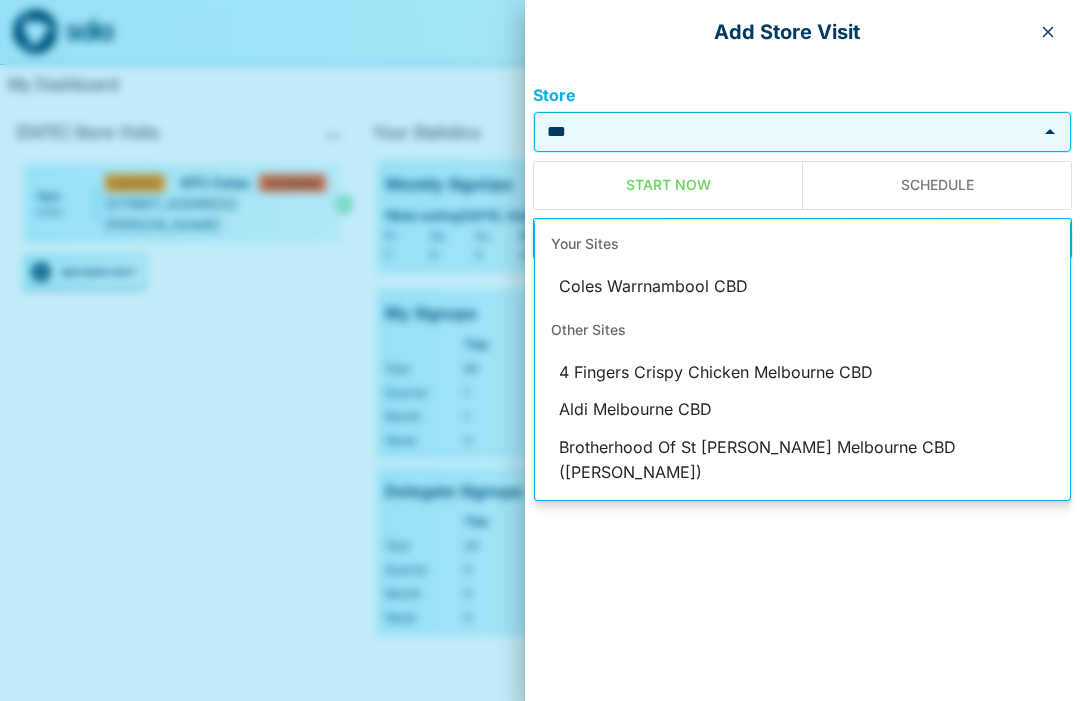 click on "Coles Warrnambool CBD" at bounding box center [802, 287] 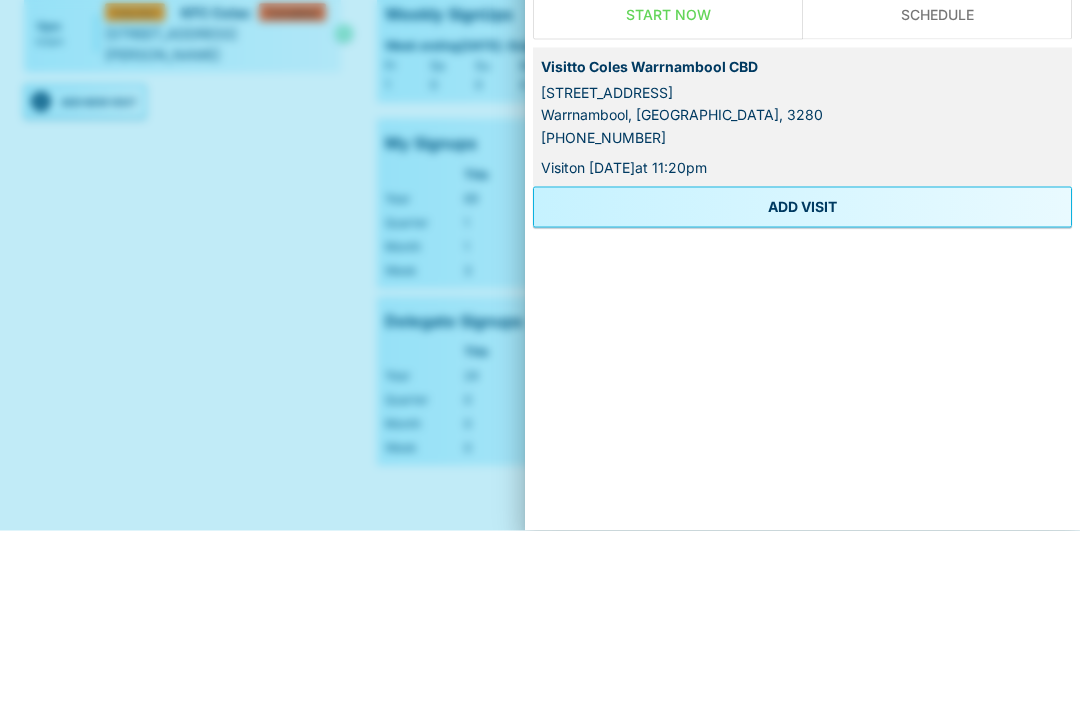 click on "ADD VISIT" at bounding box center (802, 377) 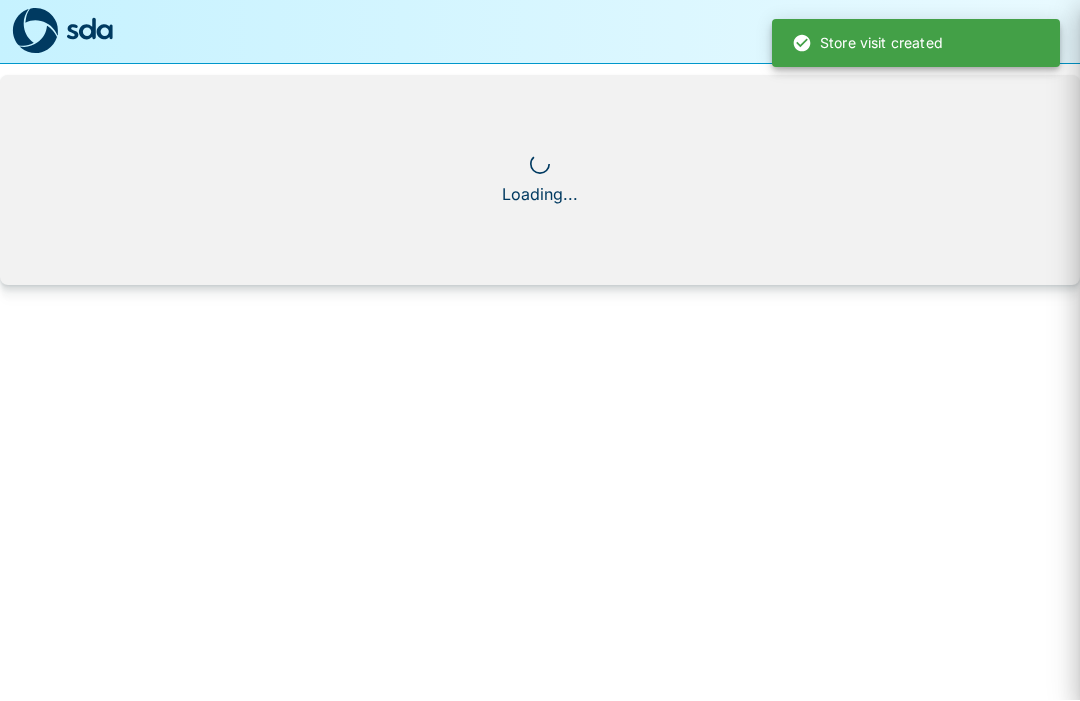 scroll, scrollTop: 0, scrollLeft: 0, axis: both 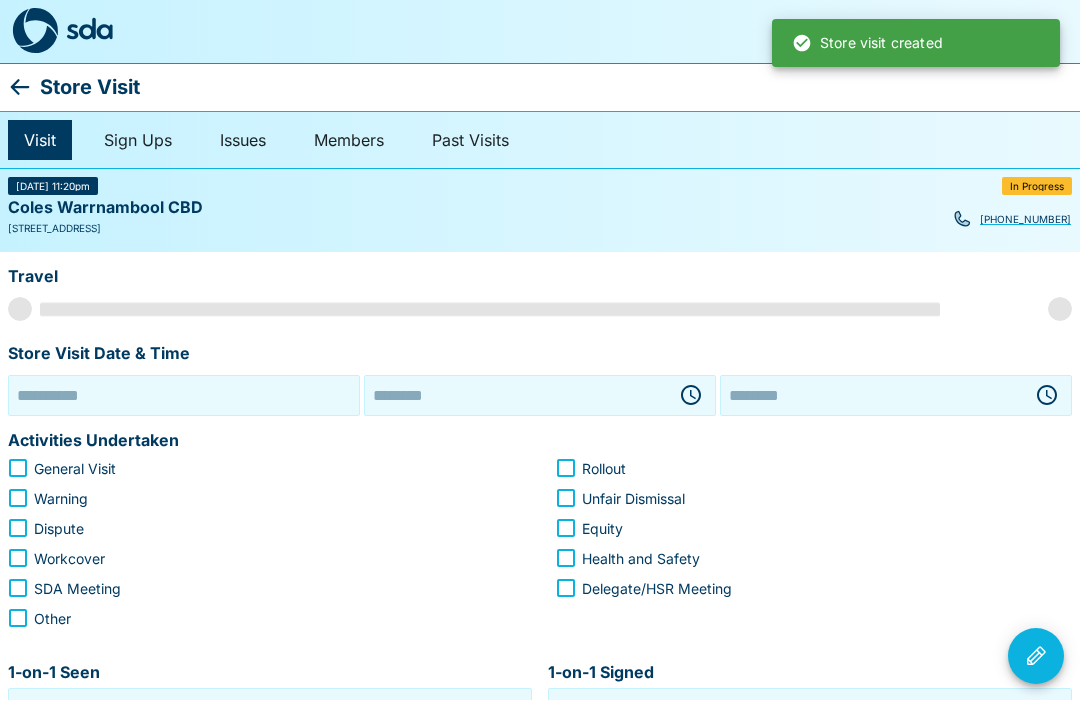 type on "**********" 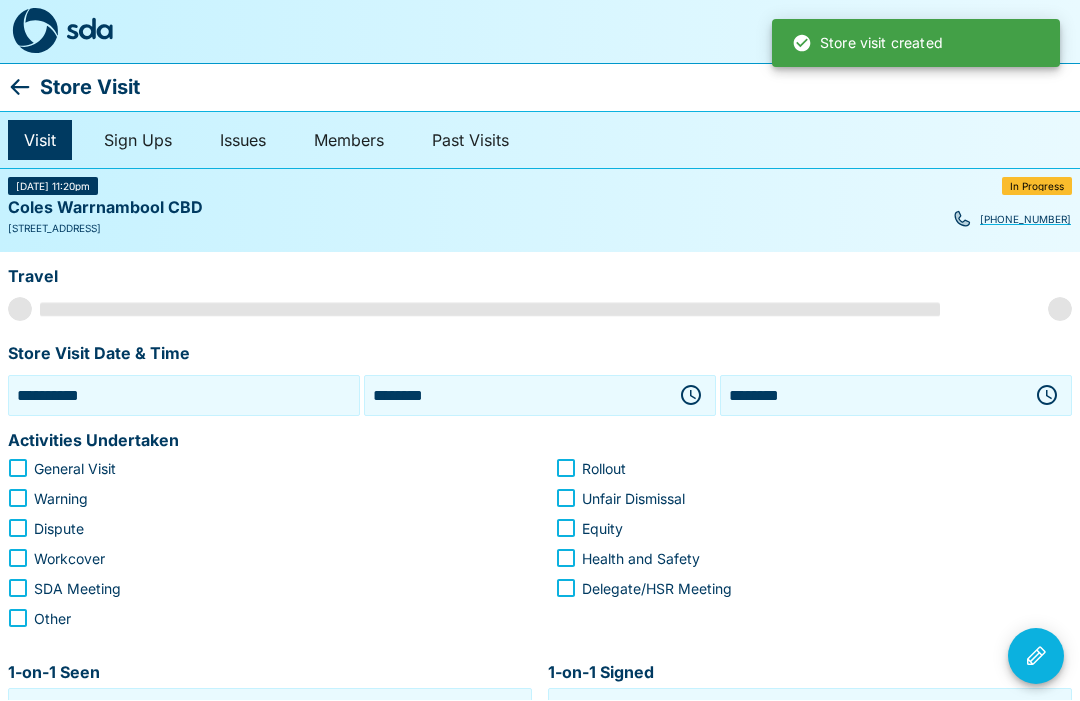 scroll, scrollTop: 1, scrollLeft: 0, axis: vertical 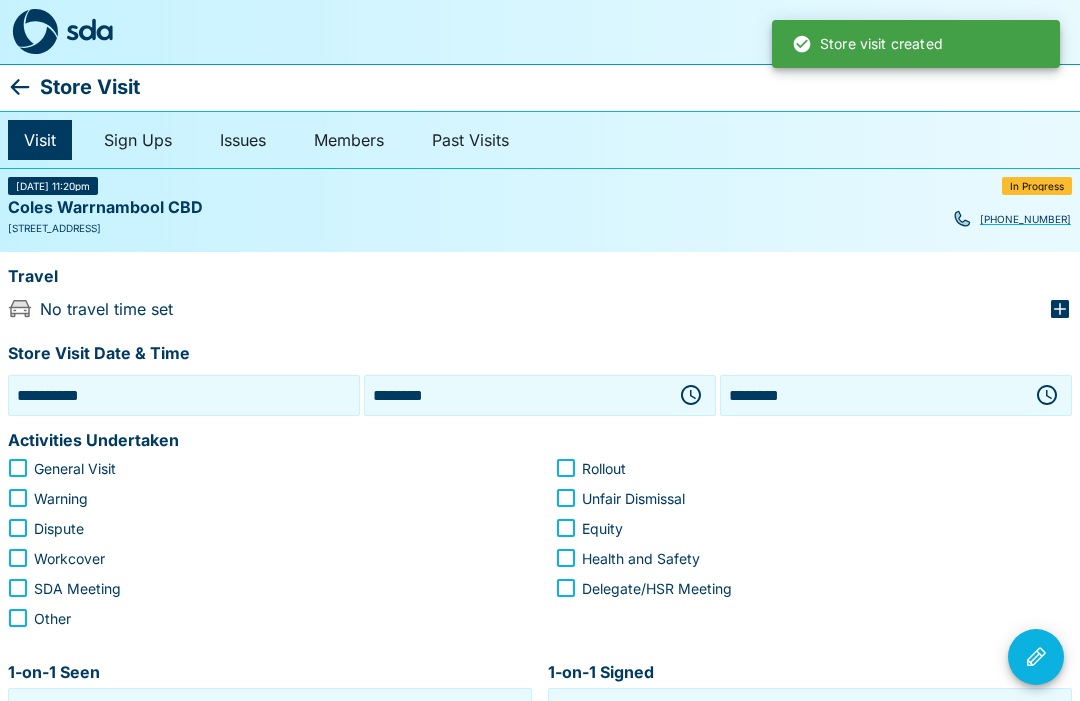 click 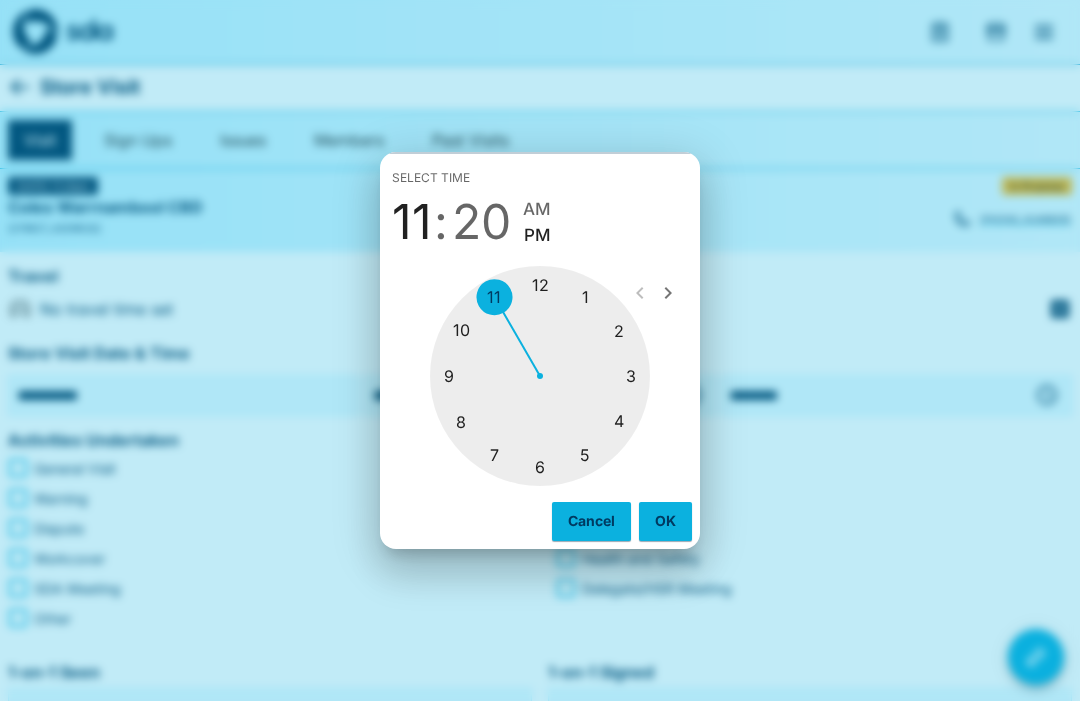 click at bounding box center [540, 376] 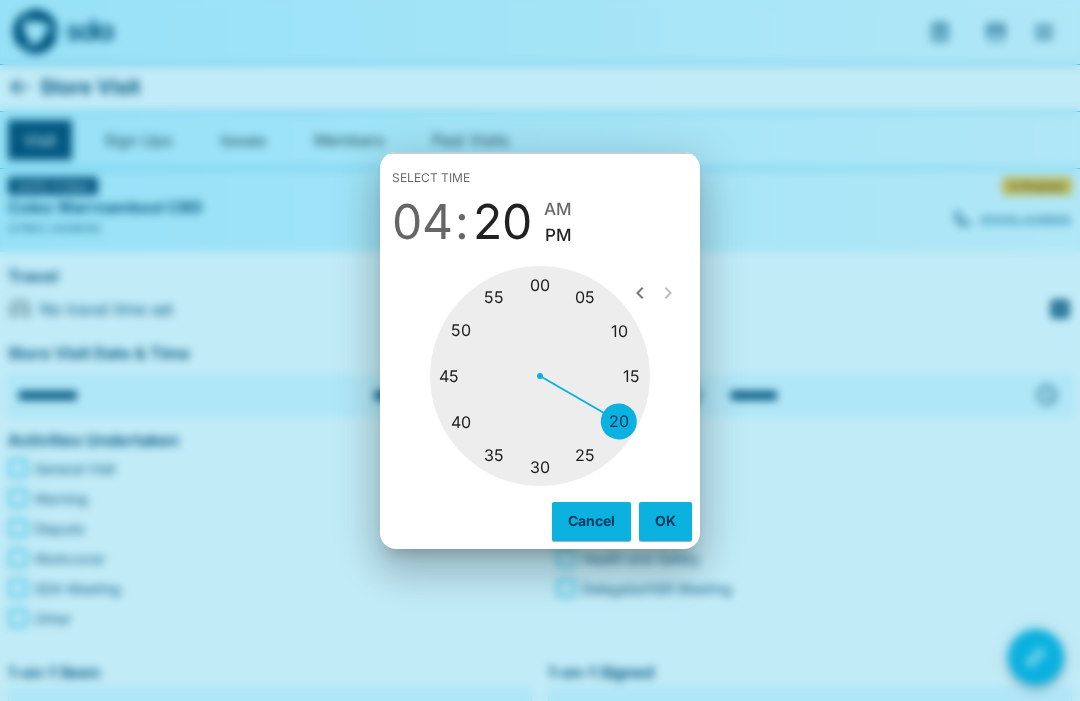 click at bounding box center [540, 376] 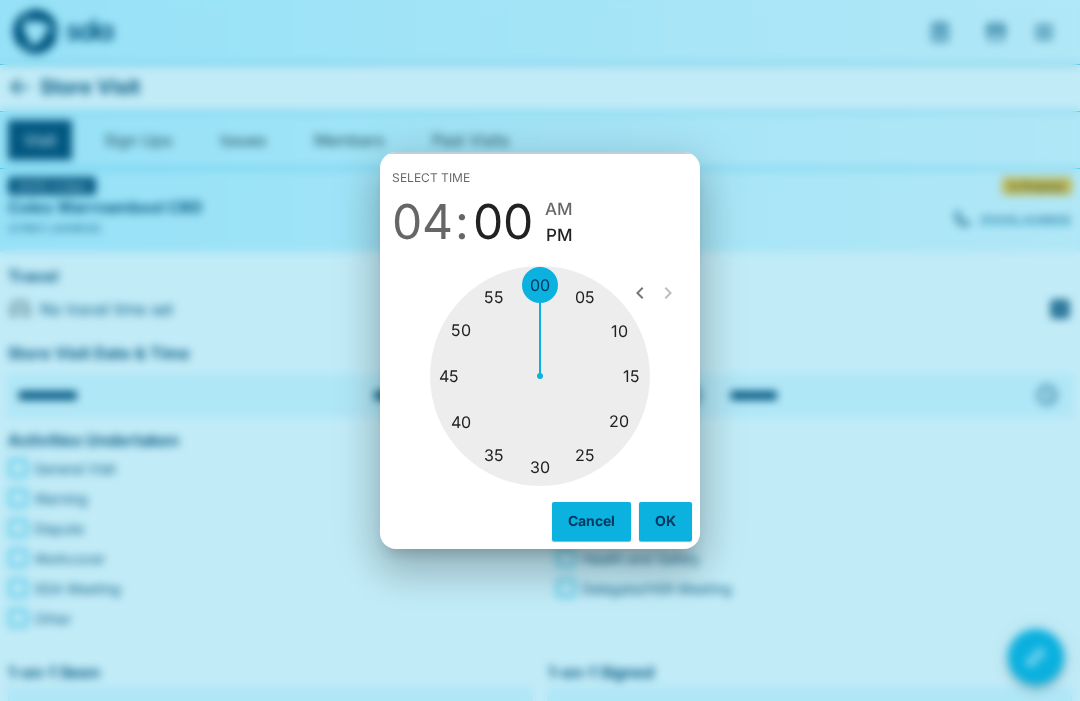 click on "OK" at bounding box center (665, 521) 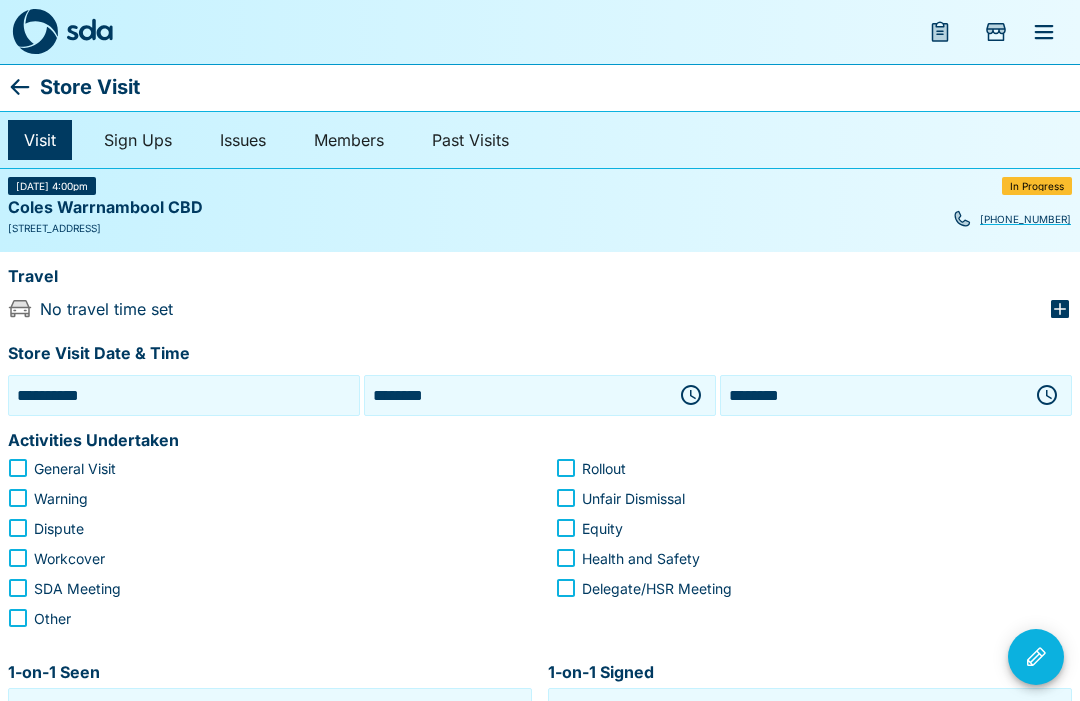 click 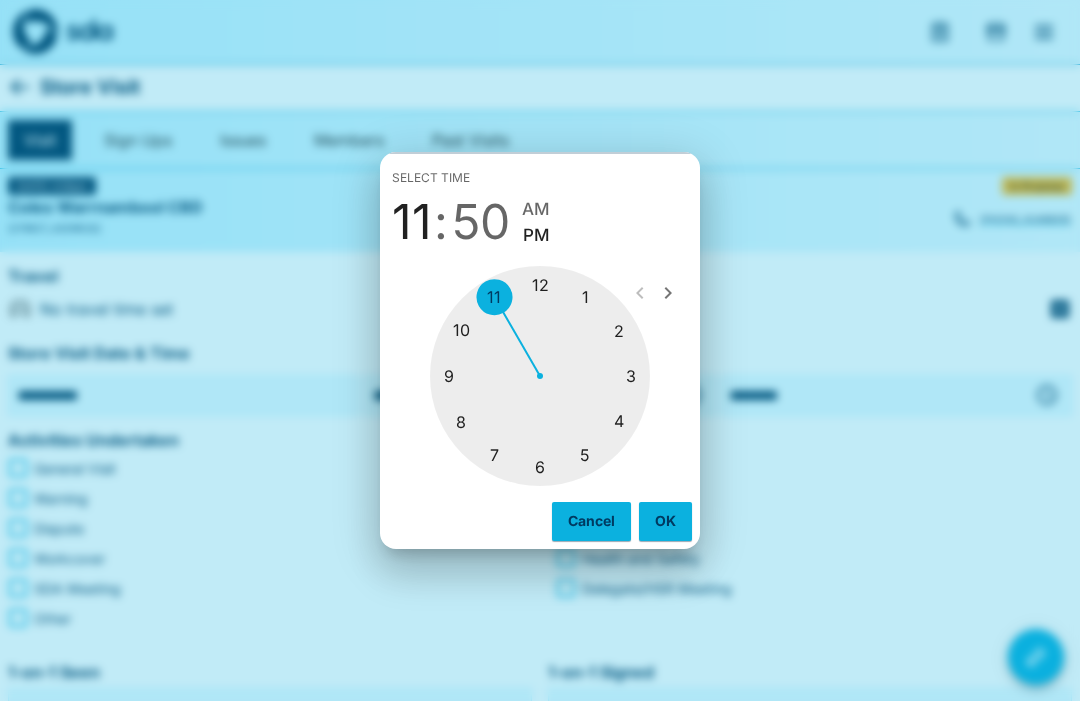 click at bounding box center [540, 376] 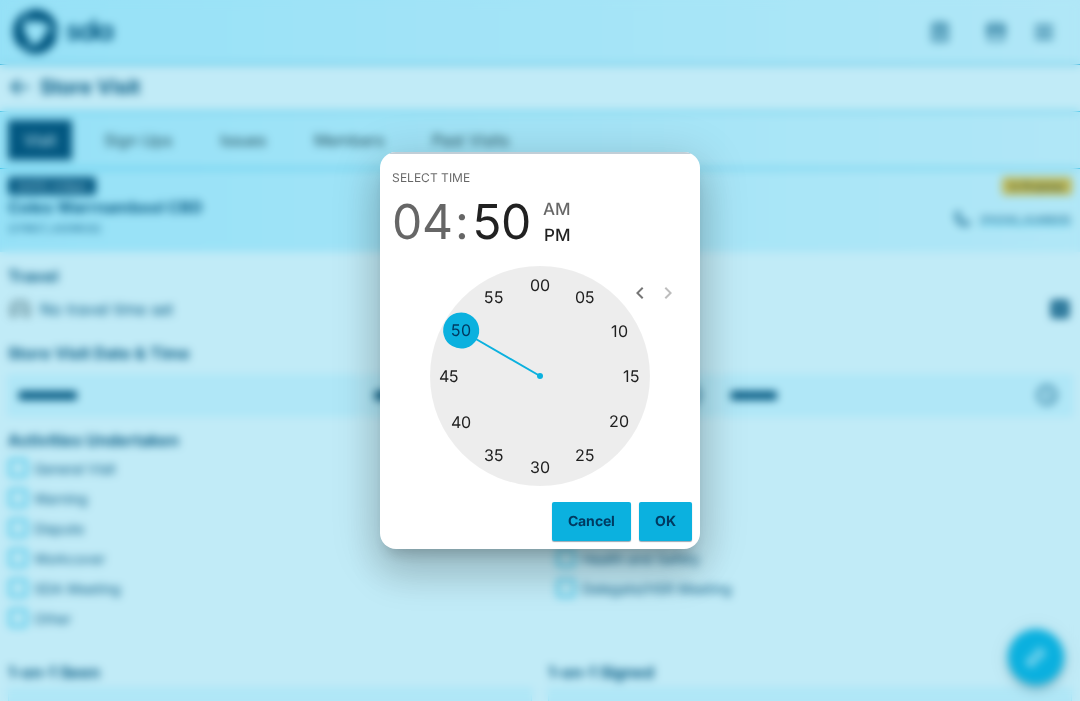 click at bounding box center [540, 376] 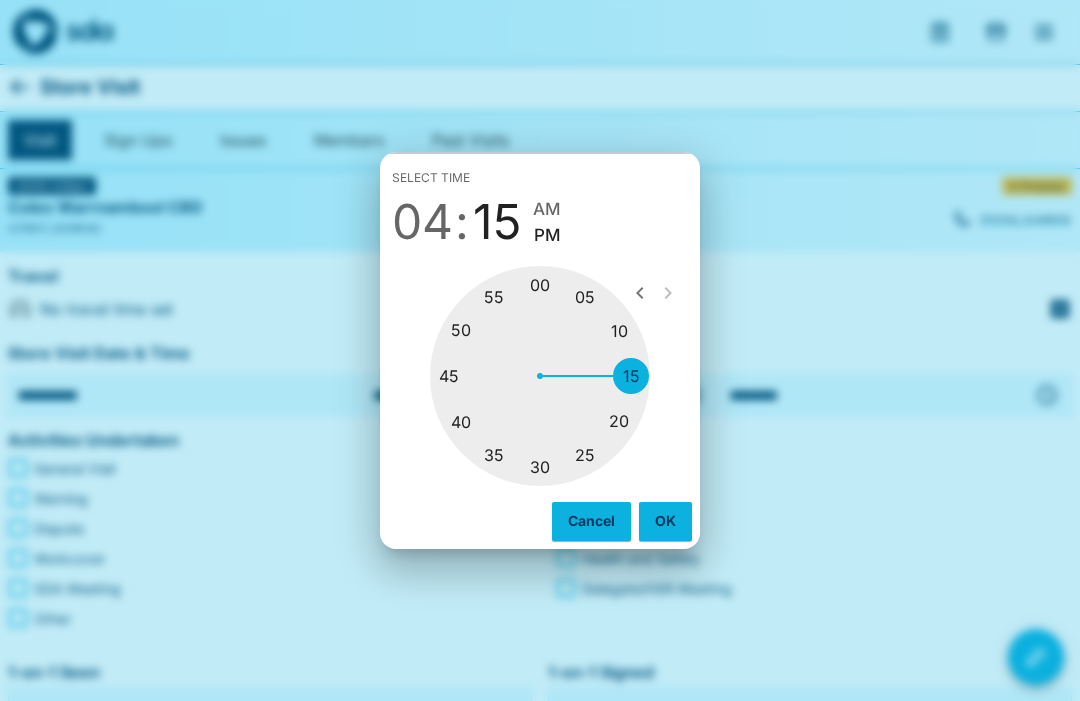 click on "OK" at bounding box center (665, 521) 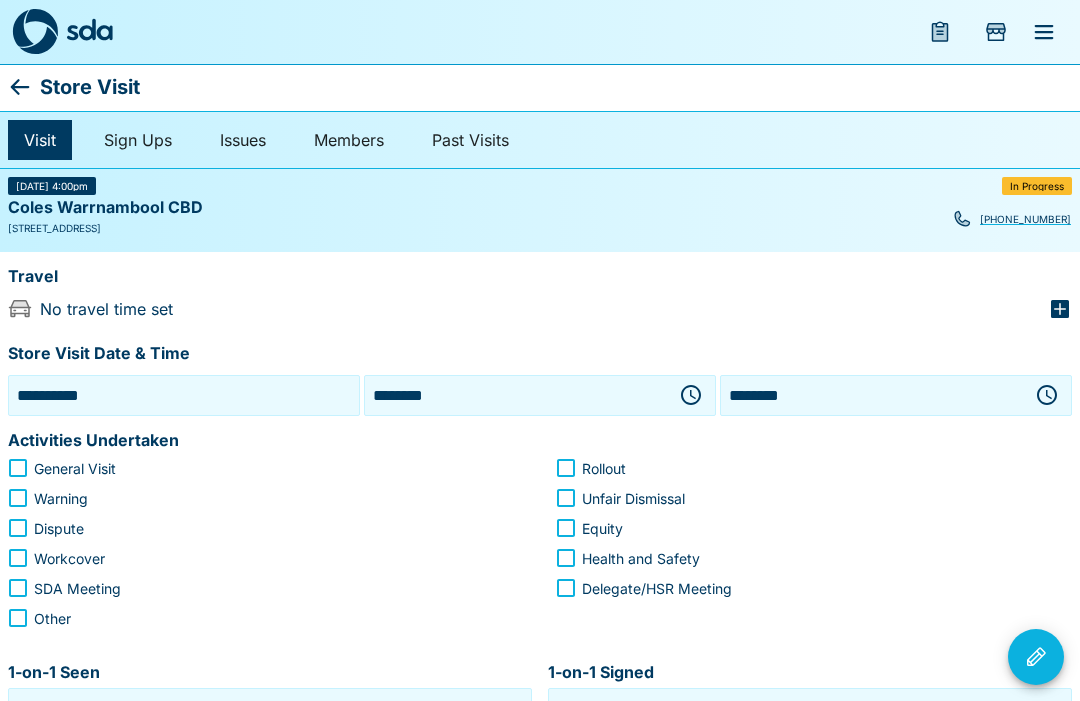 click on "General Visit" at bounding box center [75, 468] 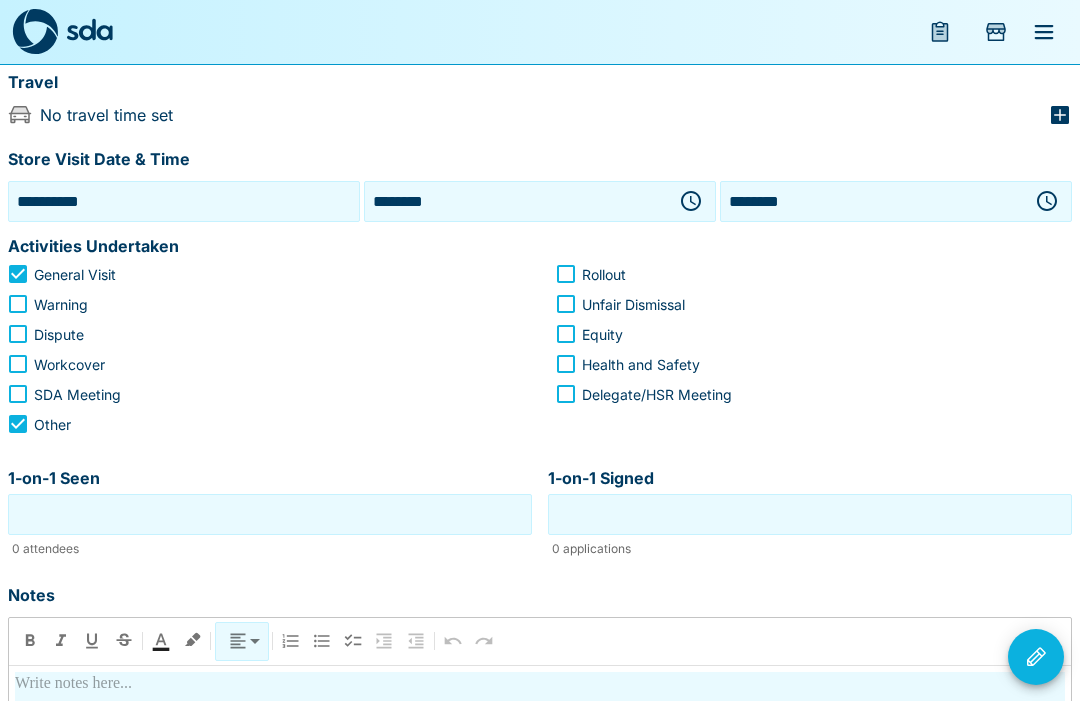 scroll, scrollTop: 227, scrollLeft: 0, axis: vertical 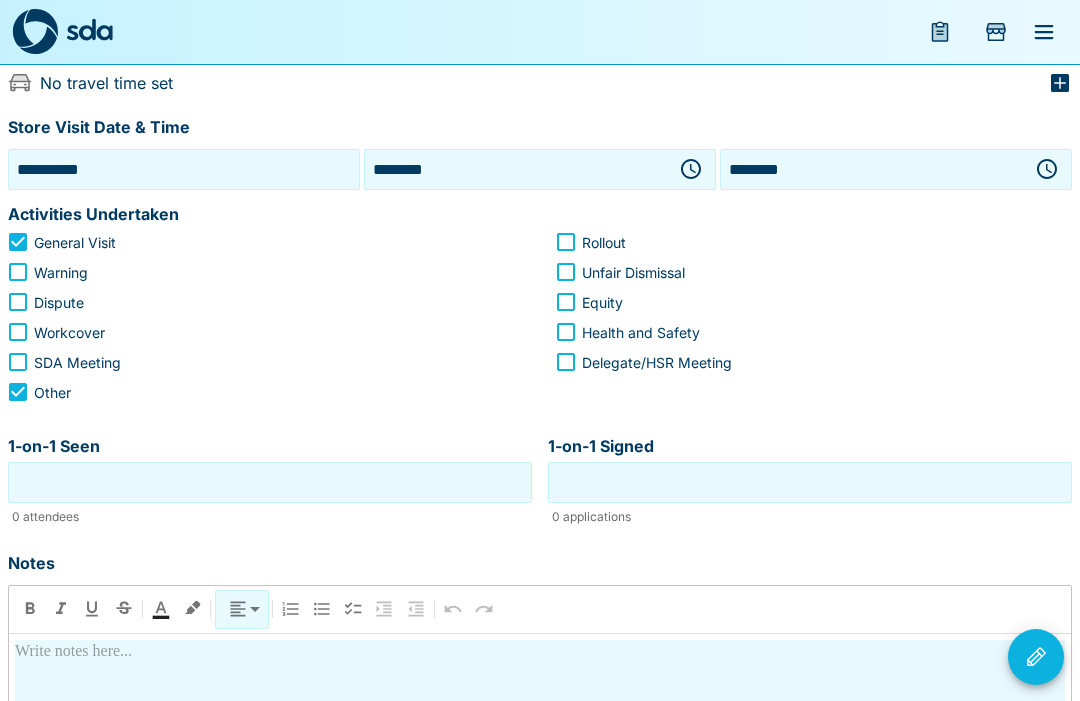 click on "1-on-1 Seen" at bounding box center (270, 482) 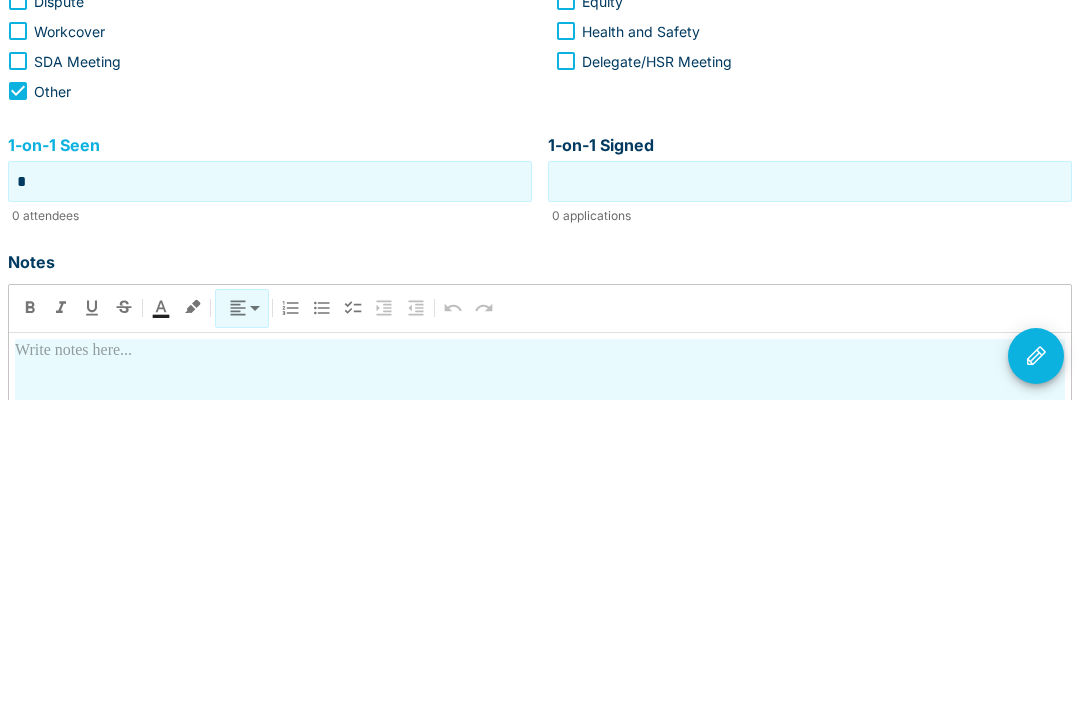 type on "*" 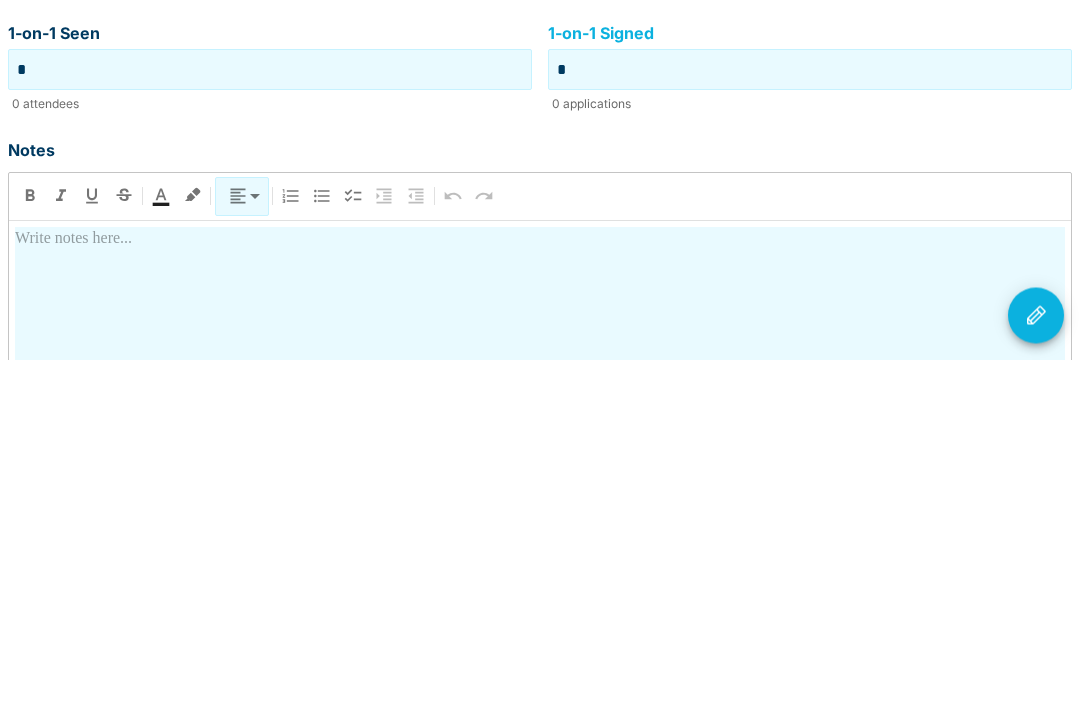 scroll, scrollTop: 300, scrollLeft: 0, axis: vertical 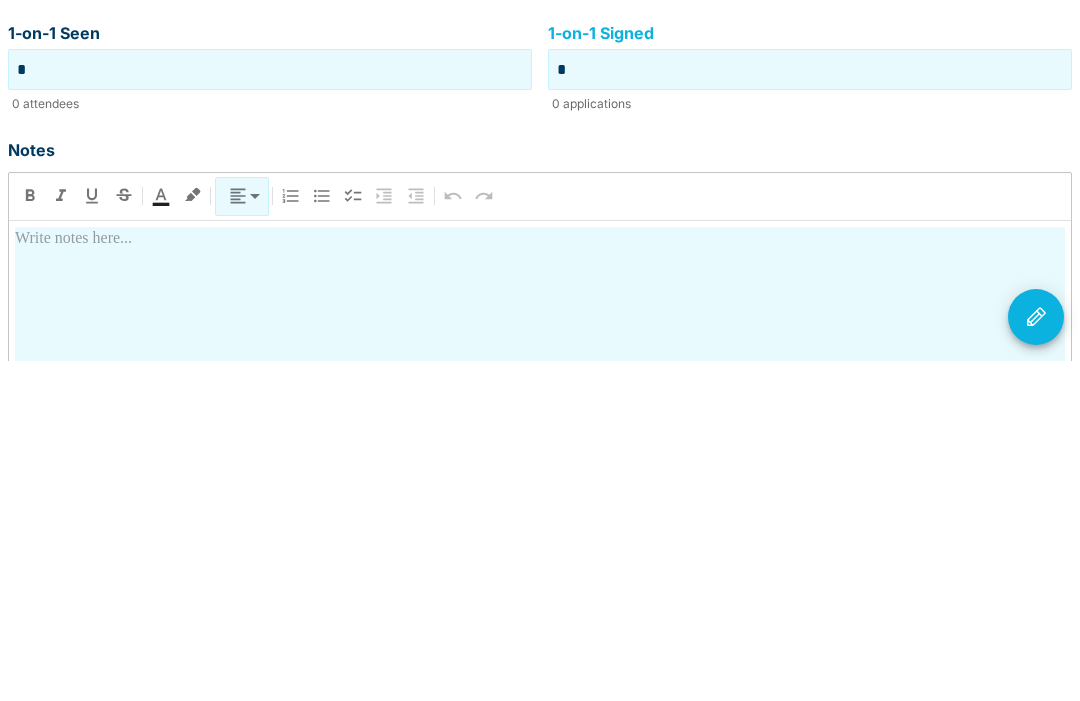 type on "*" 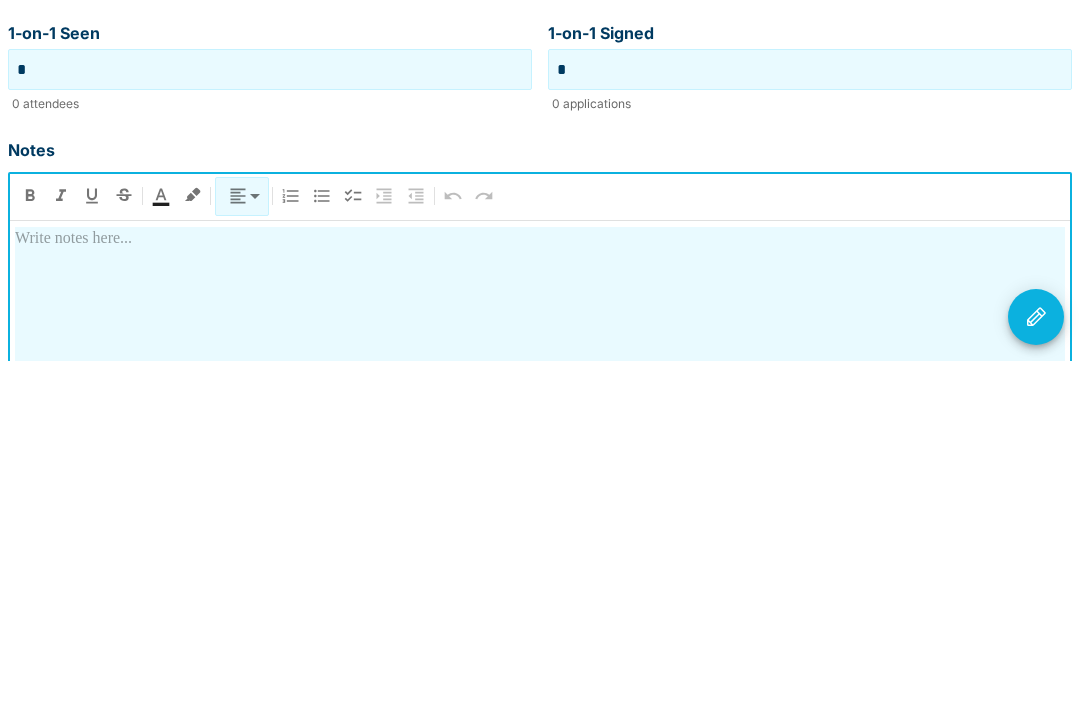 type 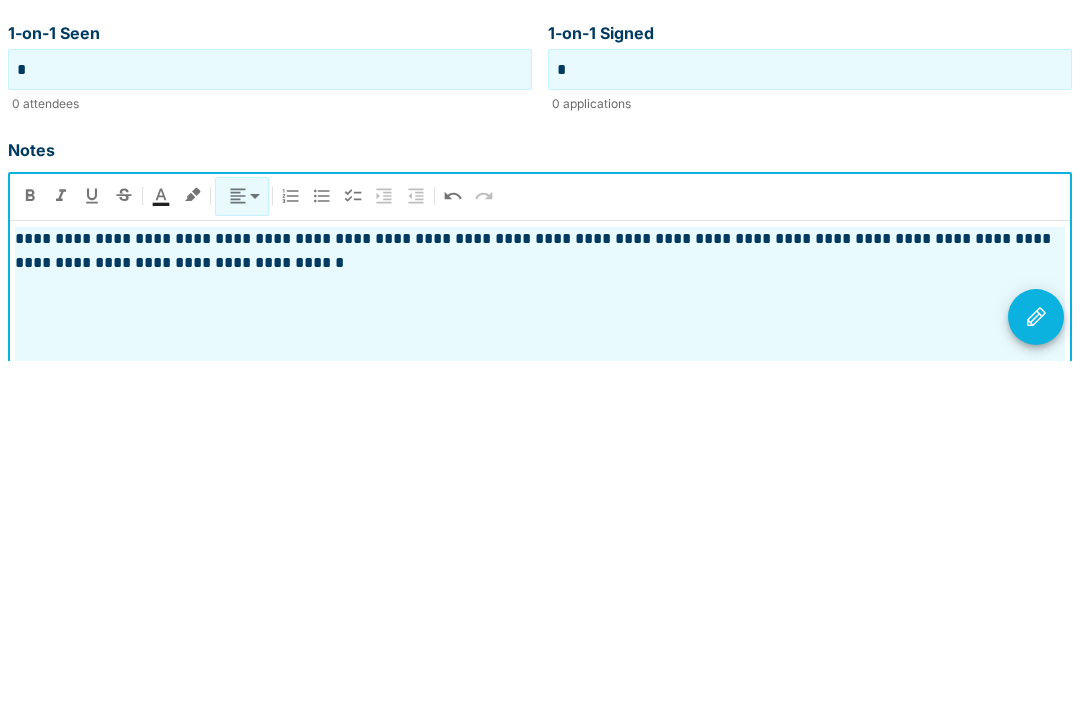 click 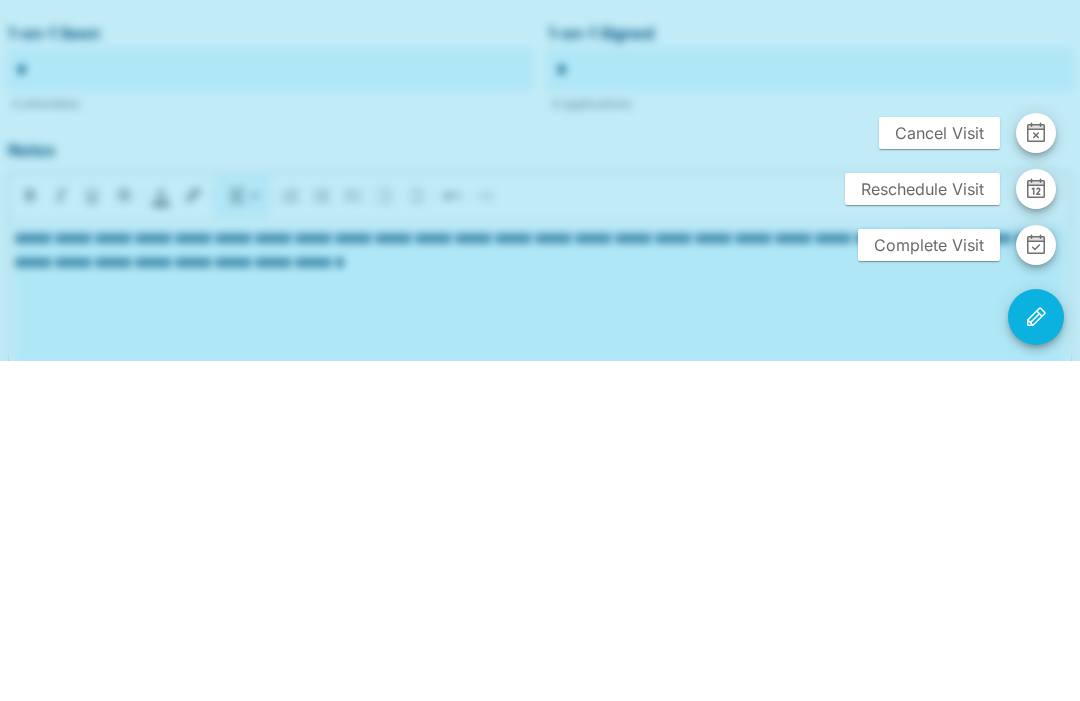 scroll, scrollTop: 501, scrollLeft: 0, axis: vertical 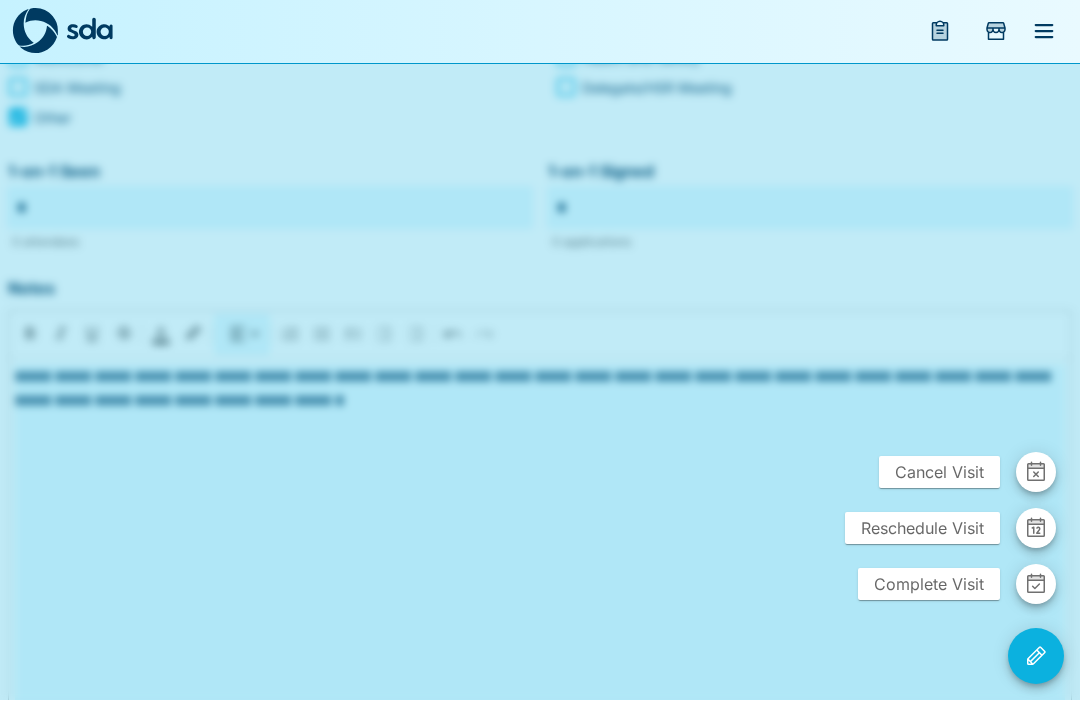 click on "Complete Visit" at bounding box center (929, 585) 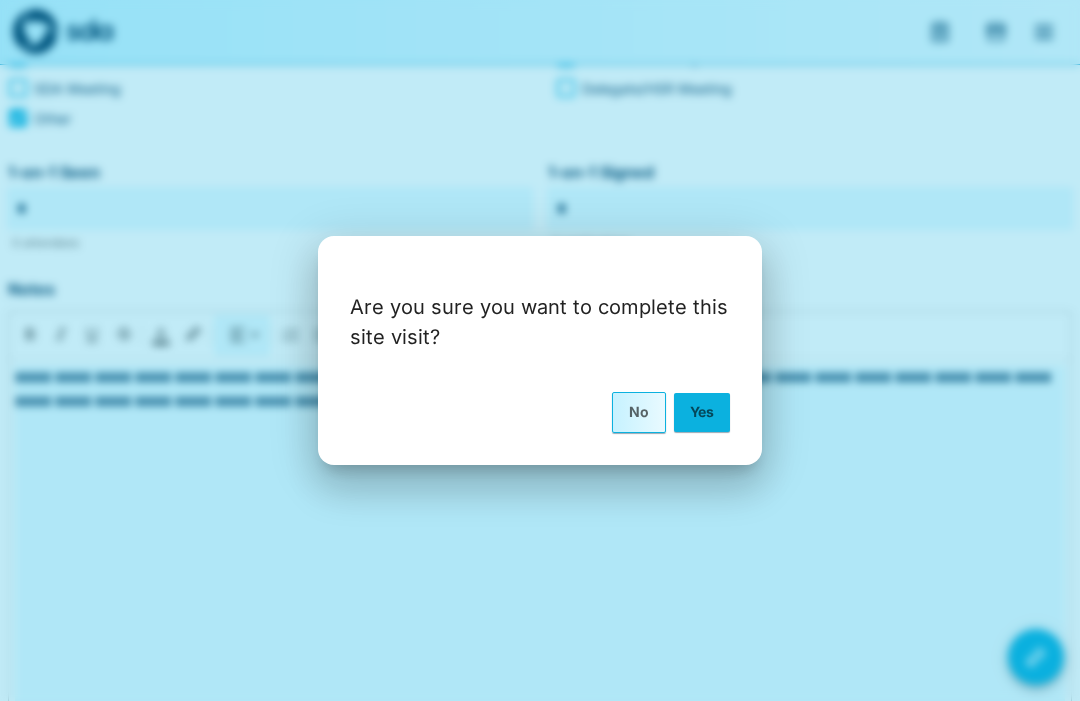 click on "Yes" at bounding box center (702, 412) 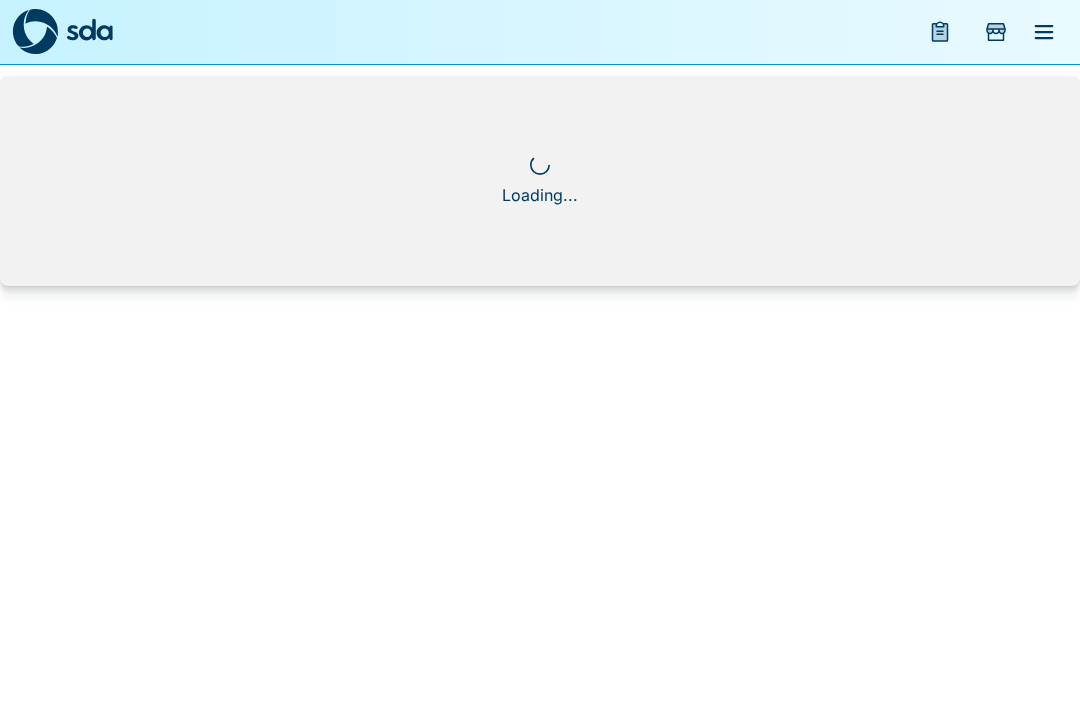 scroll, scrollTop: 0, scrollLeft: 0, axis: both 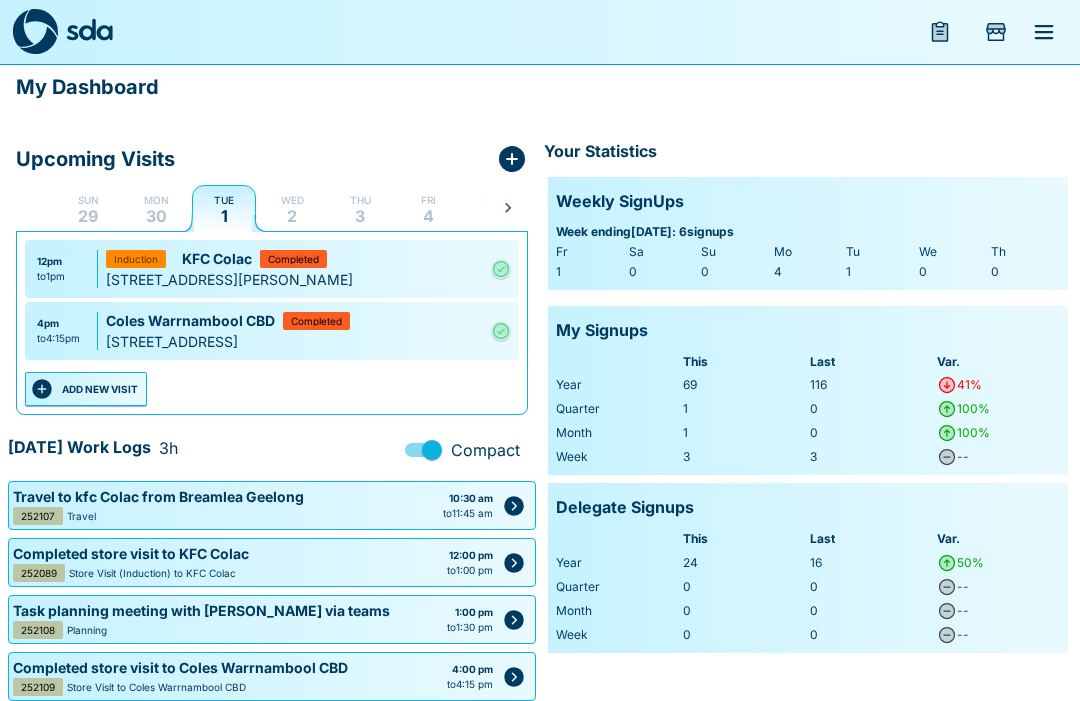 click on "ADD NEW VISIT" at bounding box center (86, 389) 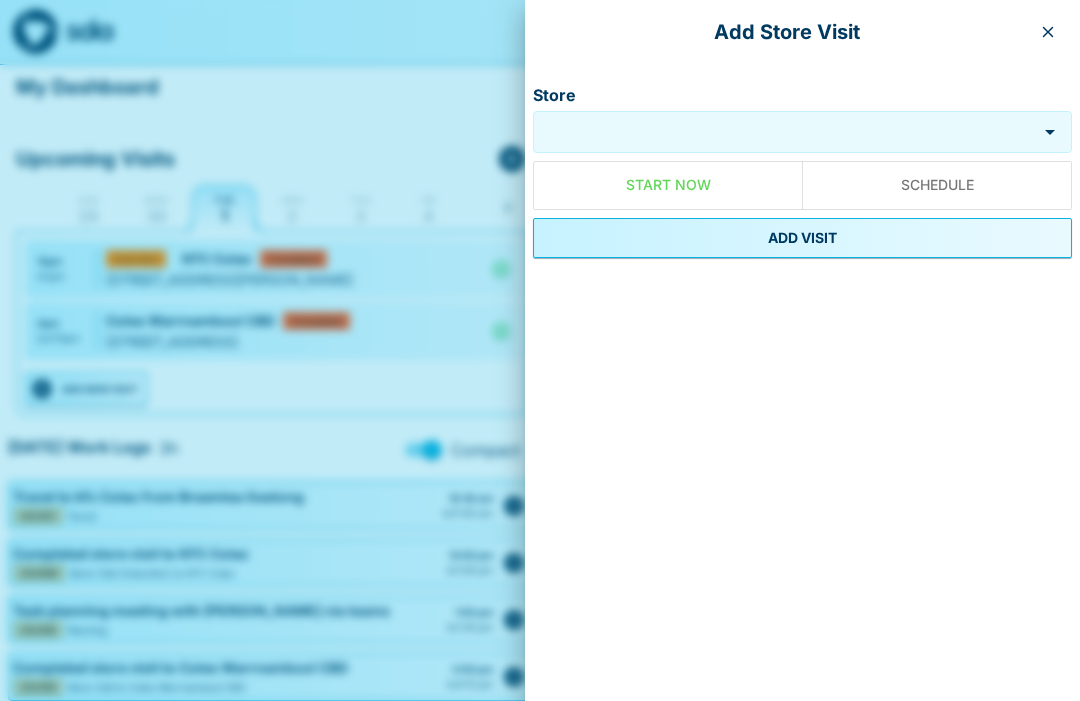 click on "Store" at bounding box center [787, 131] 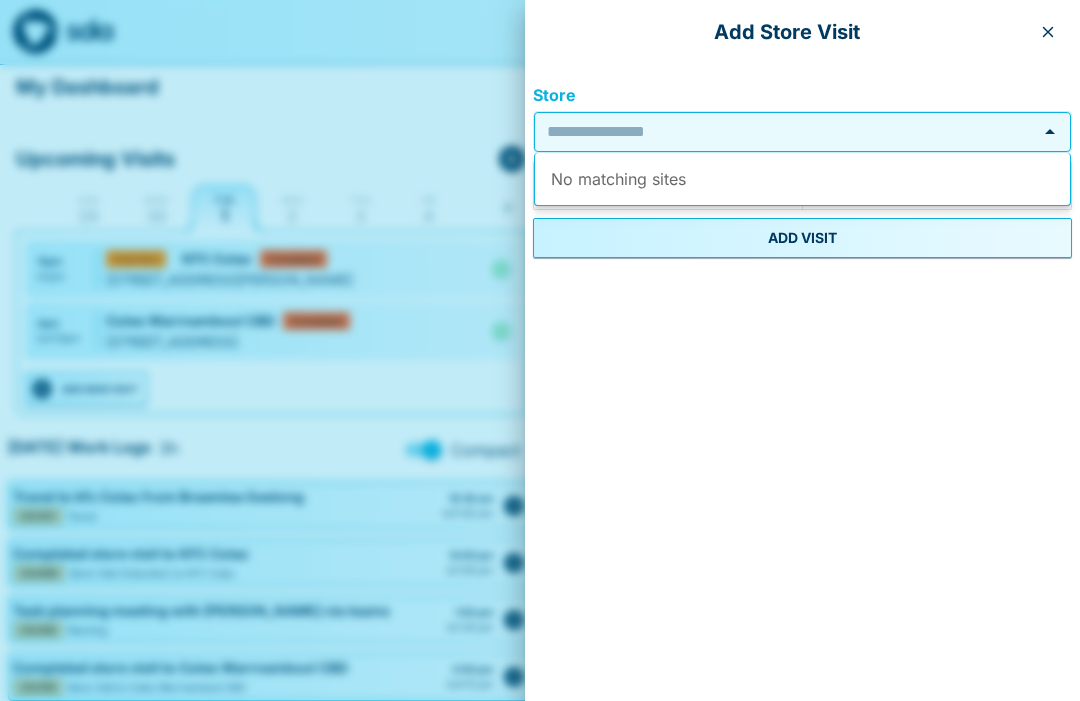 scroll, scrollTop: 0, scrollLeft: 0, axis: both 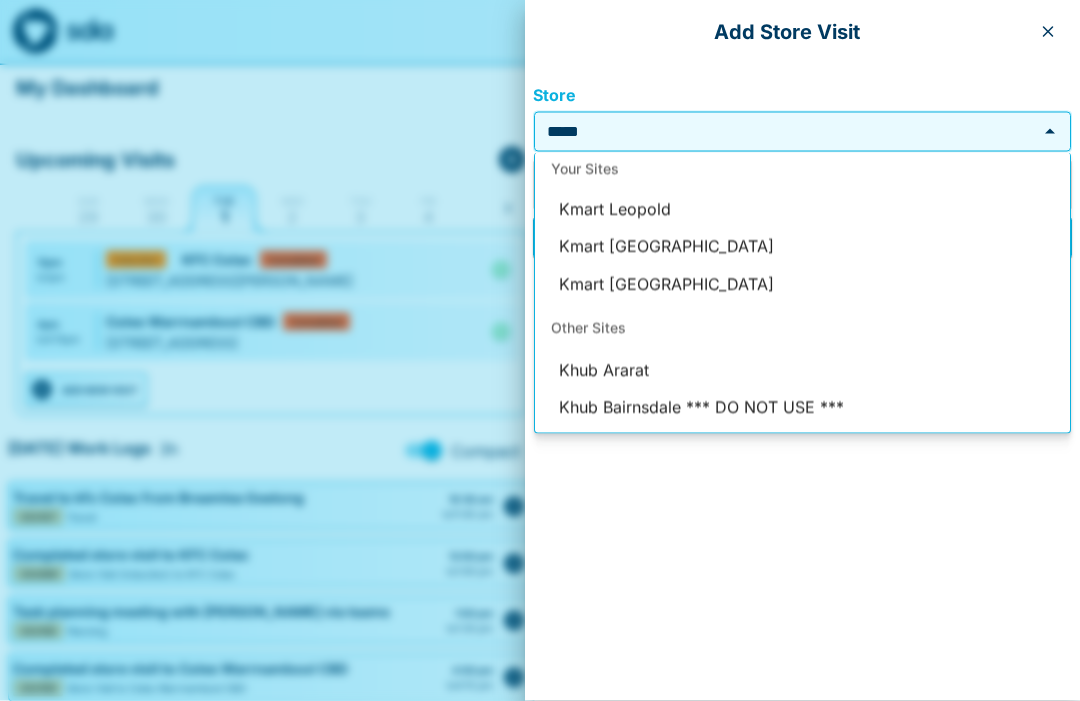 click on "Kmart [GEOGRAPHIC_DATA]" at bounding box center [802, 247] 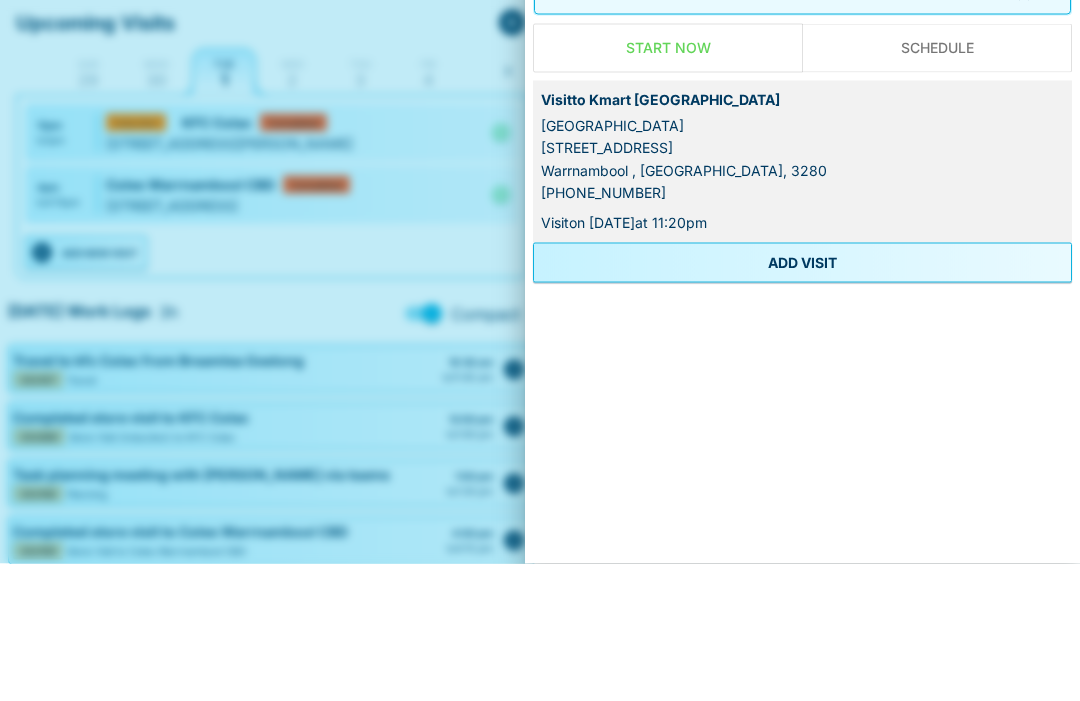 click on "ADD VISIT" at bounding box center [802, 400] 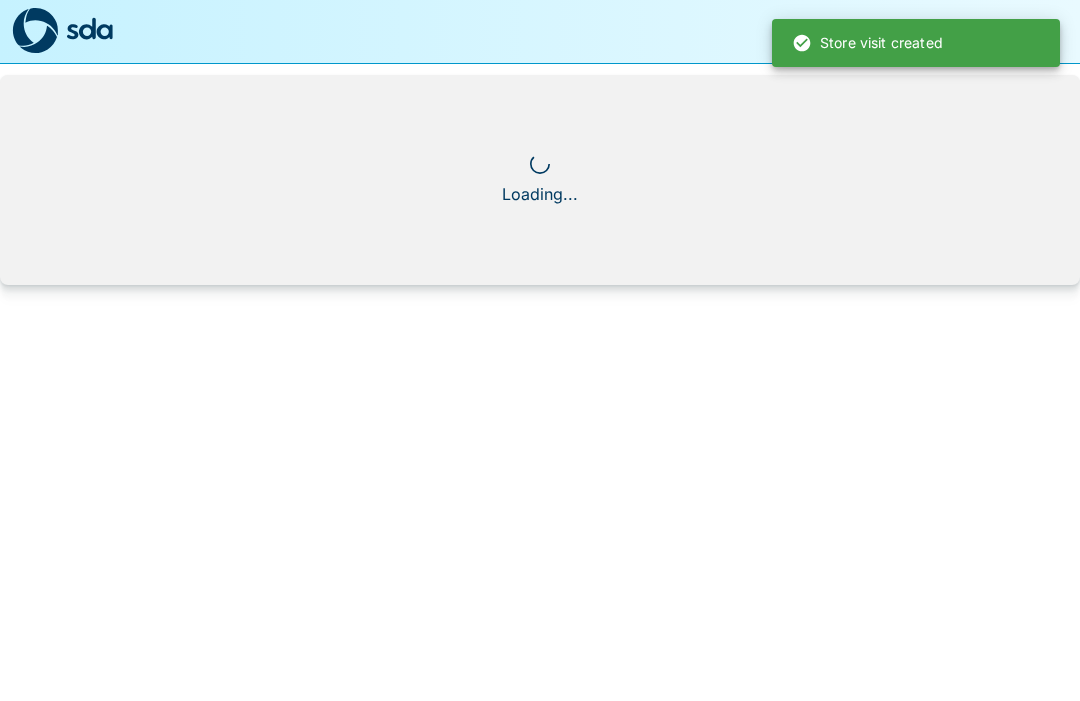 scroll, scrollTop: 1, scrollLeft: 0, axis: vertical 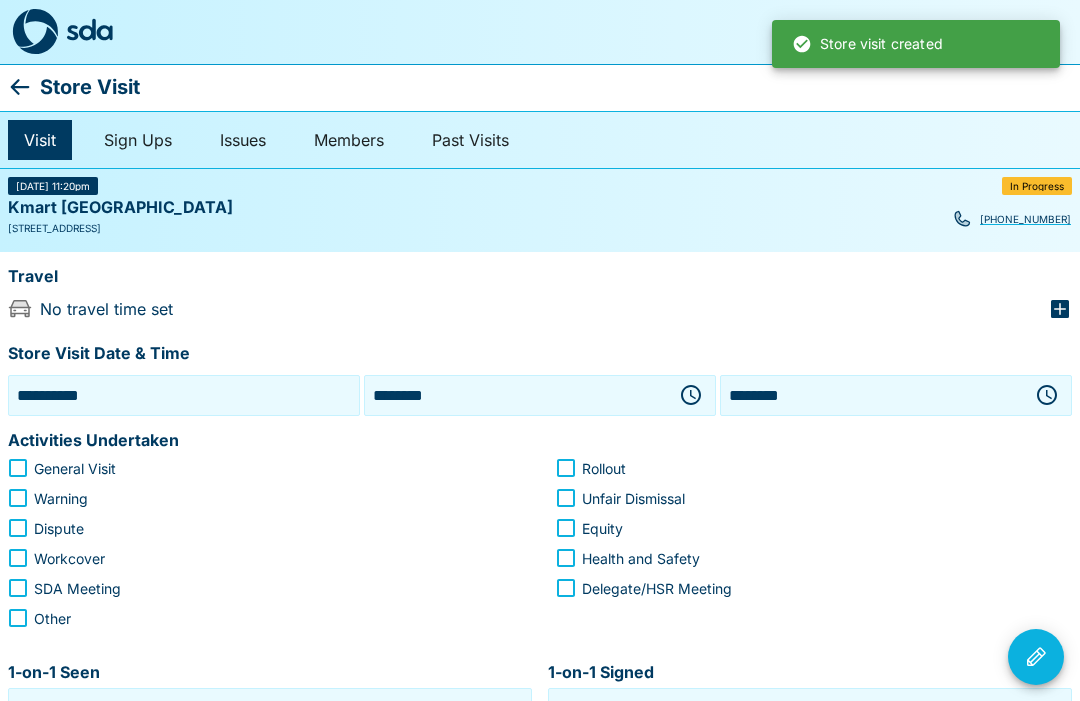 click 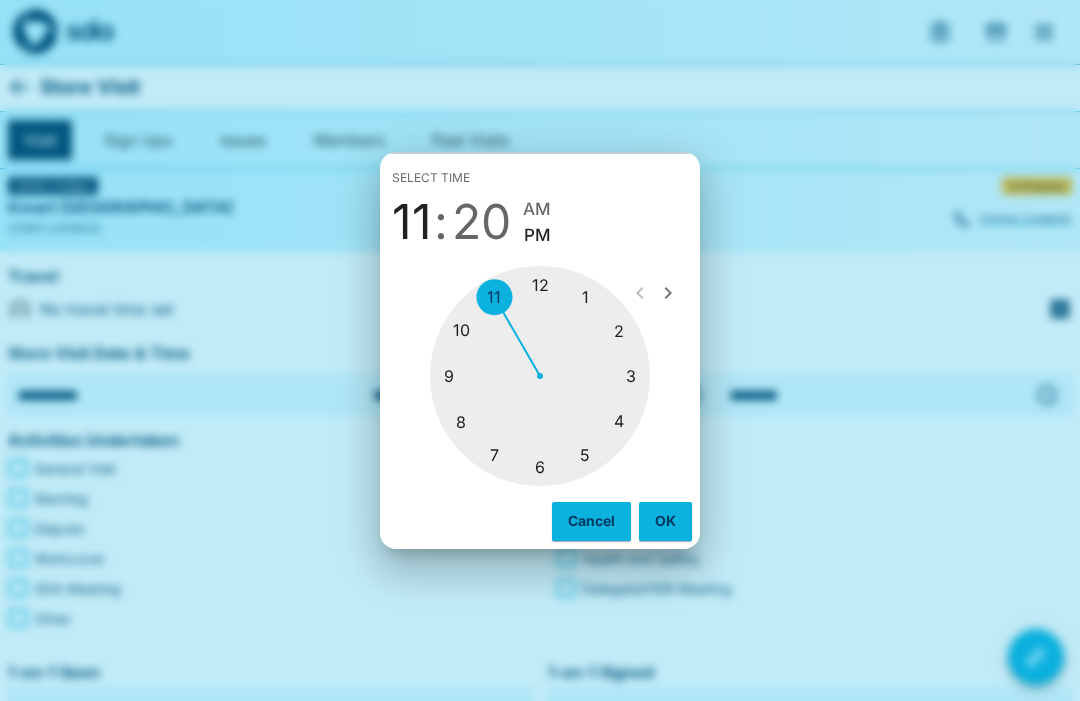 click at bounding box center (540, 376) 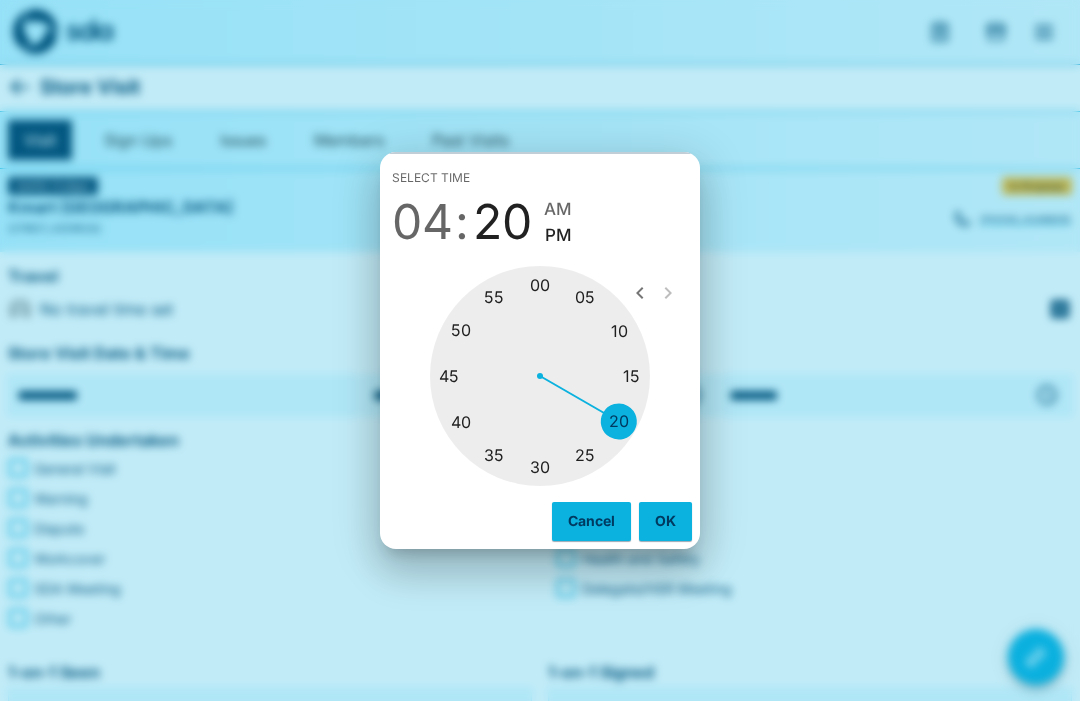 click at bounding box center [540, 376] 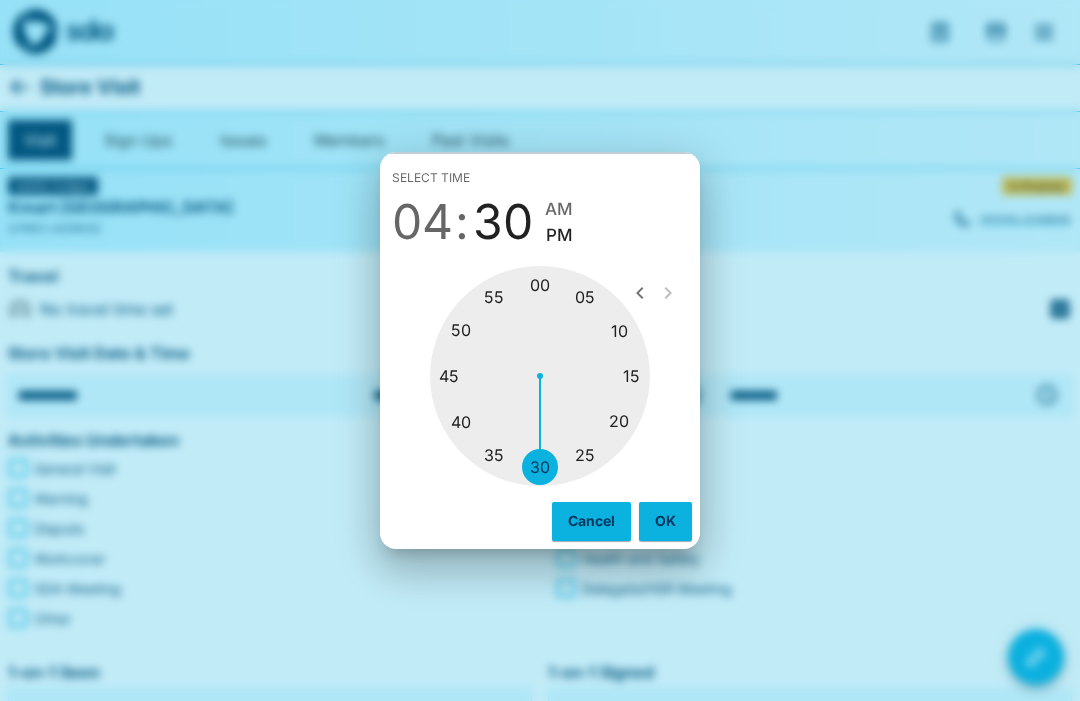 type on "********" 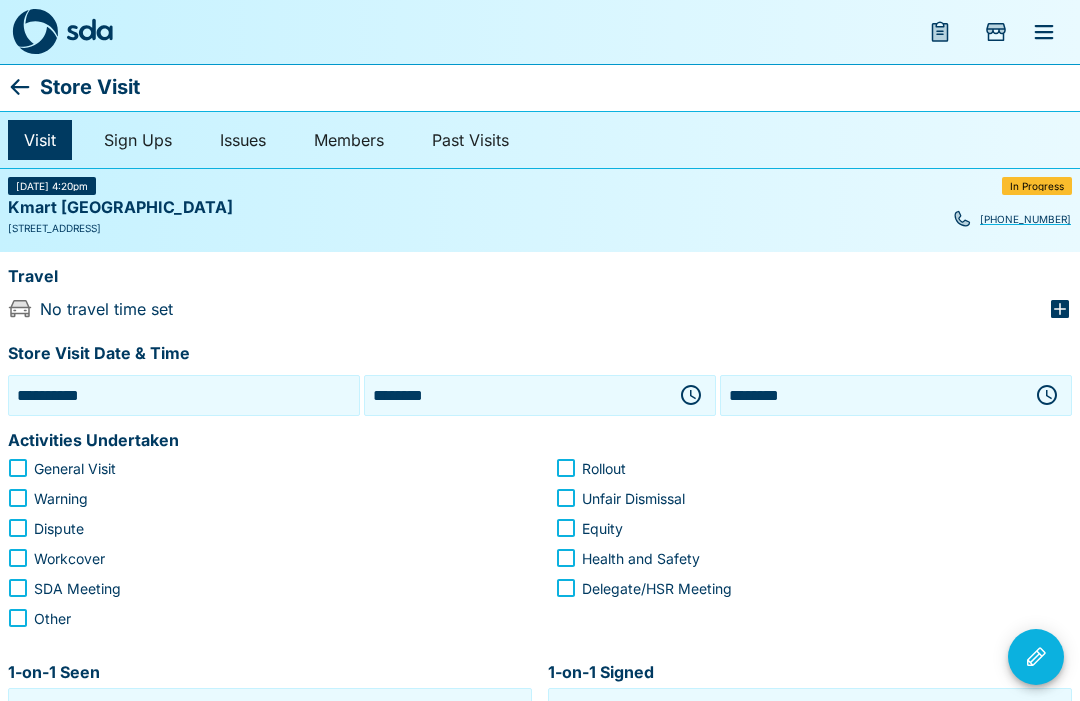 click 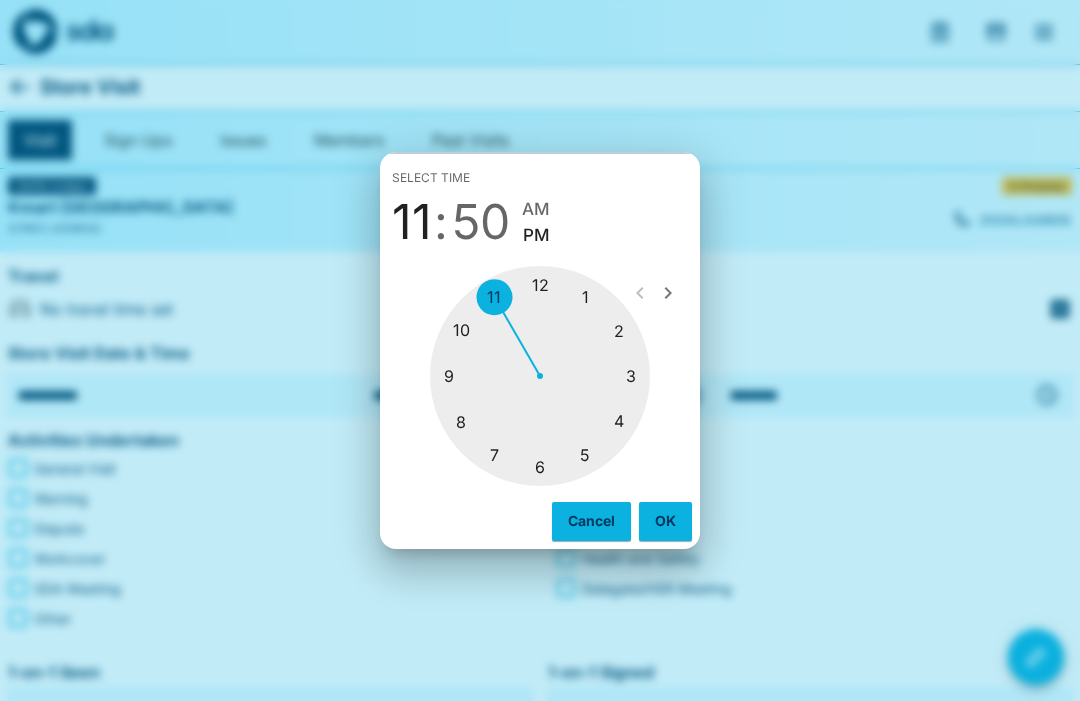 click at bounding box center (540, 376) 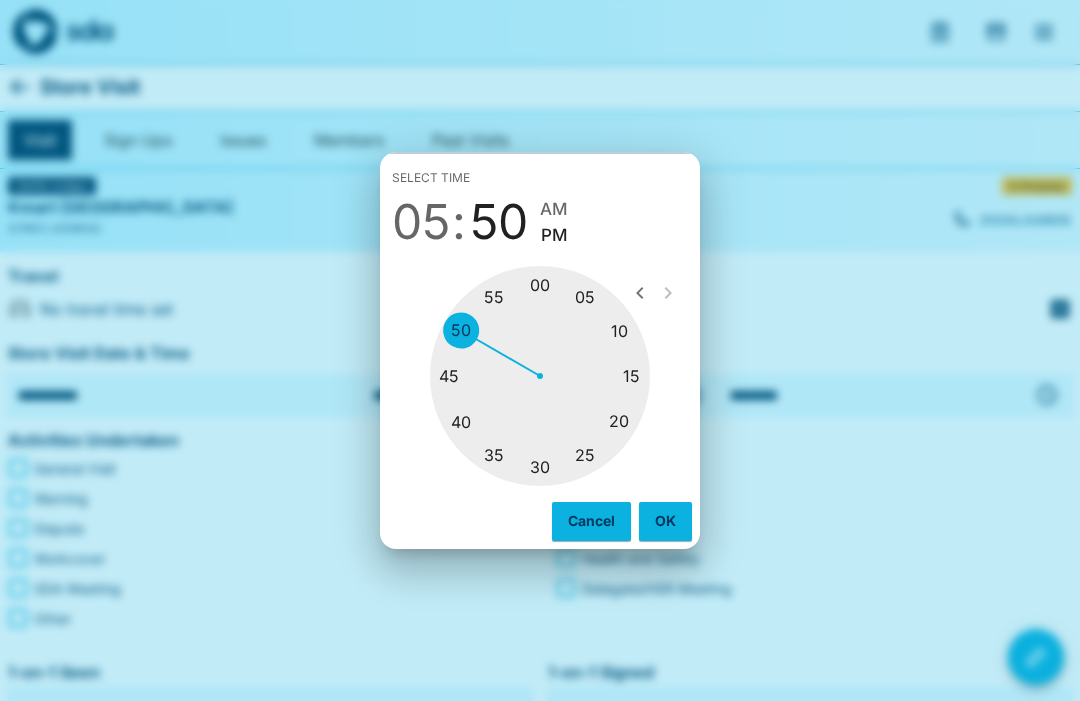 click at bounding box center (540, 376) 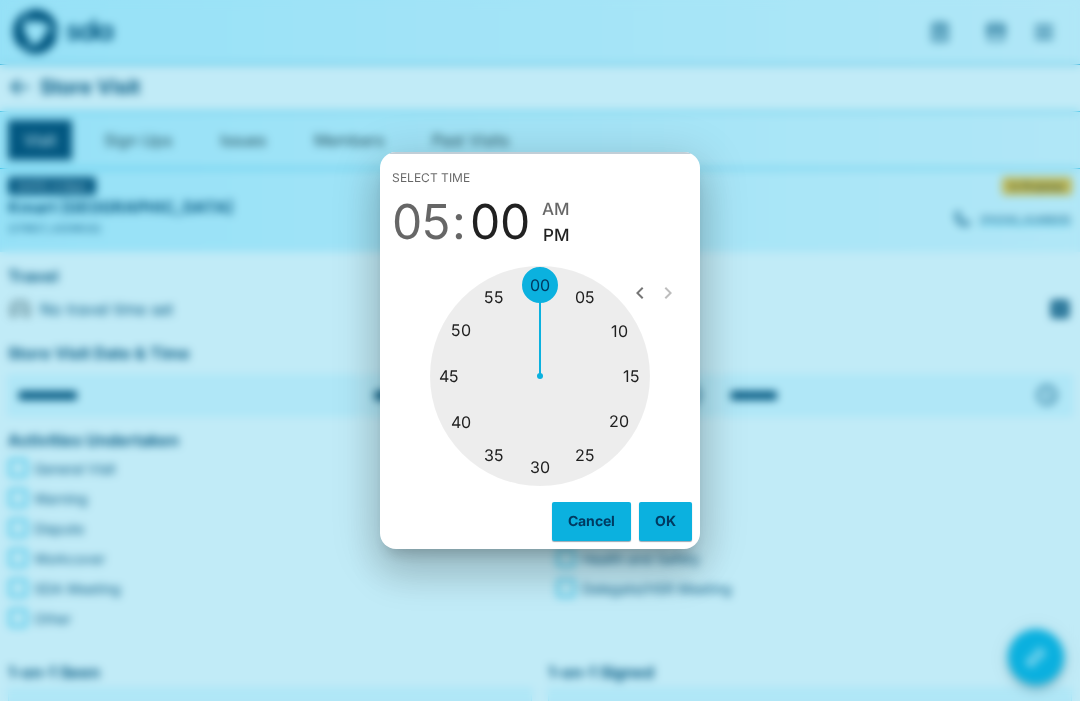 type on "********" 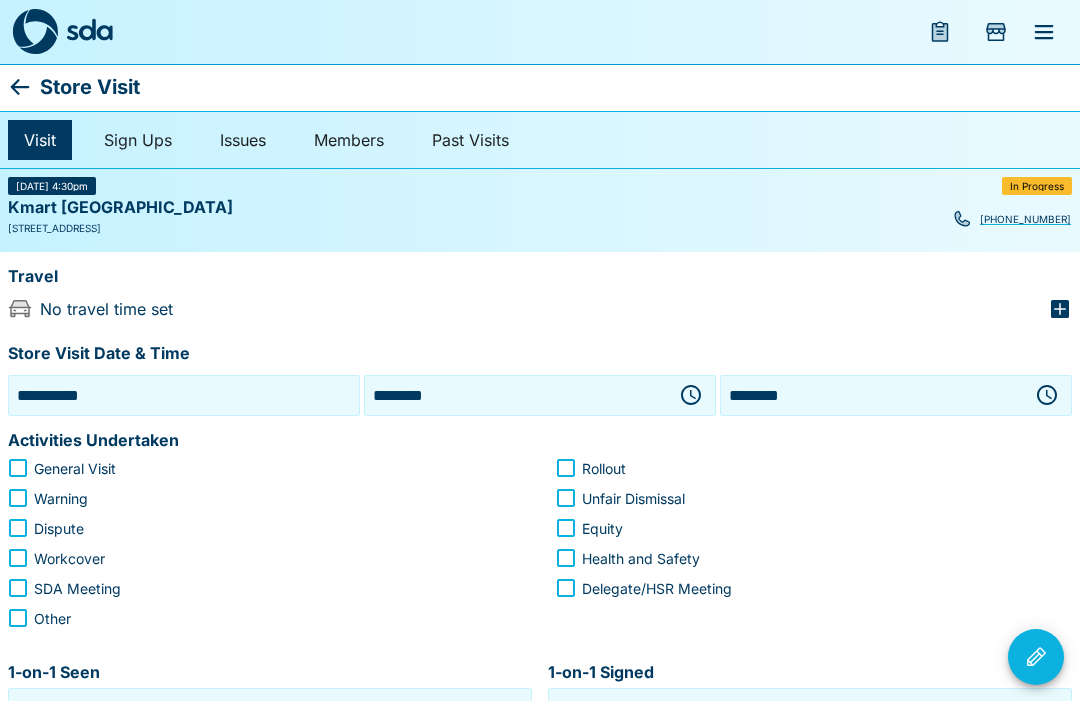 click 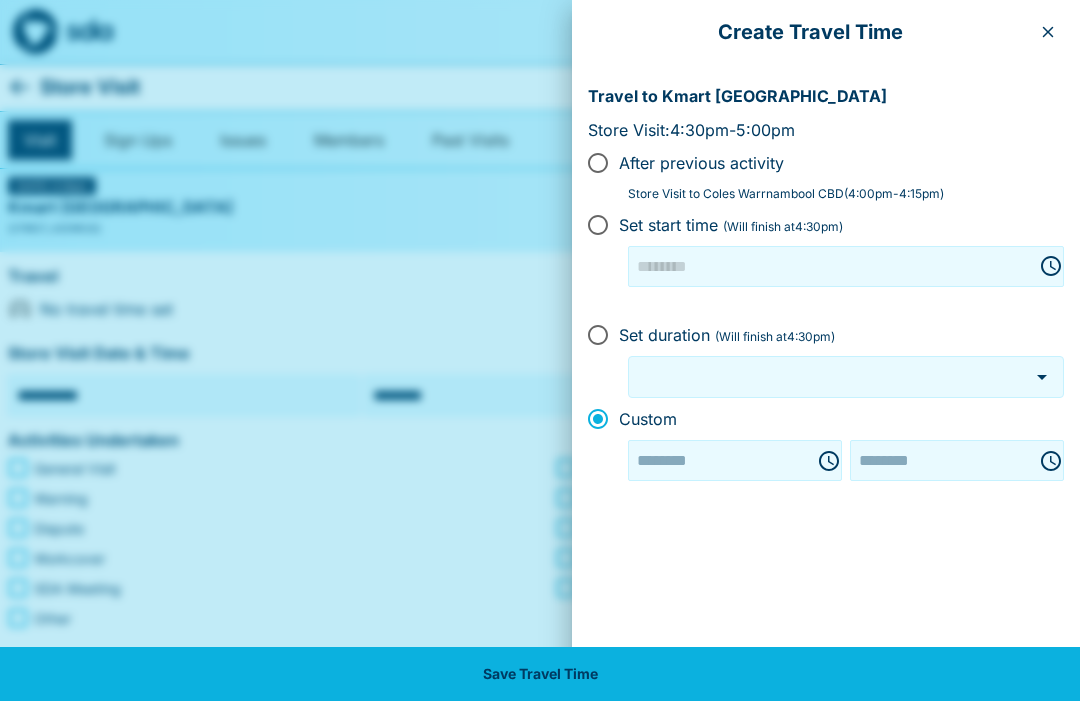 type on "********" 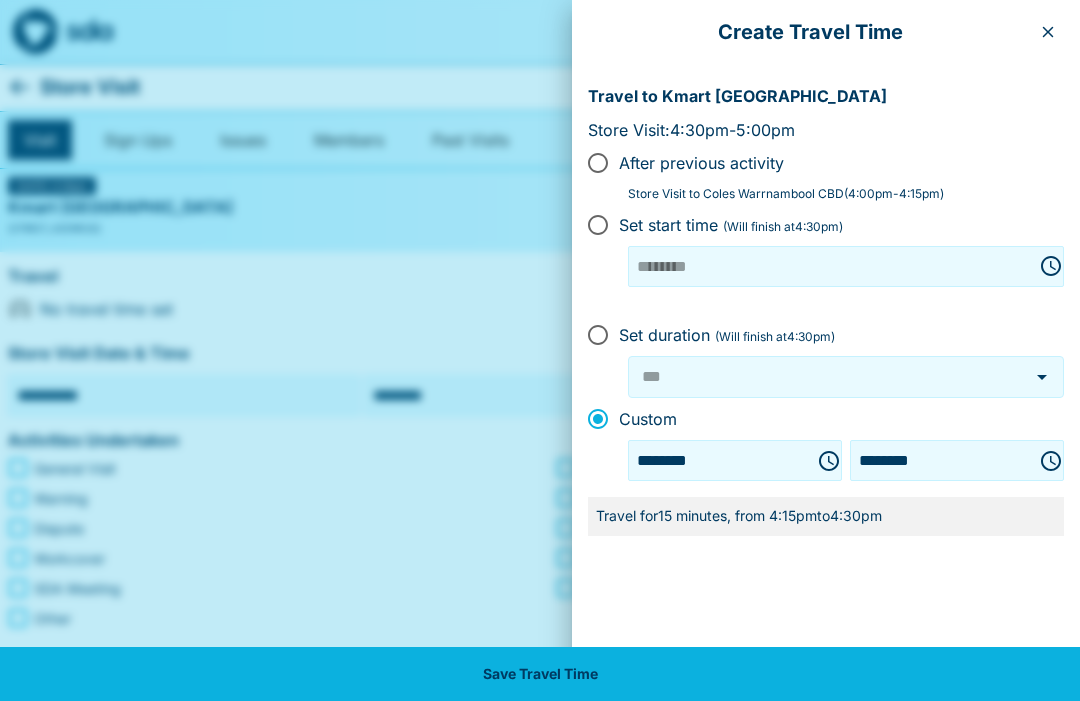click on "Save Travel Time" at bounding box center (540, 674) 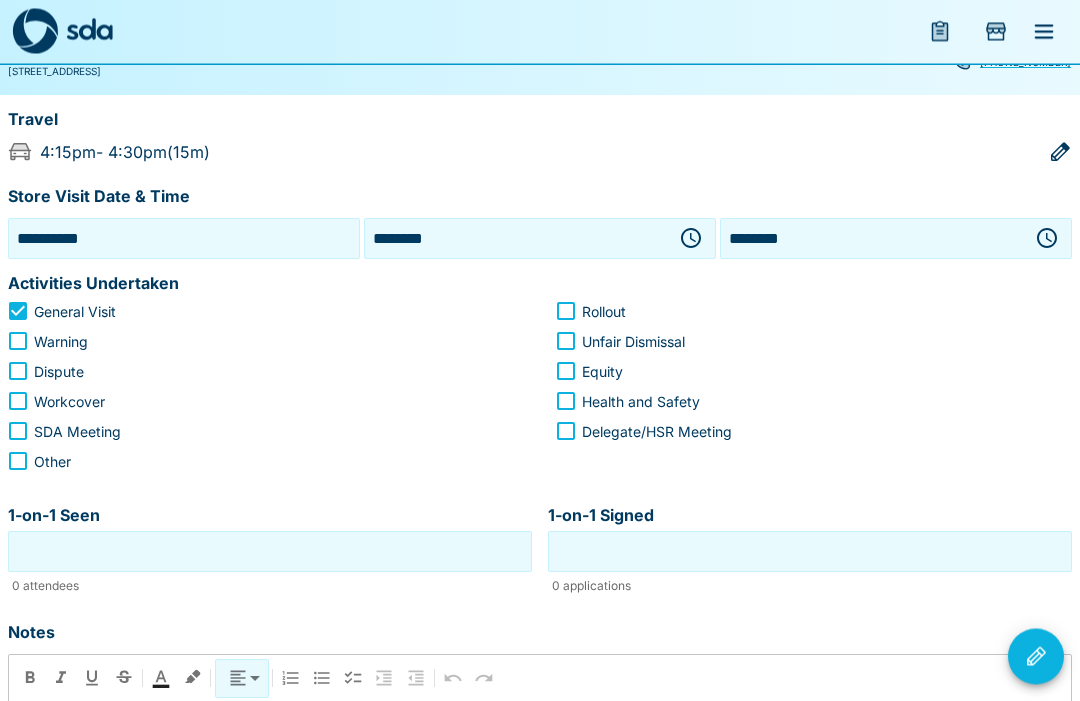 click on "1-on-1 Seen" at bounding box center [270, 552] 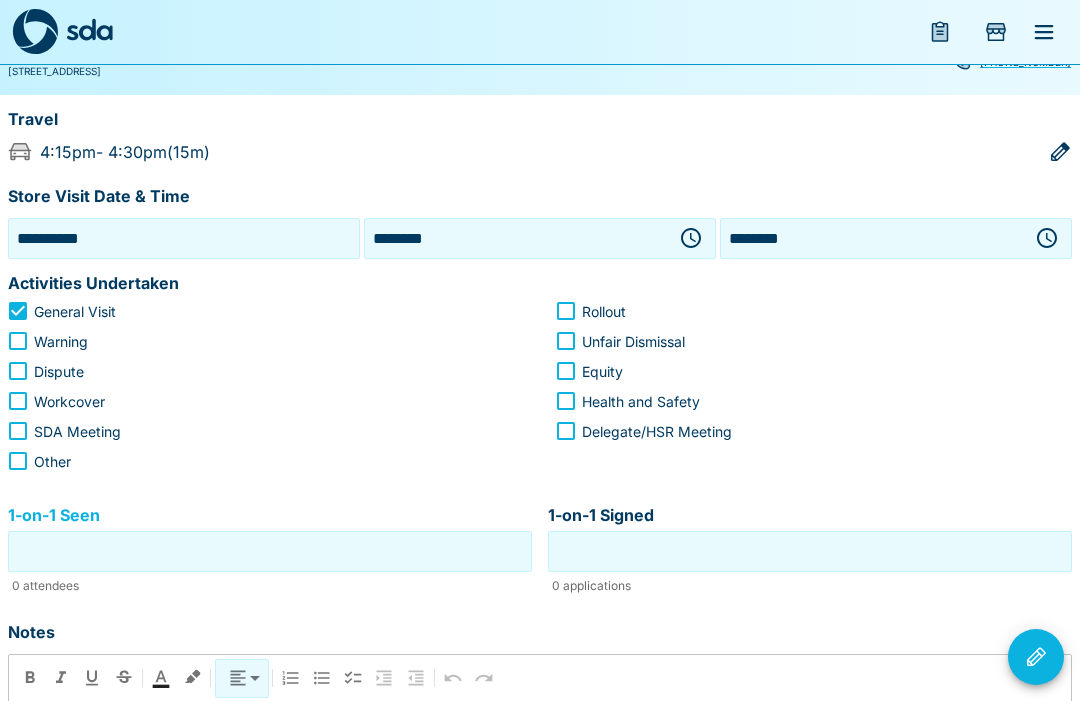 scroll, scrollTop: 157, scrollLeft: 0, axis: vertical 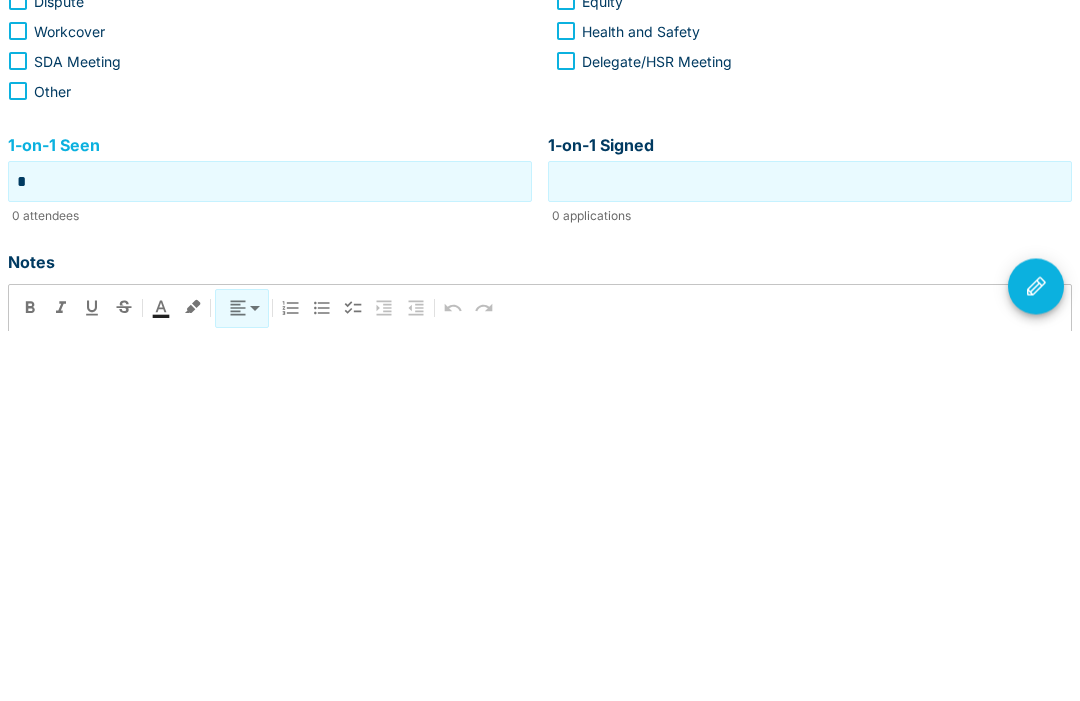 type on "*" 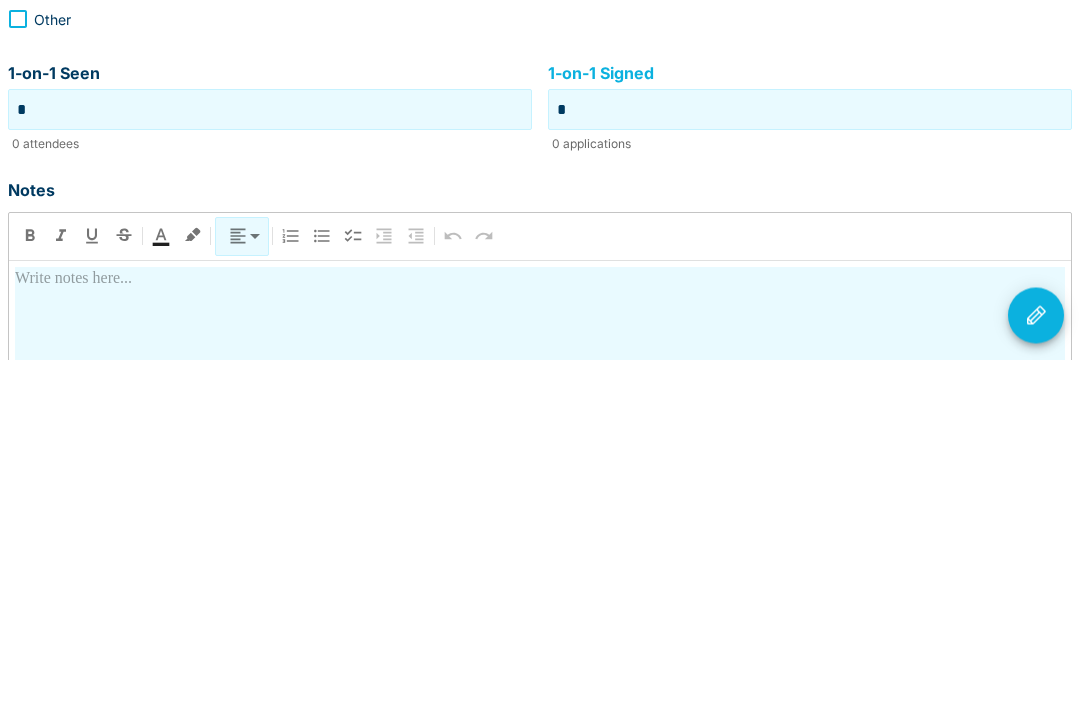 scroll, scrollTop: 278, scrollLeft: 0, axis: vertical 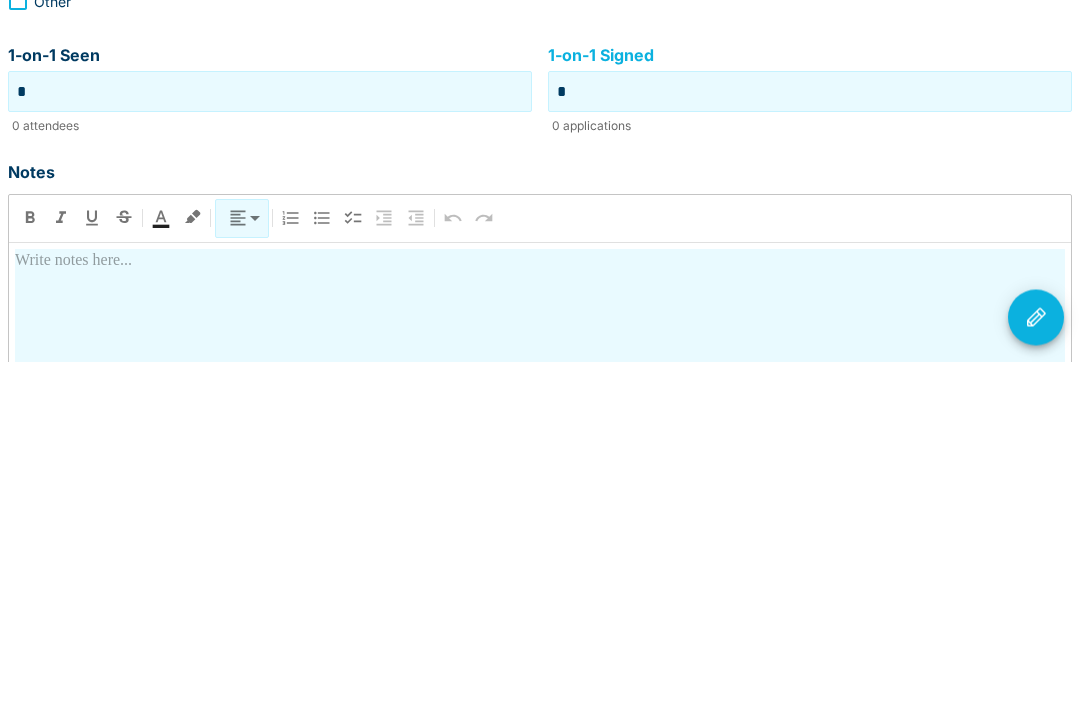 type on "*" 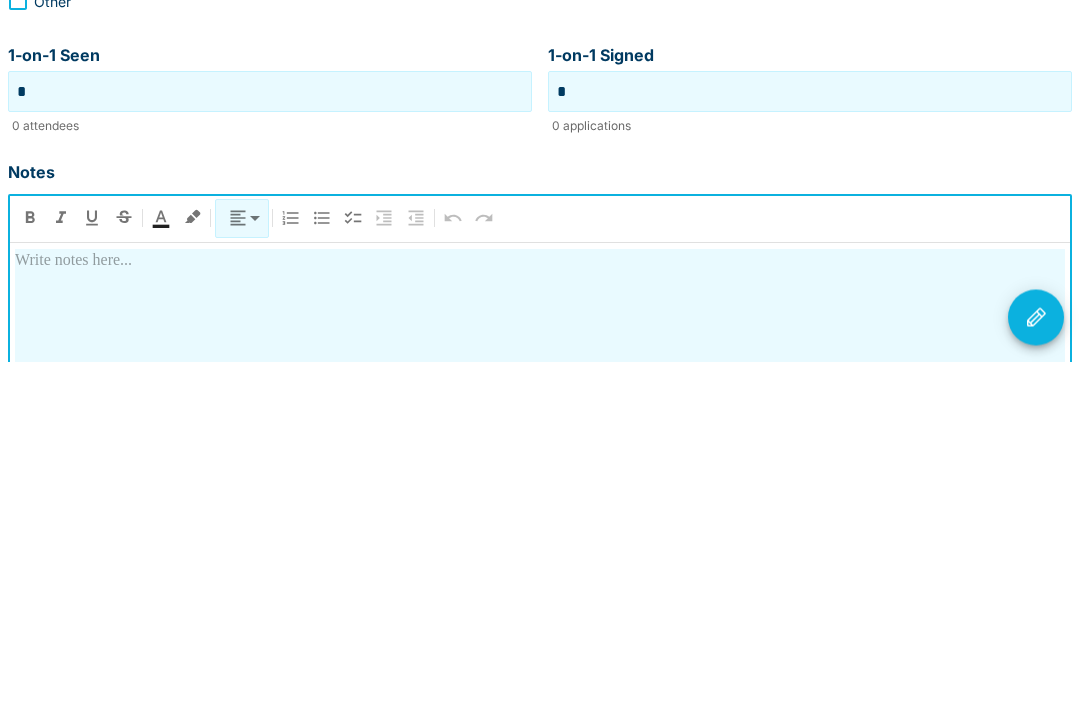 type 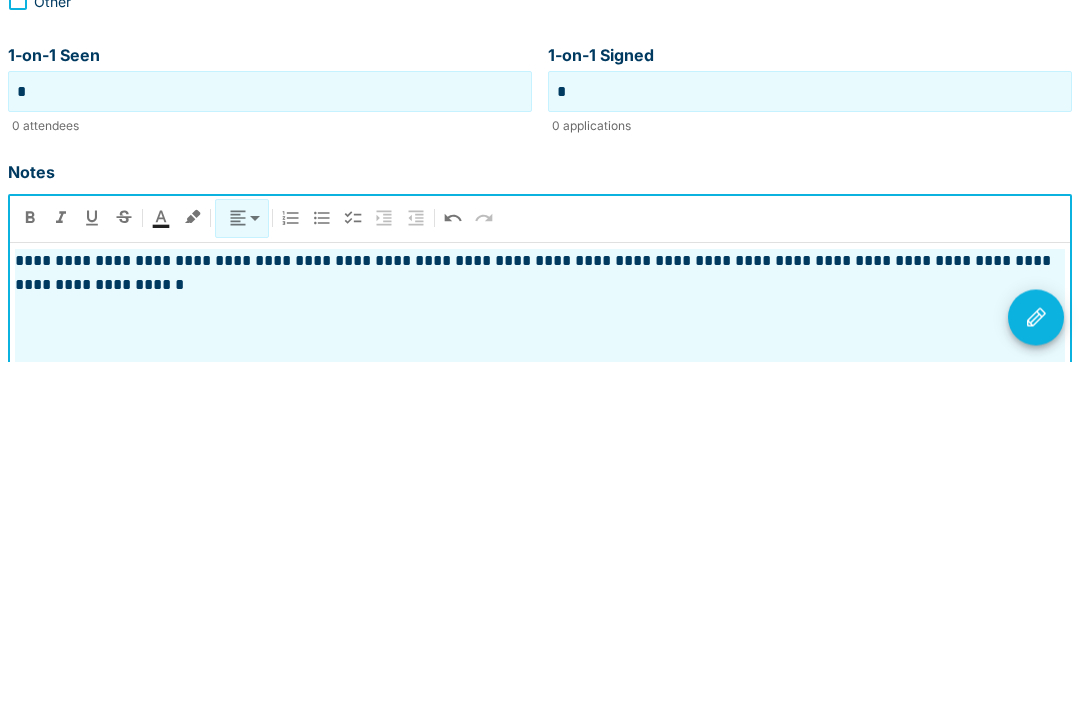 click on "**********" at bounding box center [540, 764] 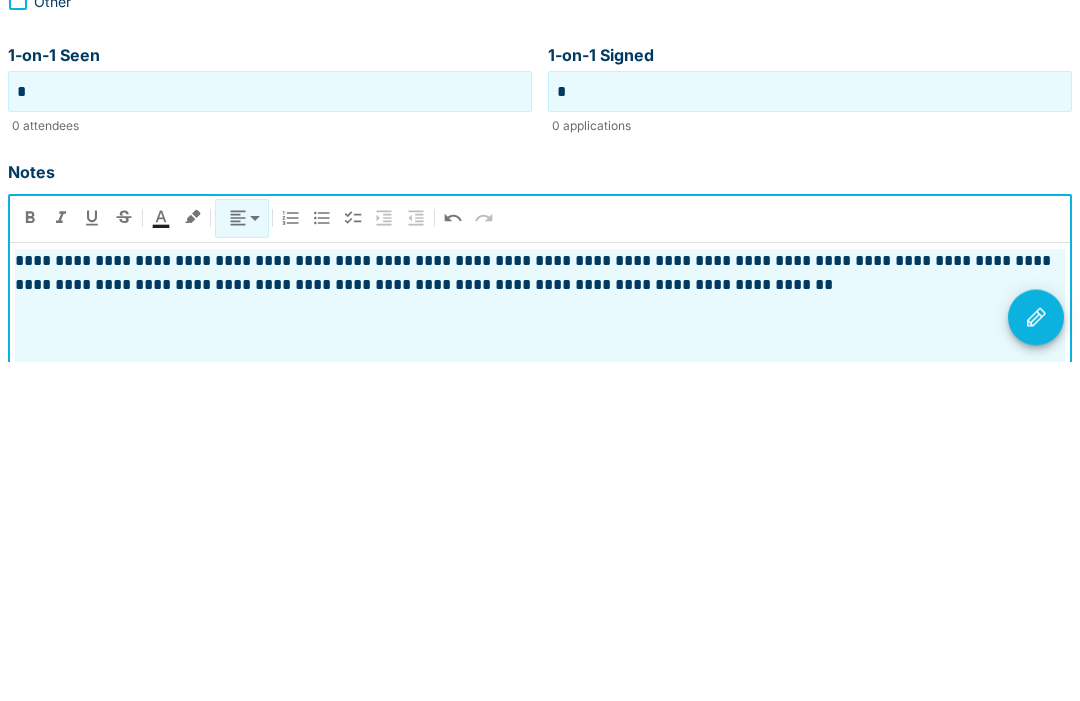click at bounding box center [1036, 657] 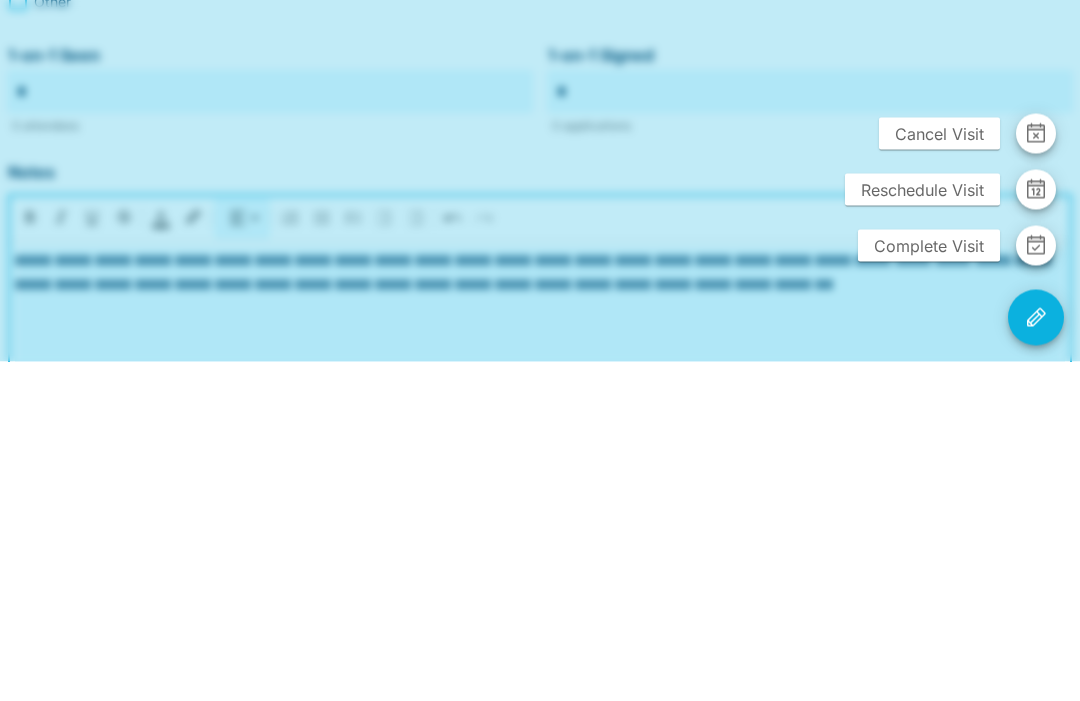 scroll, scrollTop: 501, scrollLeft: 0, axis: vertical 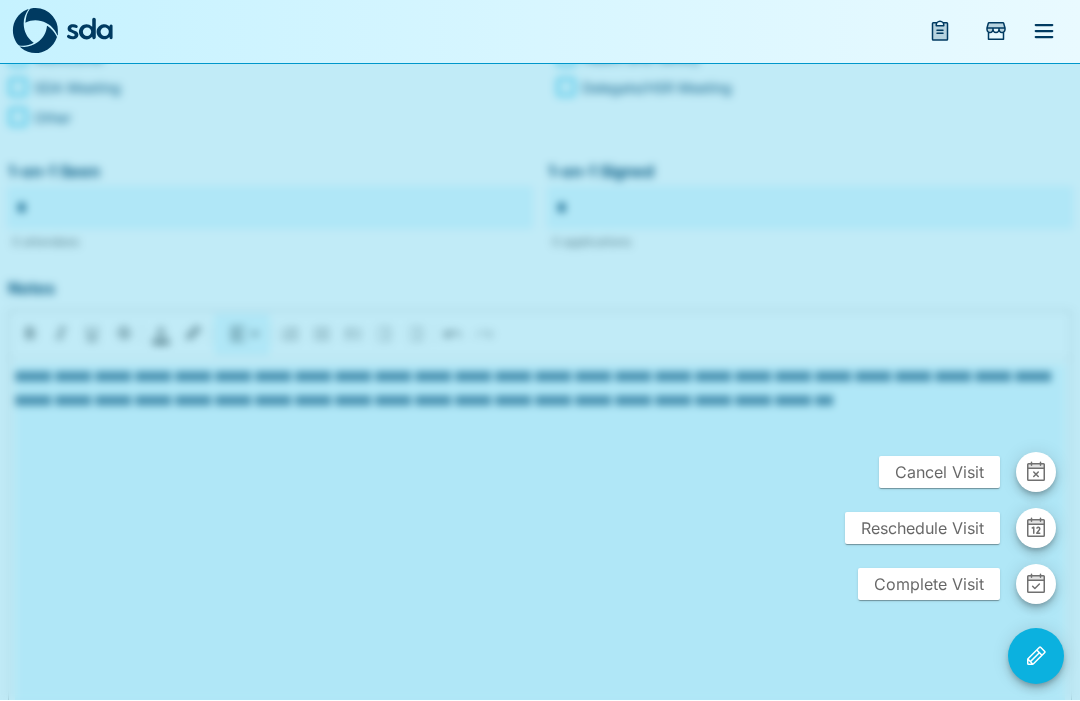 click on "Complete Visit" at bounding box center [929, 585] 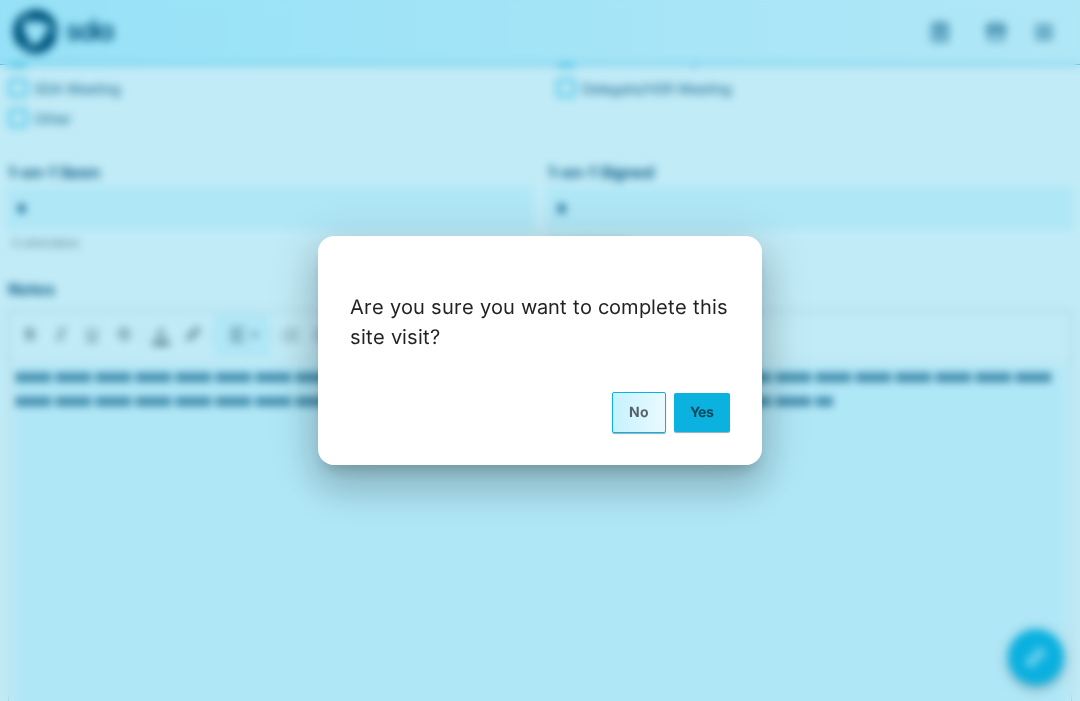 click on "Yes" at bounding box center [702, 412] 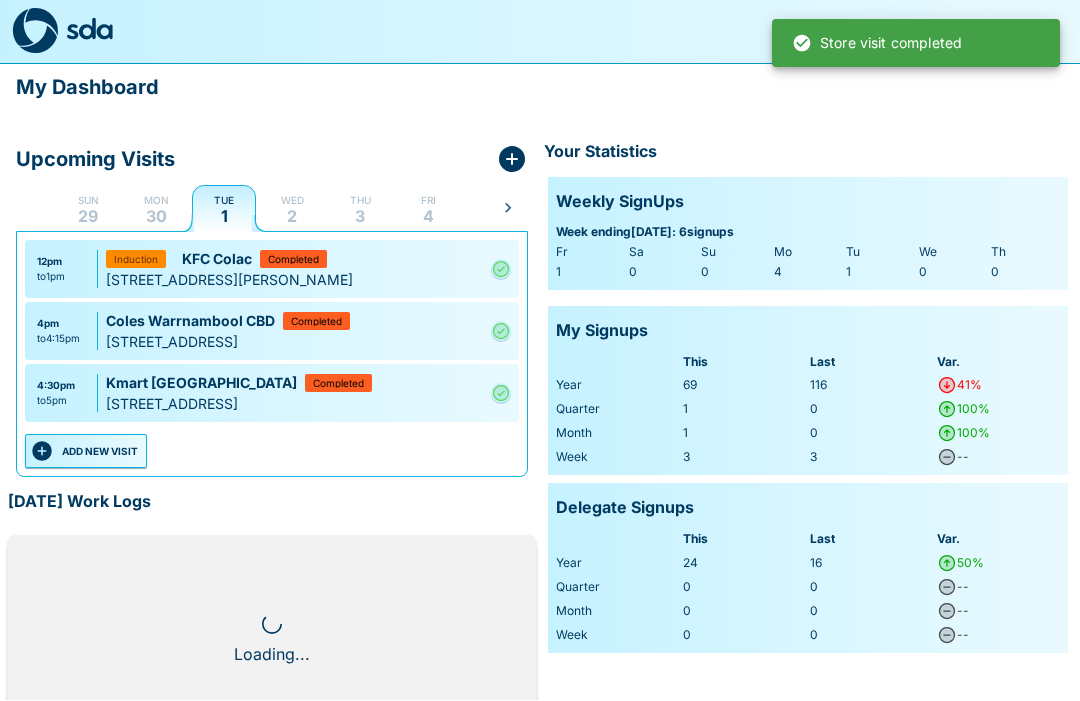 scroll, scrollTop: 1, scrollLeft: 0, axis: vertical 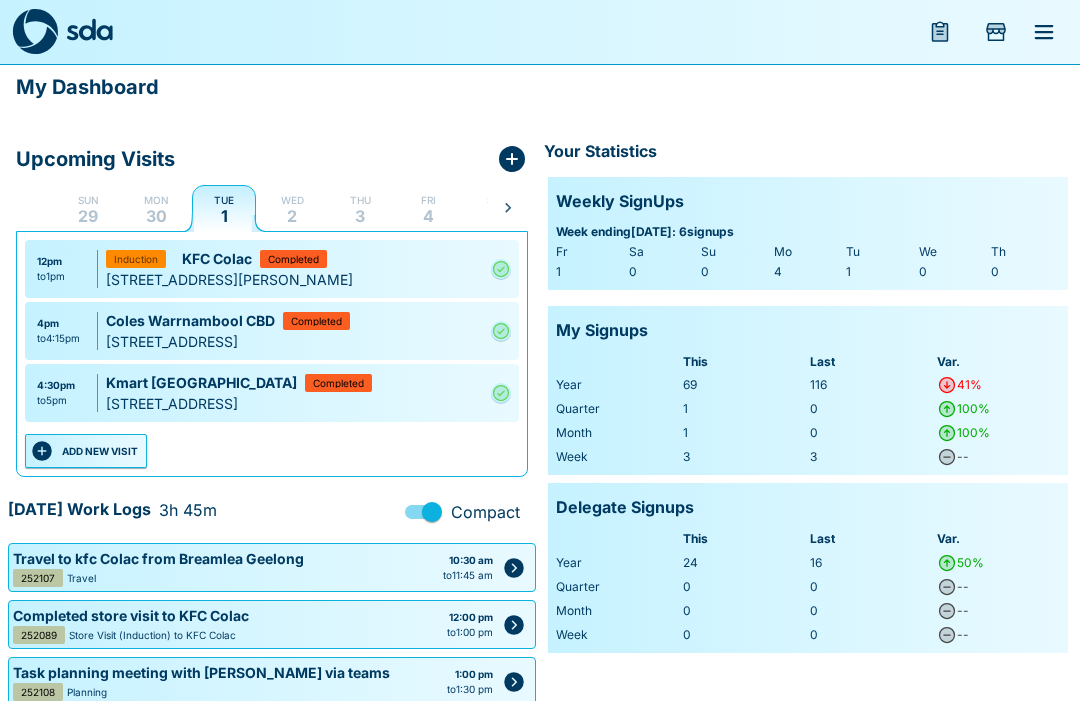 click 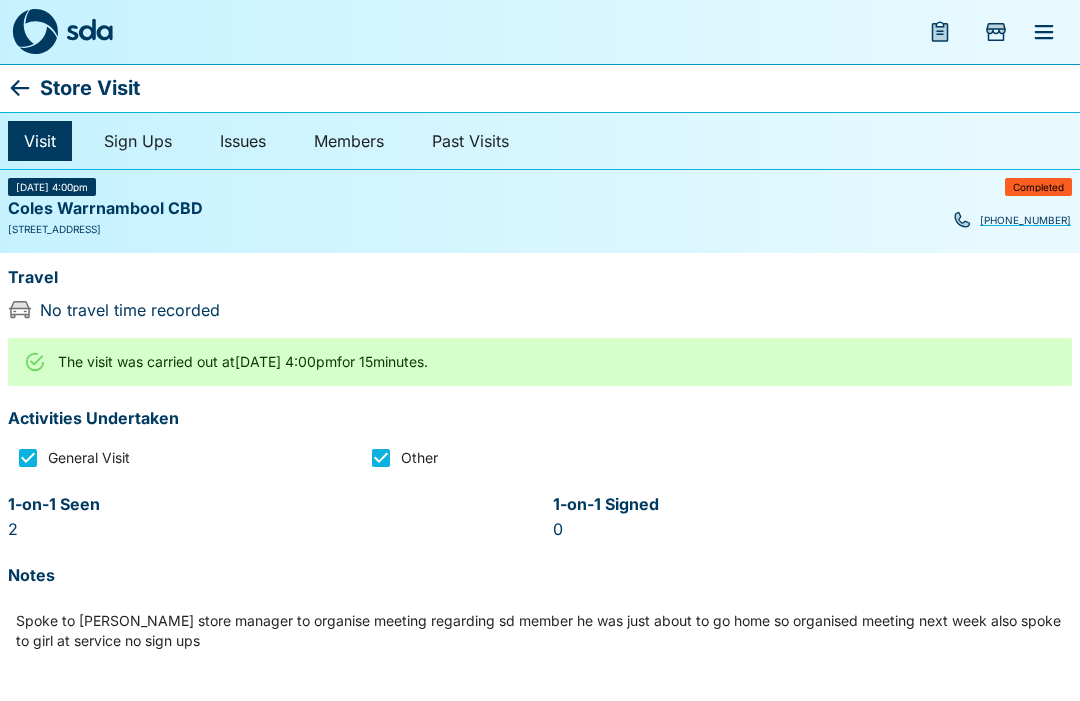 click on "No travel time recorded" at bounding box center (540, 310) 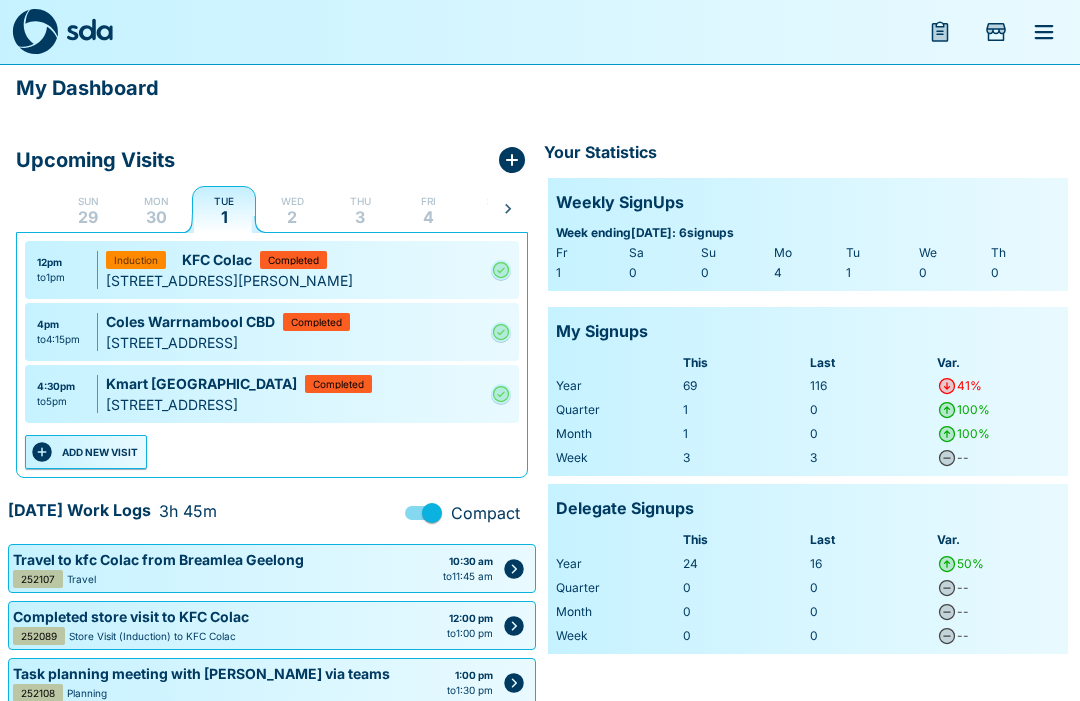 click 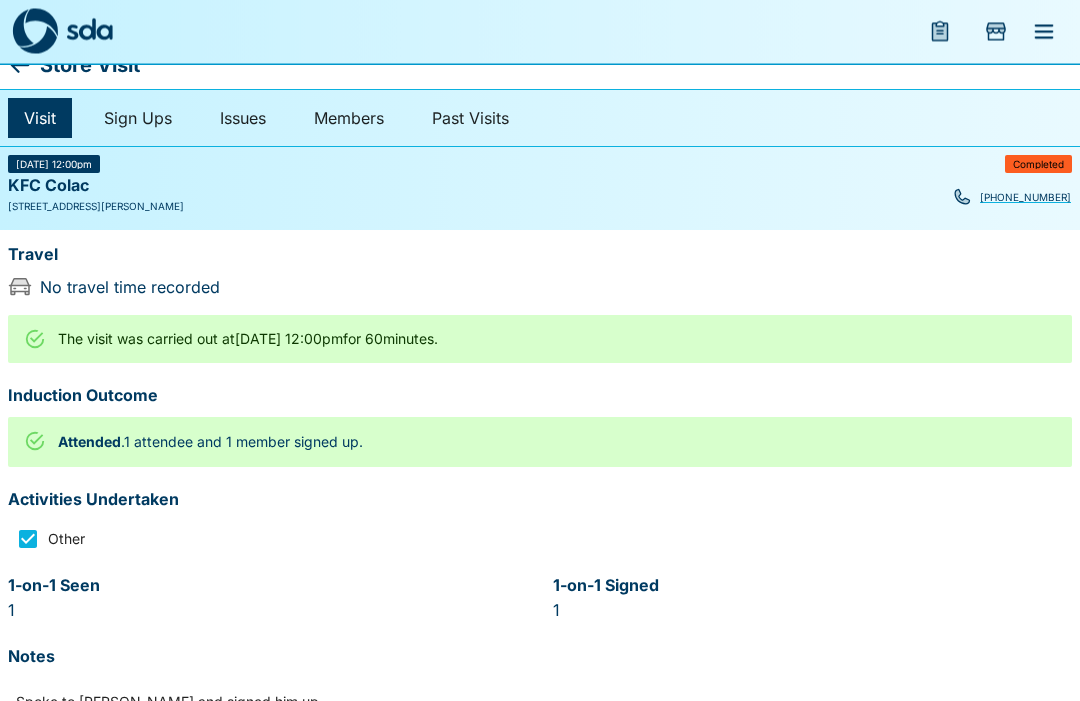 scroll, scrollTop: 0, scrollLeft: 0, axis: both 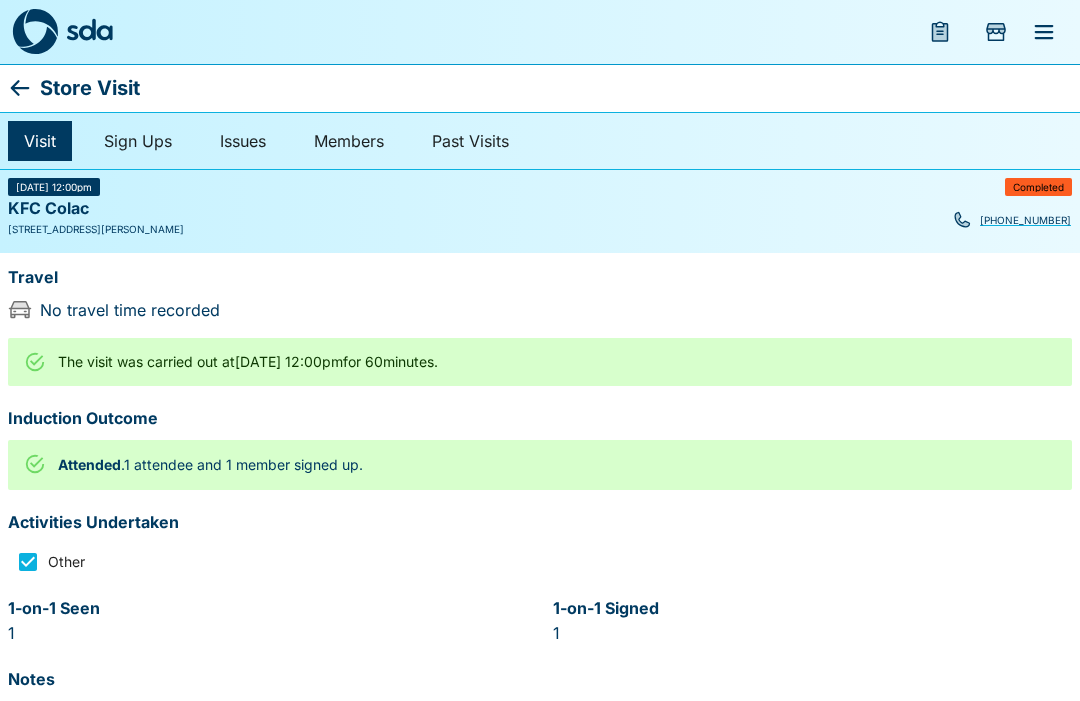 click on "The visit was carried out at  [GEOGRAPHIC_DATA][DATE] 12:00pm  for   60  minutes." at bounding box center [540, 362] 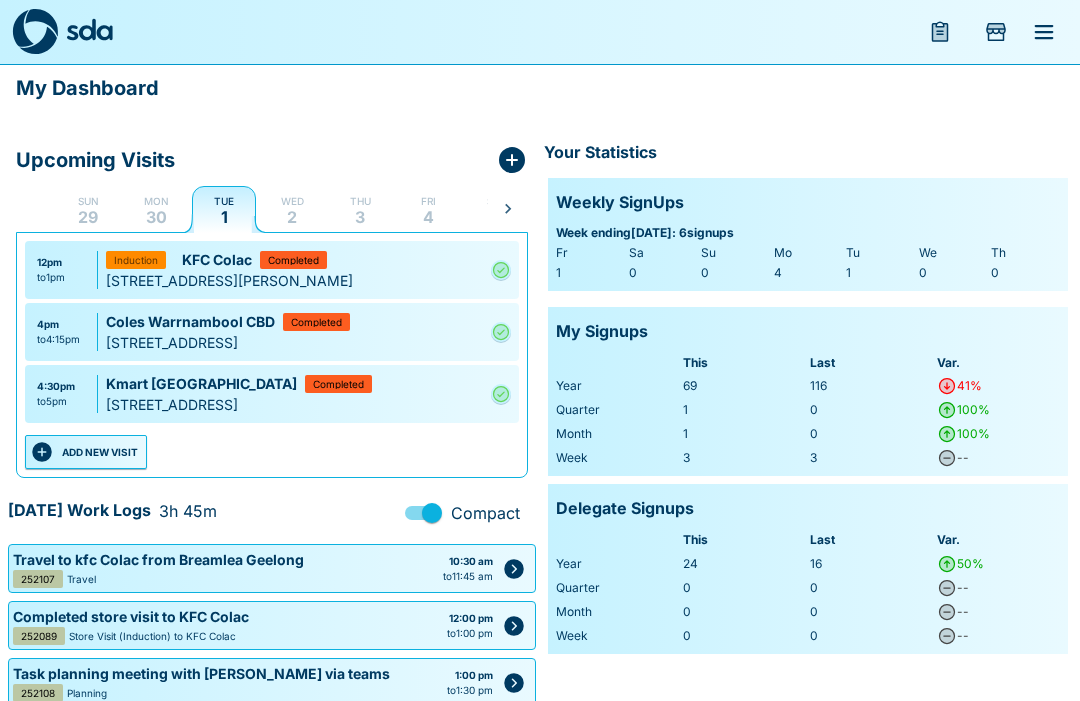 click 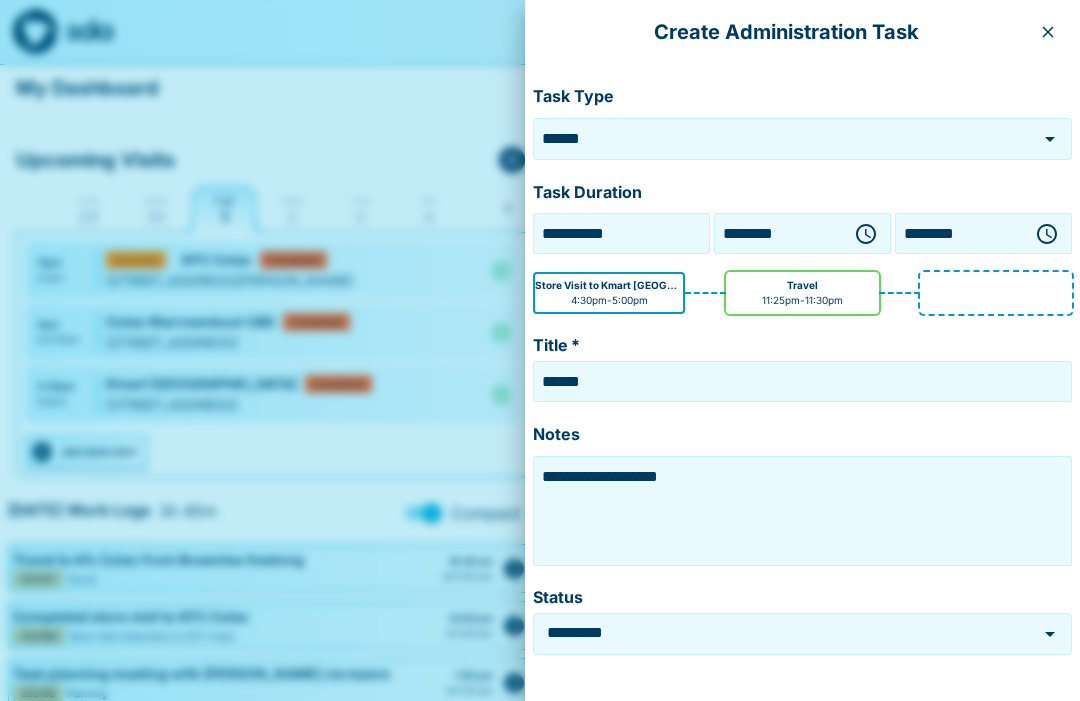 click 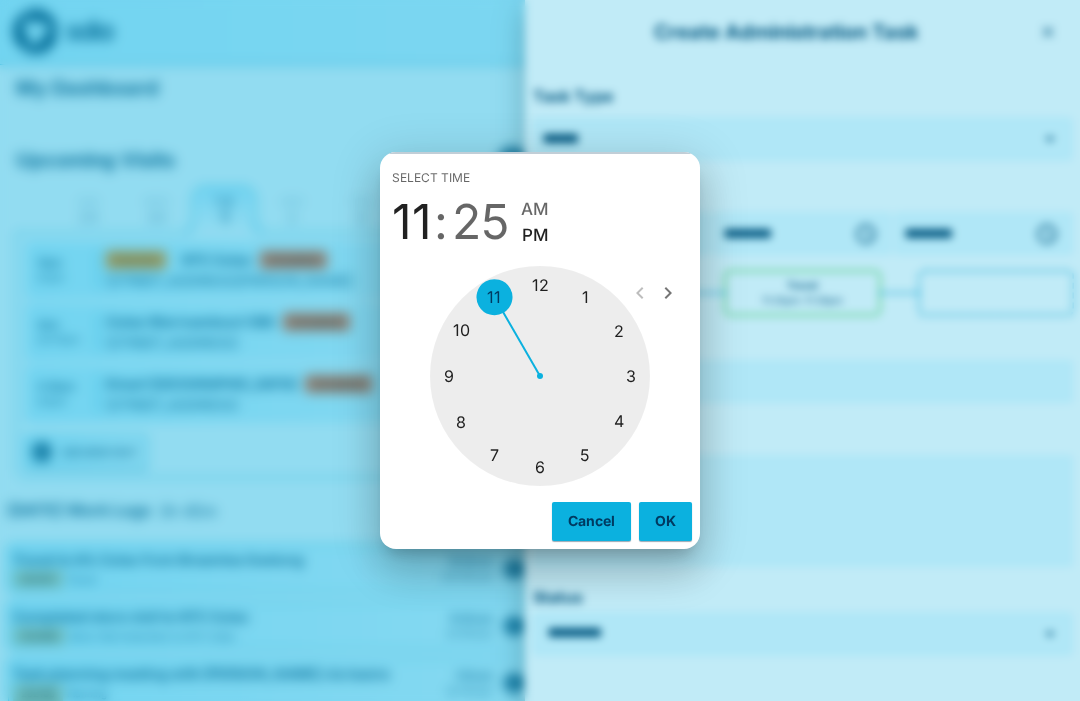 click at bounding box center [540, 376] 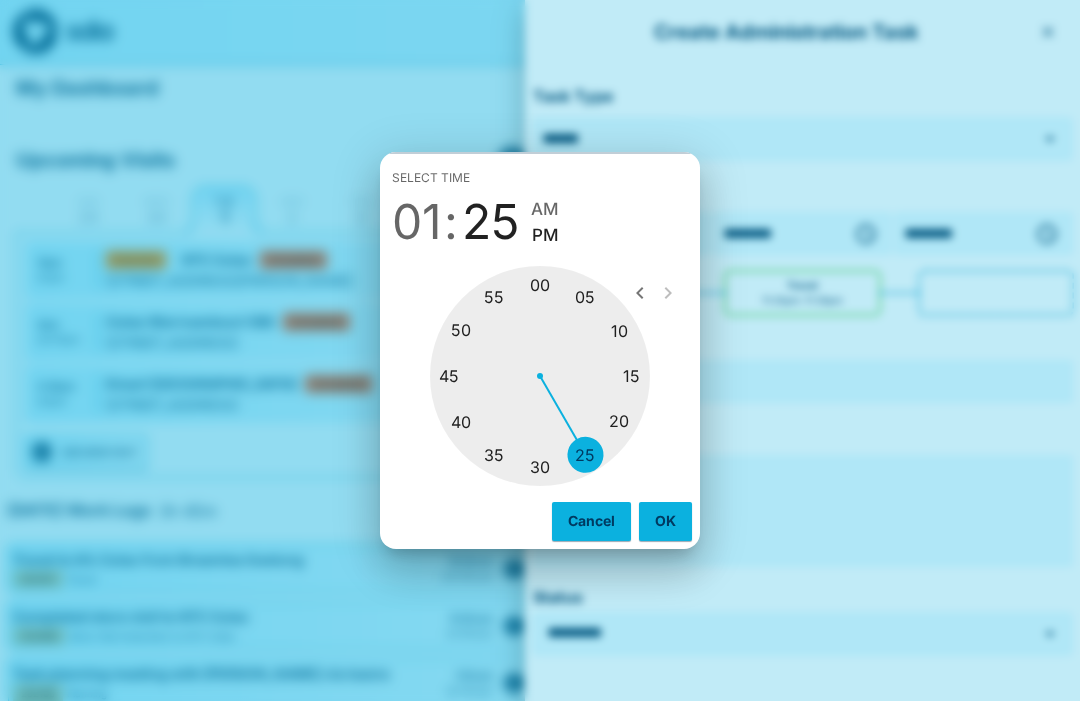 click at bounding box center [540, 376] 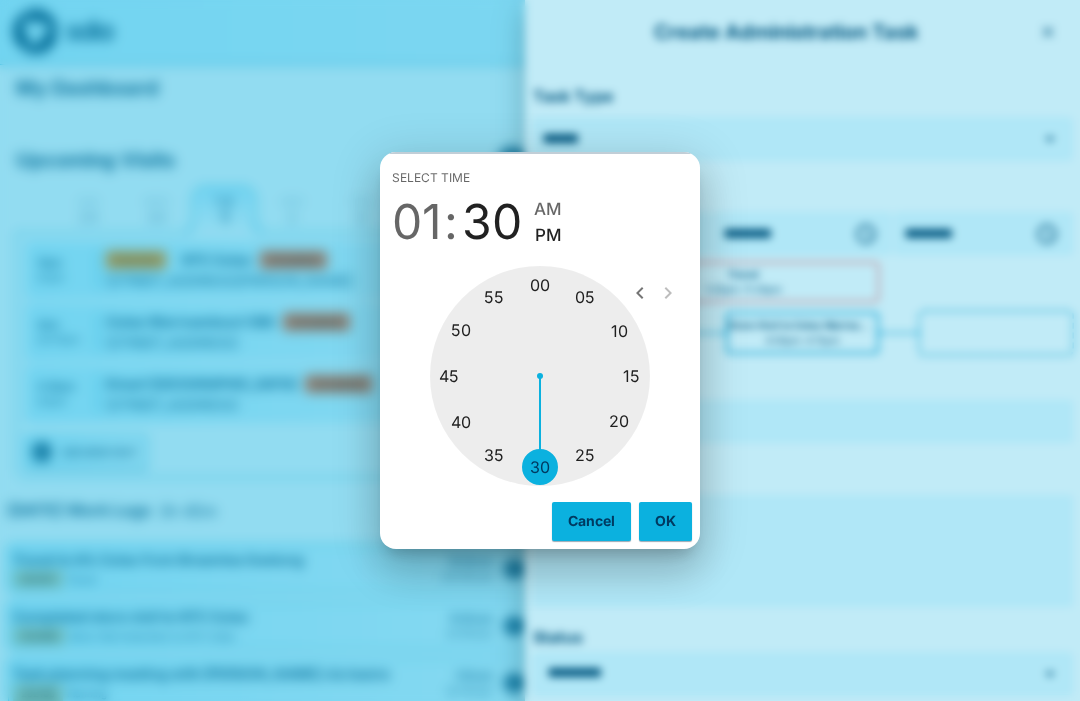 click on "OK" at bounding box center (665, 521) 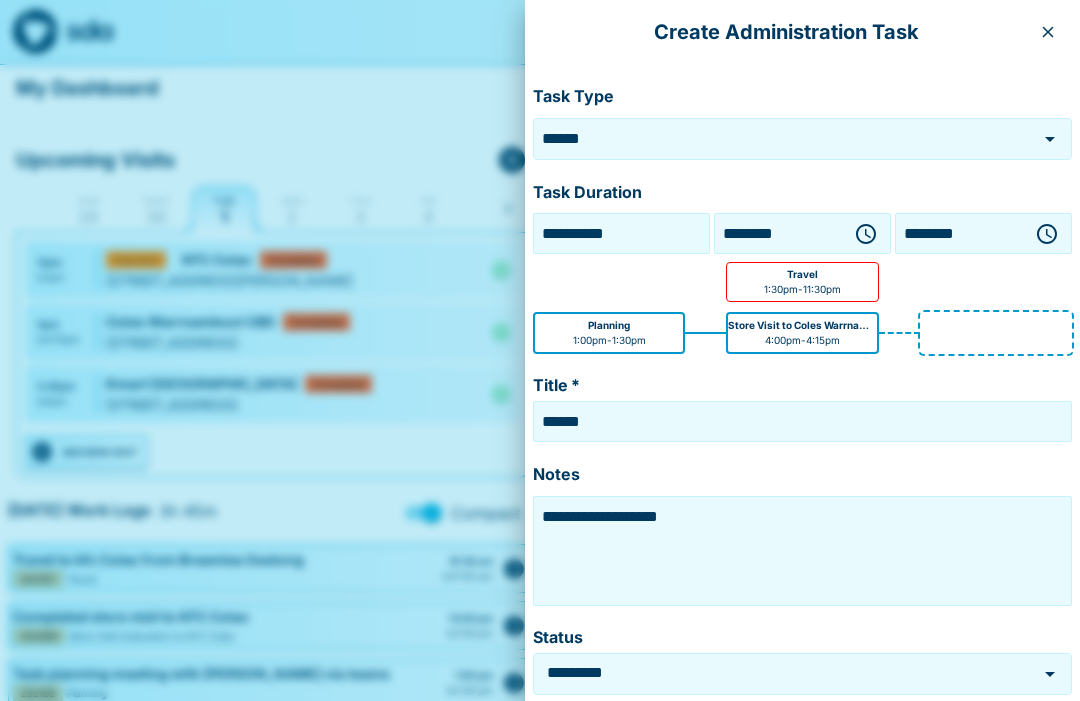 click 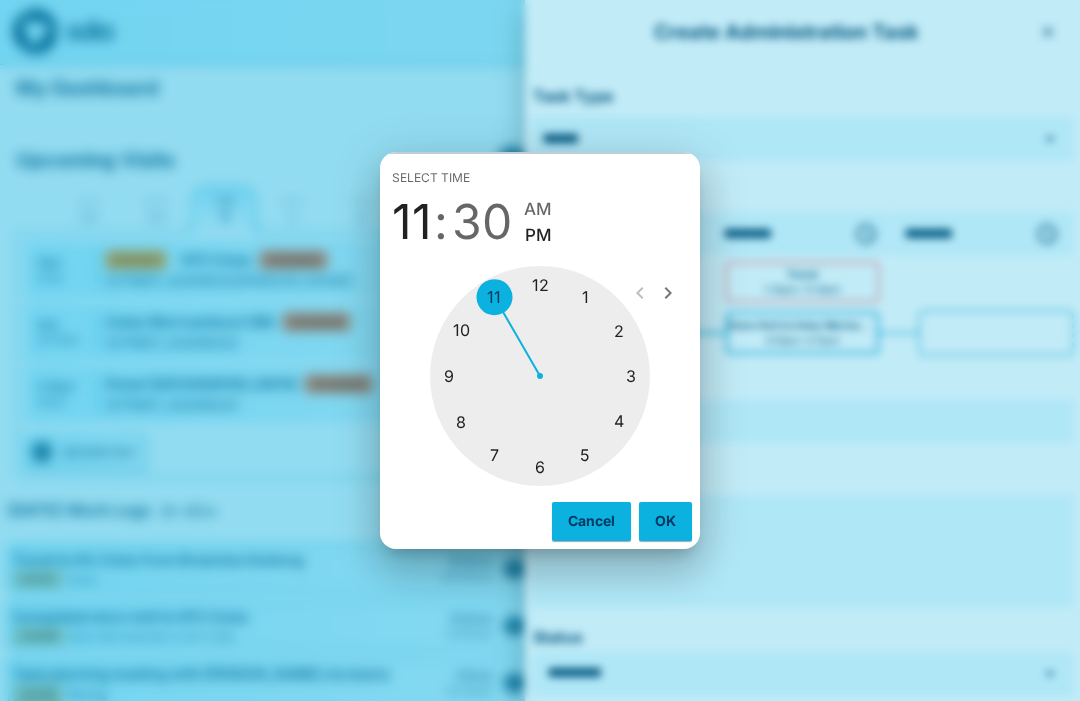 click at bounding box center [540, 376] 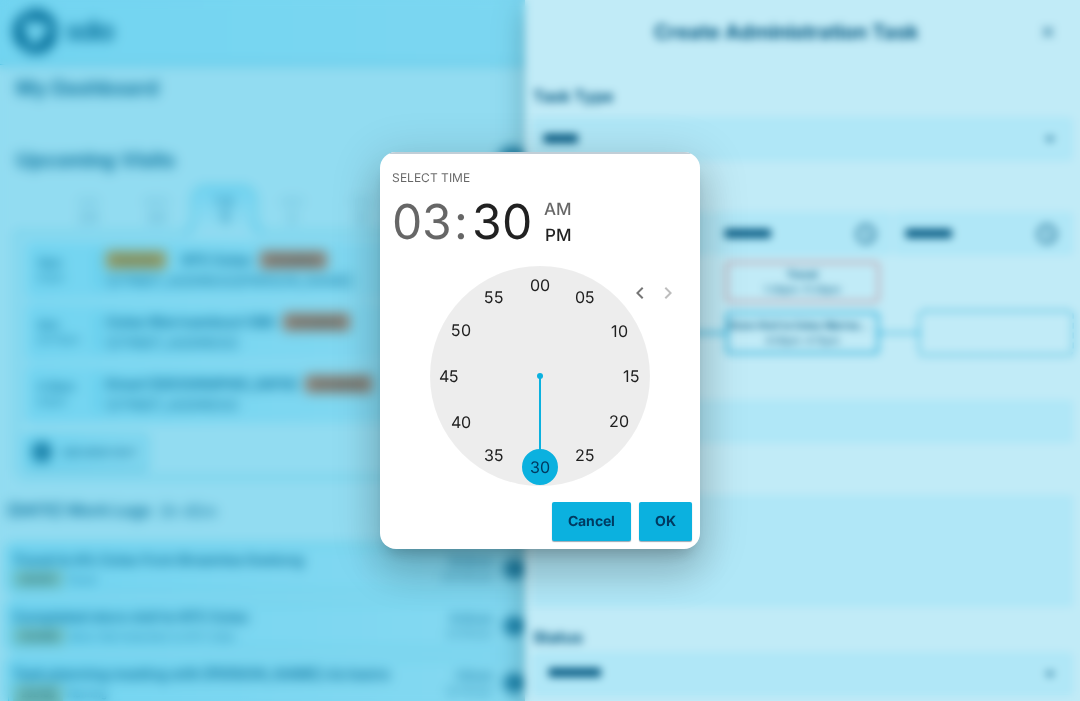click at bounding box center (540, 376) 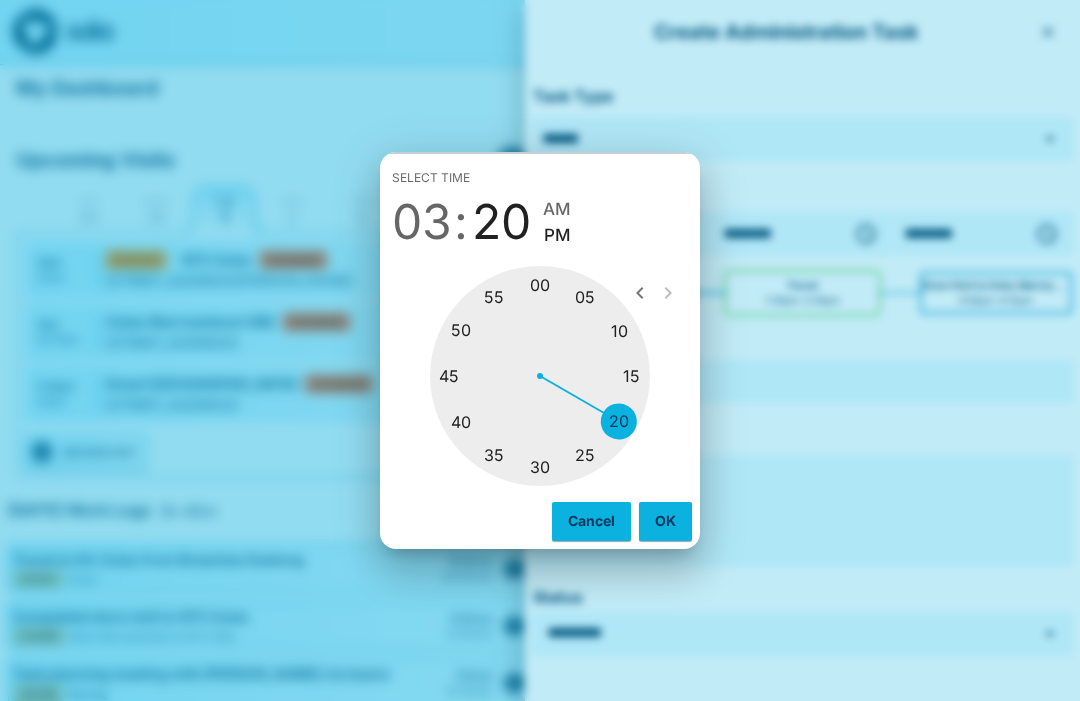 click on "OK" at bounding box center [665, 521] 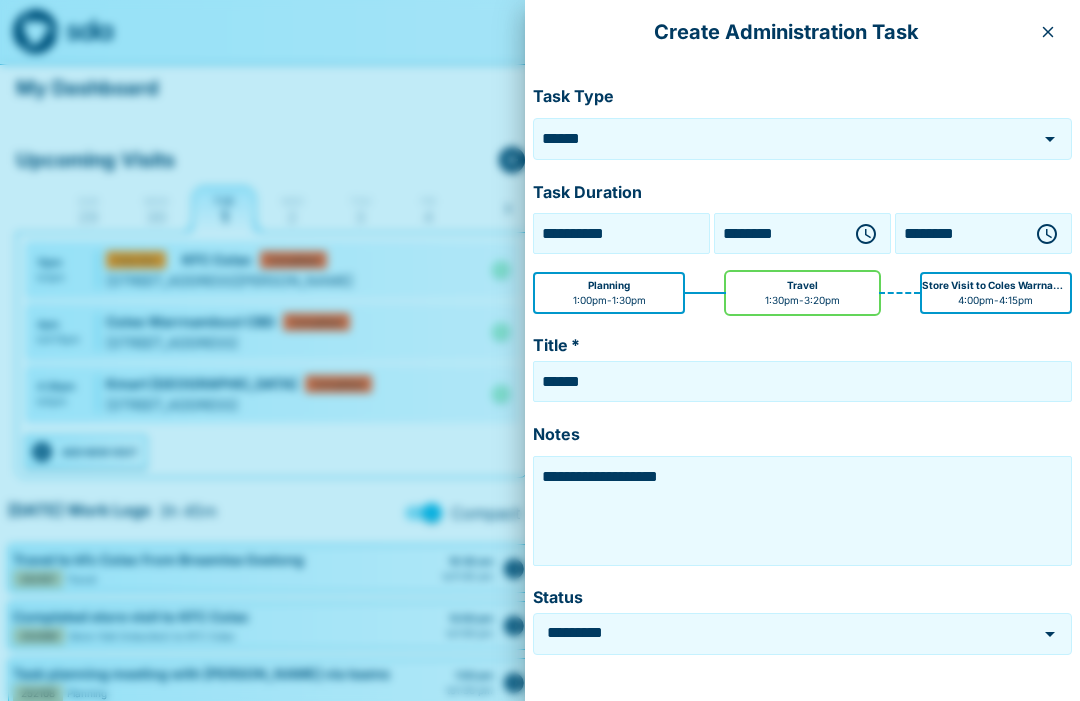 click on "**********" at bounding box center (802, 511) 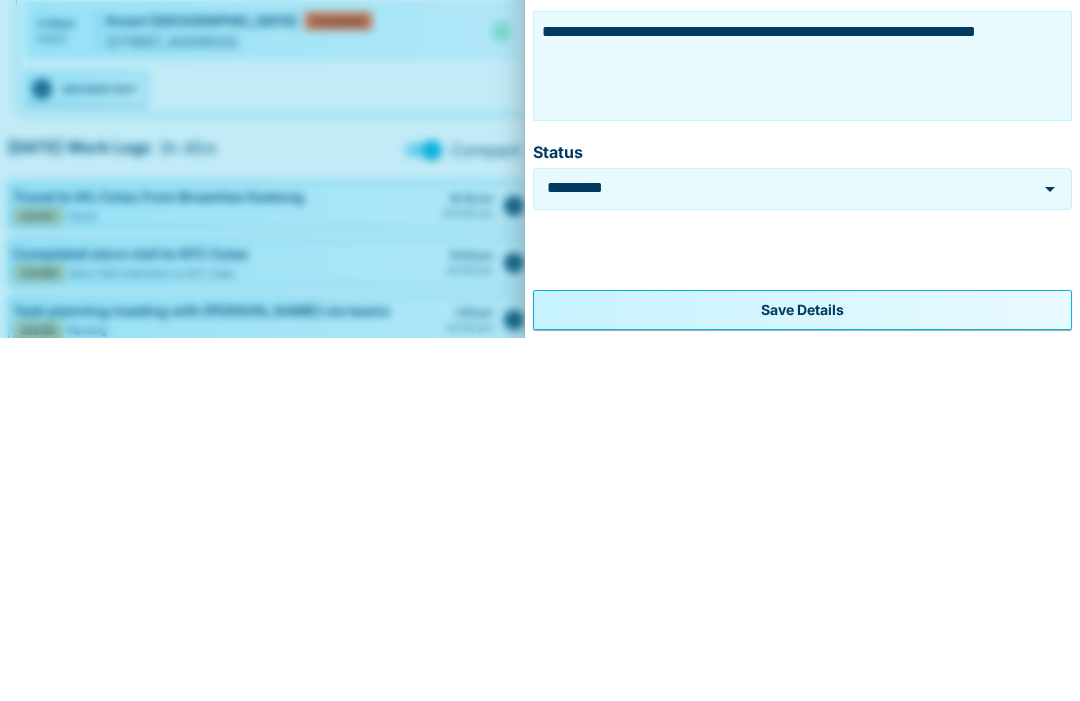 scroll, scrollTop: 80, scrollLeft: 0, axis: vertical 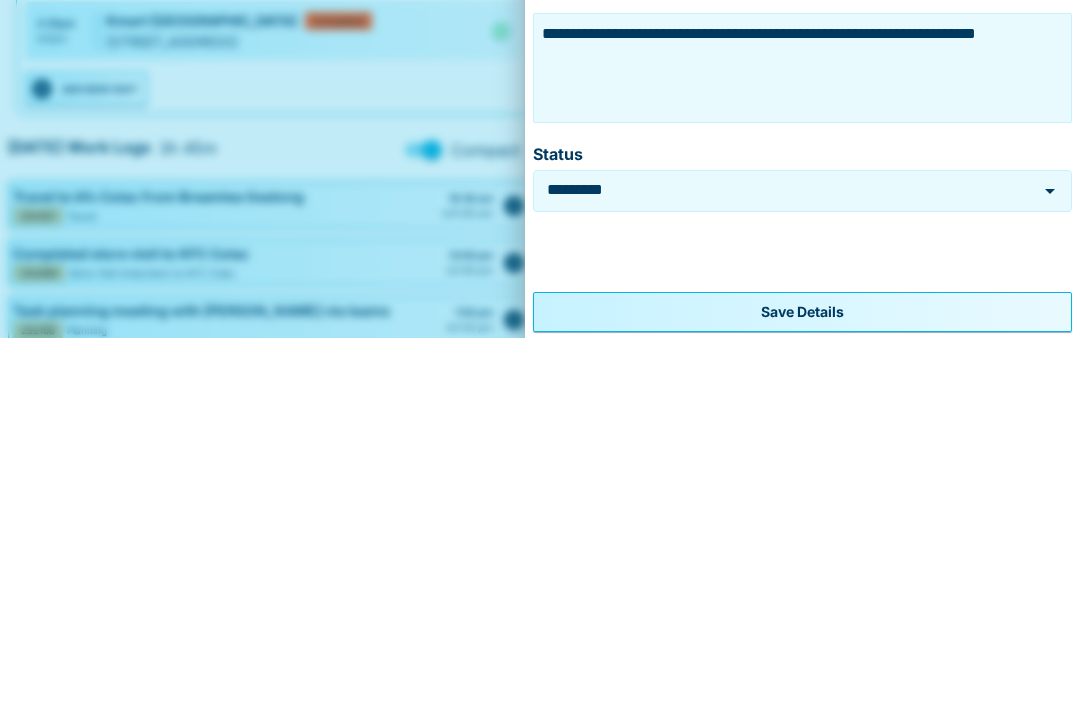 type on "**********" 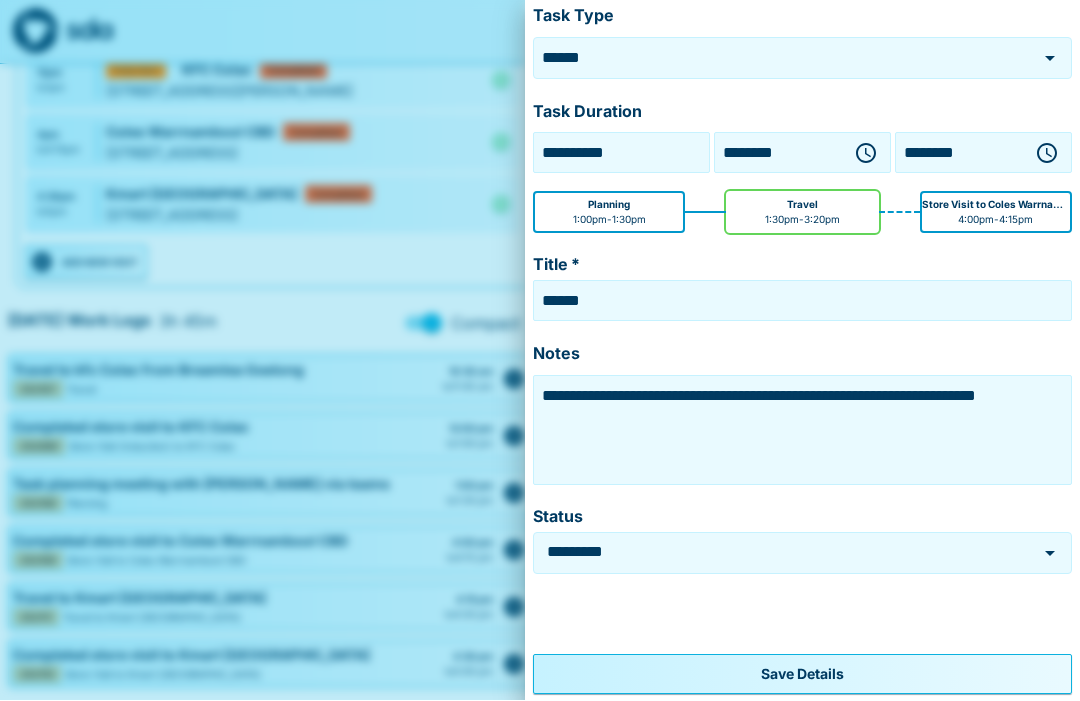click on "Save Details" at bounding box center [802, 675] 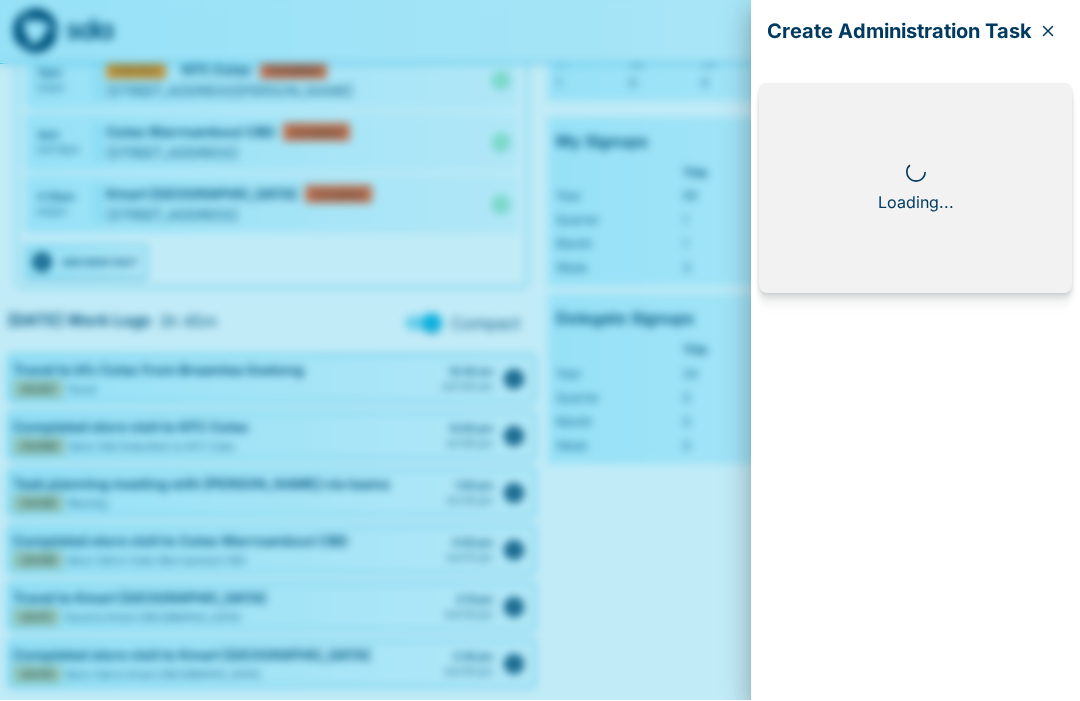 scroll, scrollTop: 0, scrollLeft: 0, axis: both 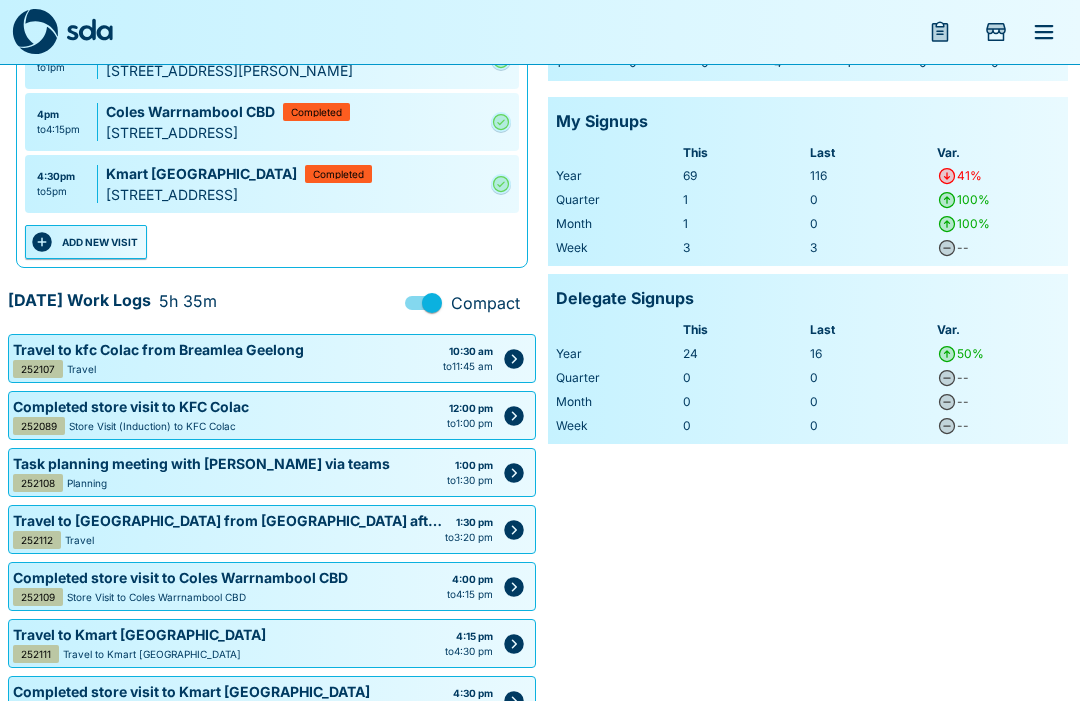 click on "ADD NEW VISIT" at bounding box center (86, 242) 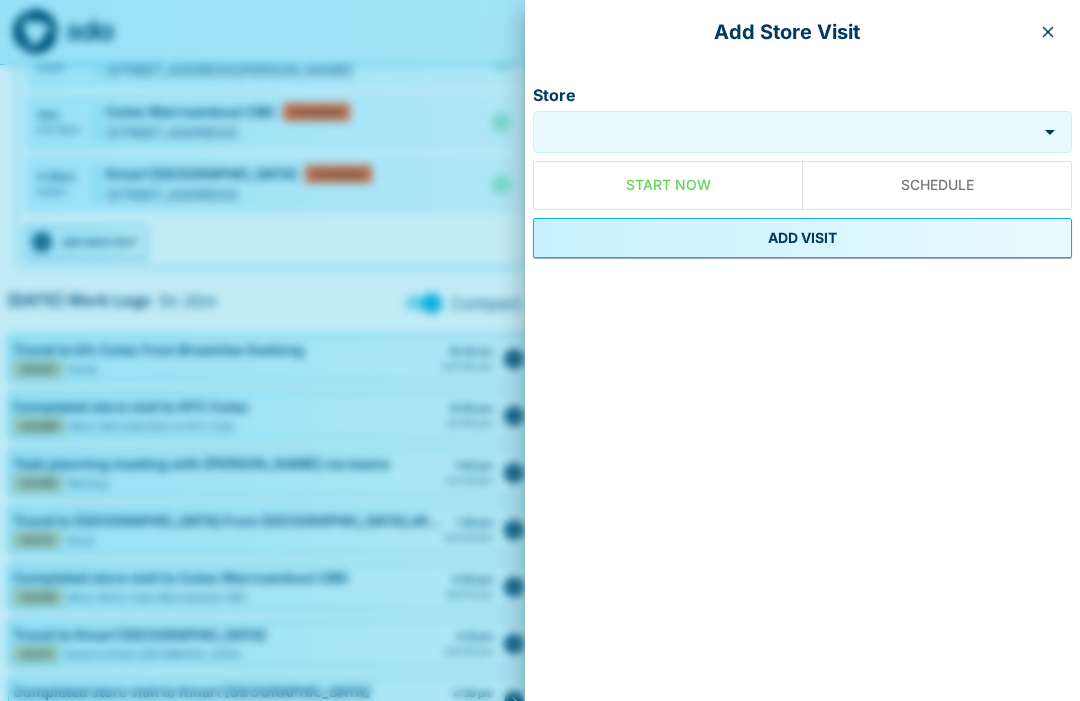 click on "Store" at bounding box center [787, 131] 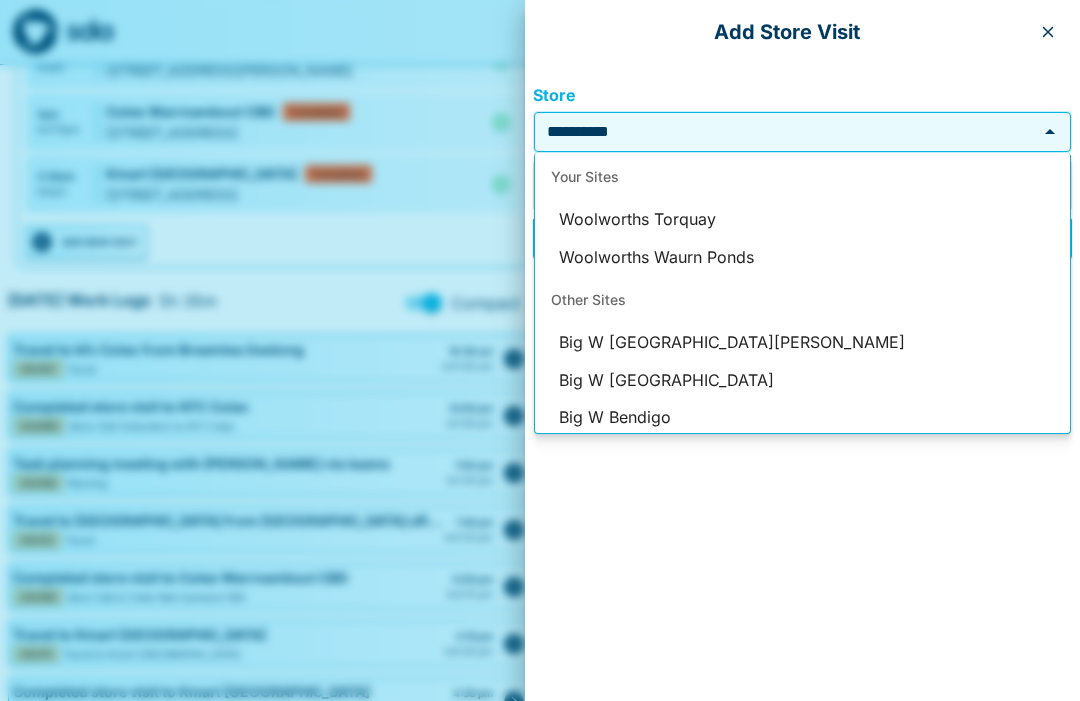 scroll, scrollTop: 0, scrollLeft: 0, axis: both 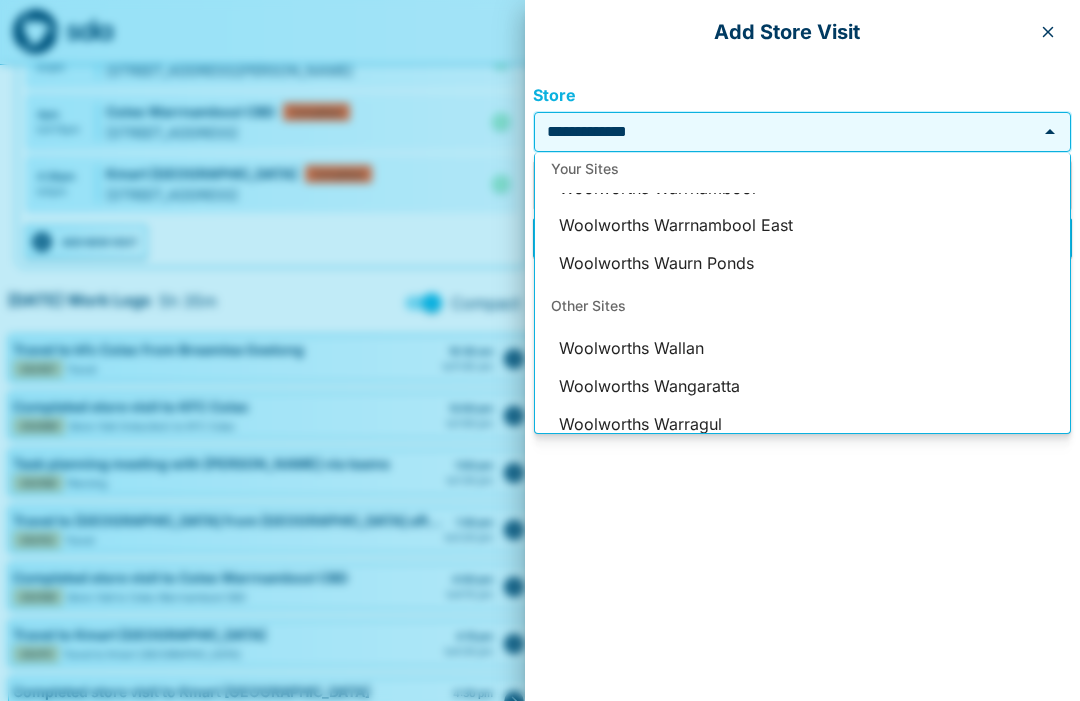 click on "Woolworths Warrnambool East" at bounding box center (802, 226) 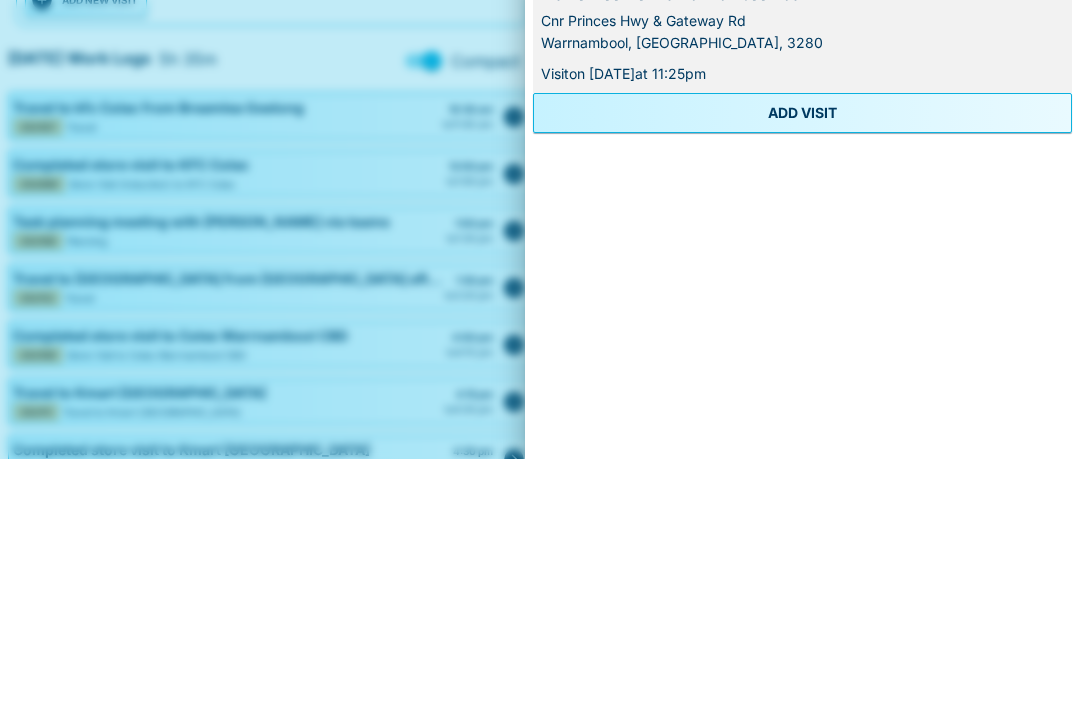 click on "ADD VISIT" at bounding box center (802, 355) 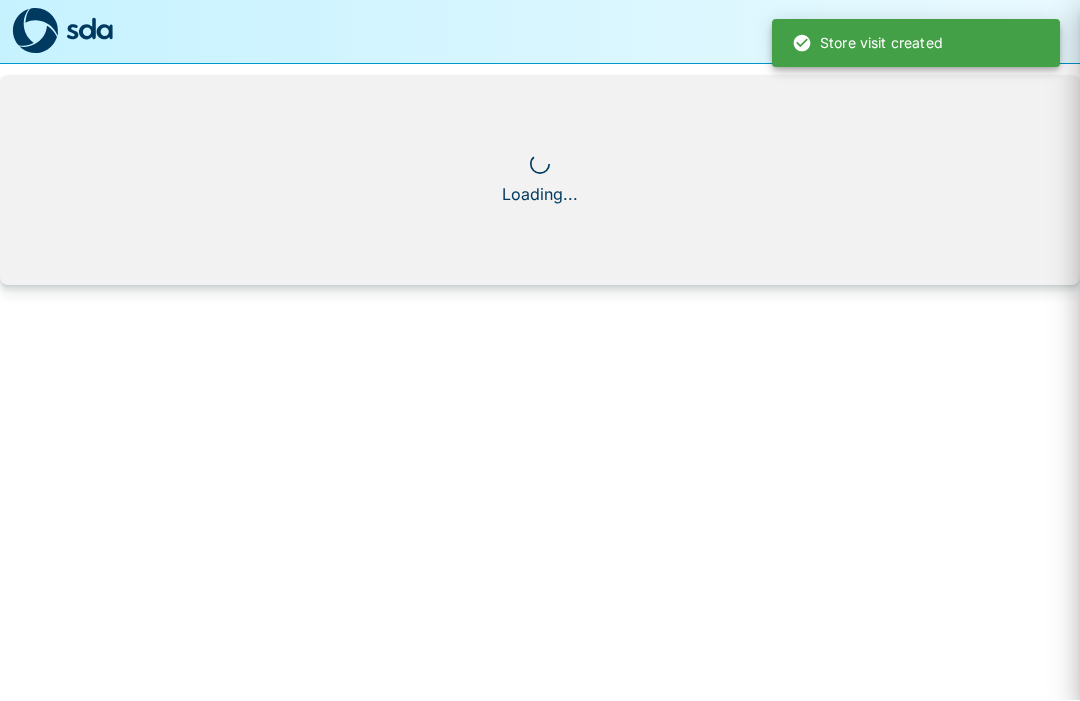 scroll, scrollTop: 0, scrollLeft: 0, axis: both 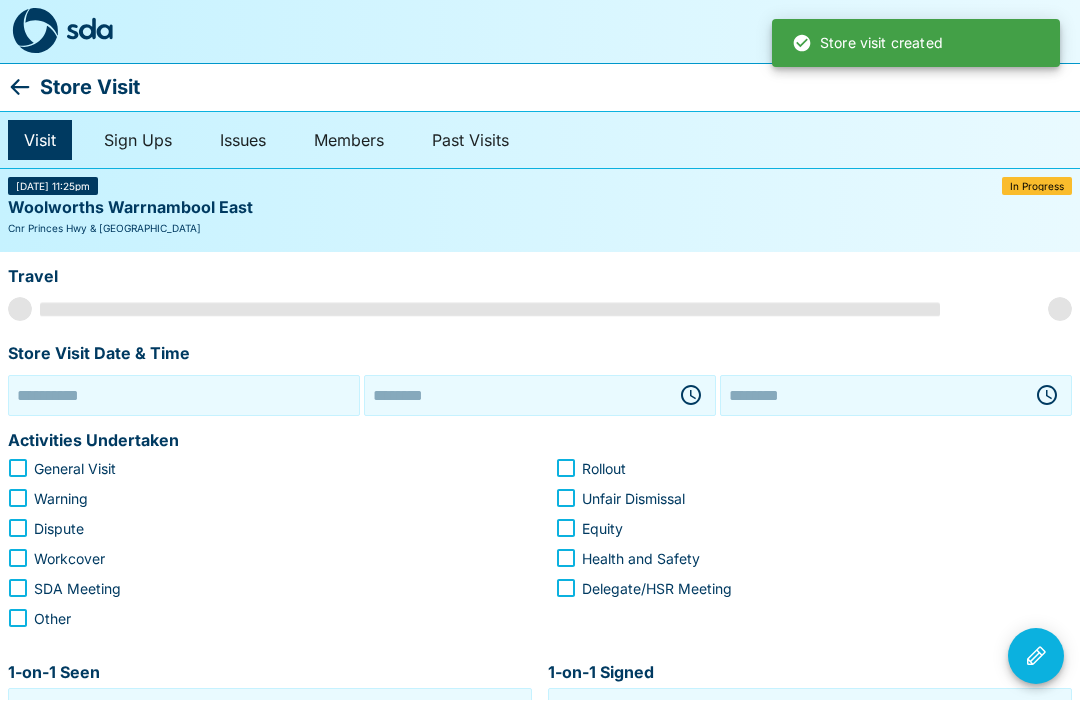 type on "**********" 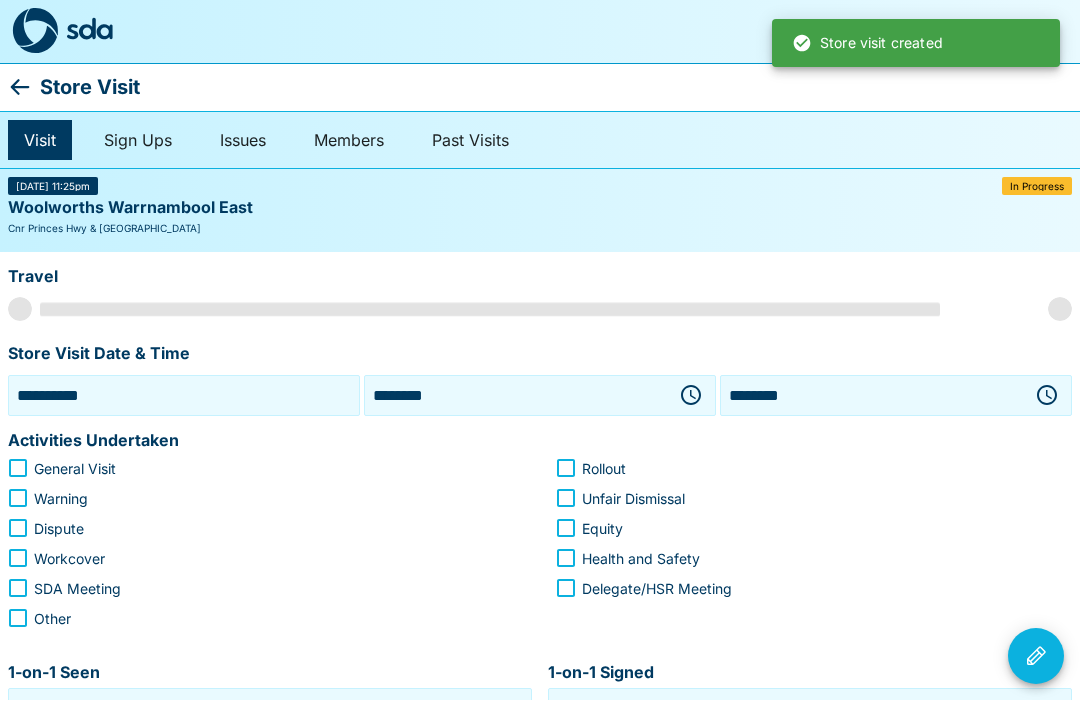 scroll, scrollTop: 1, scrollLeft: 0, axis: vertical 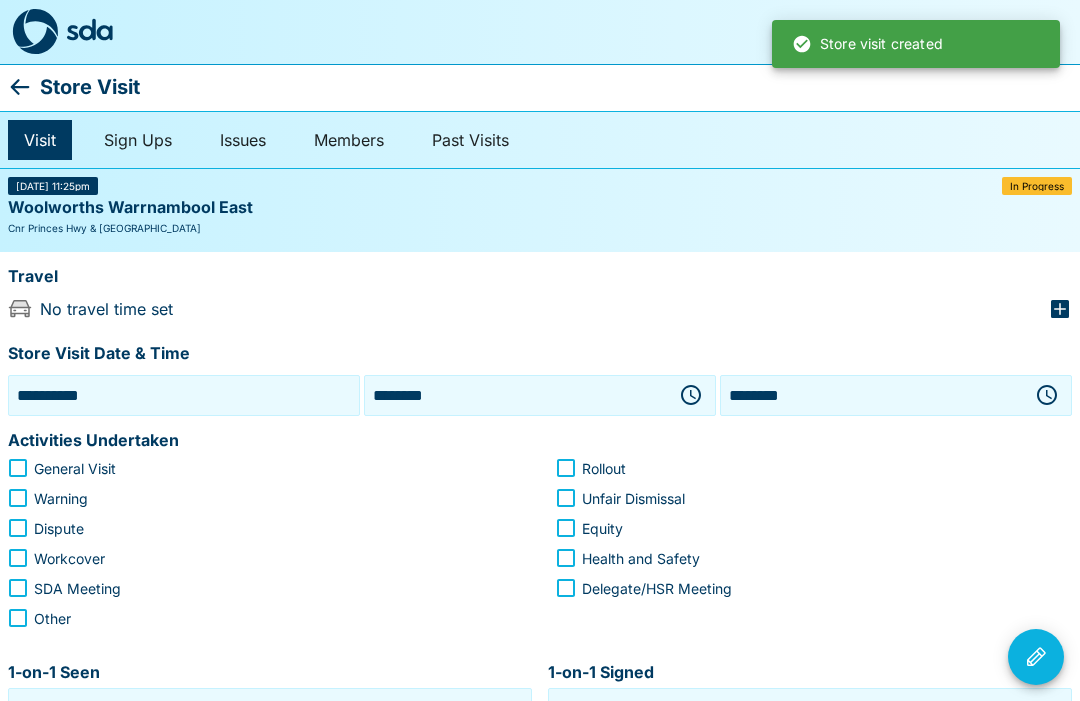 click 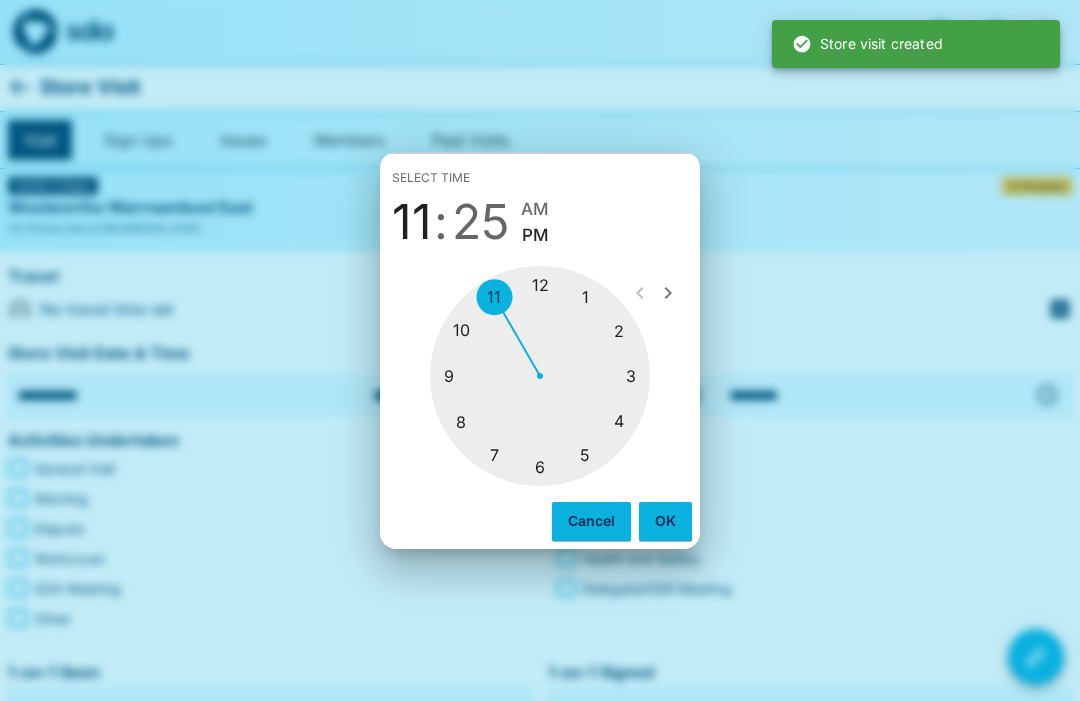 click at bounding box center (540, 376) 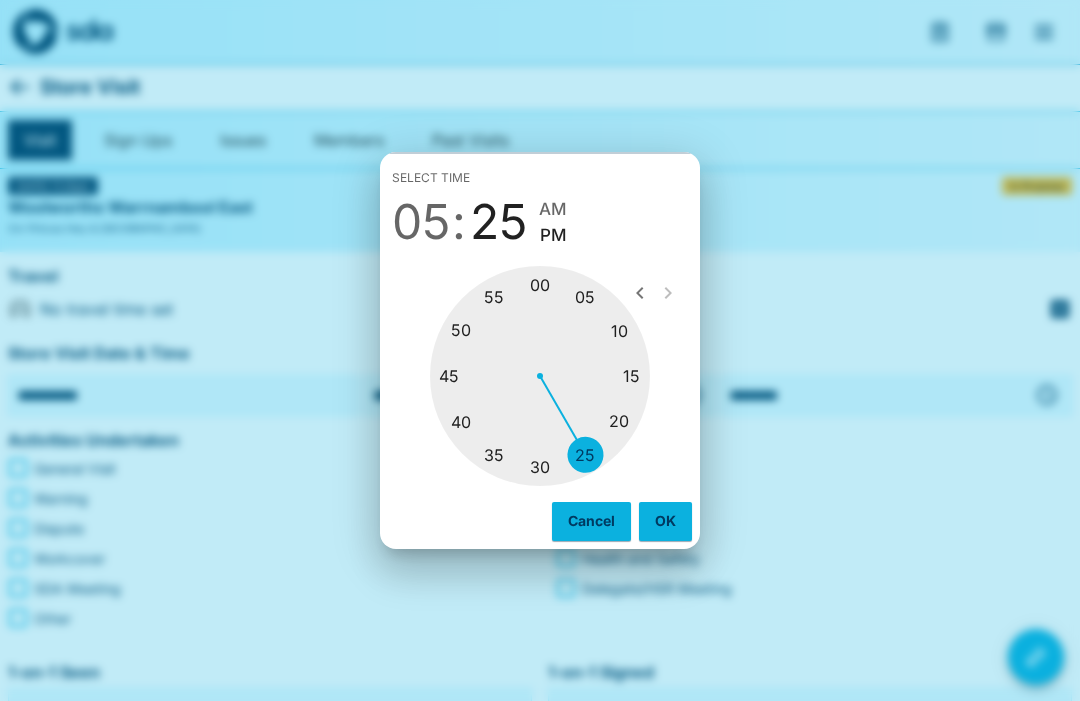 click at bounding box center (540, 376) 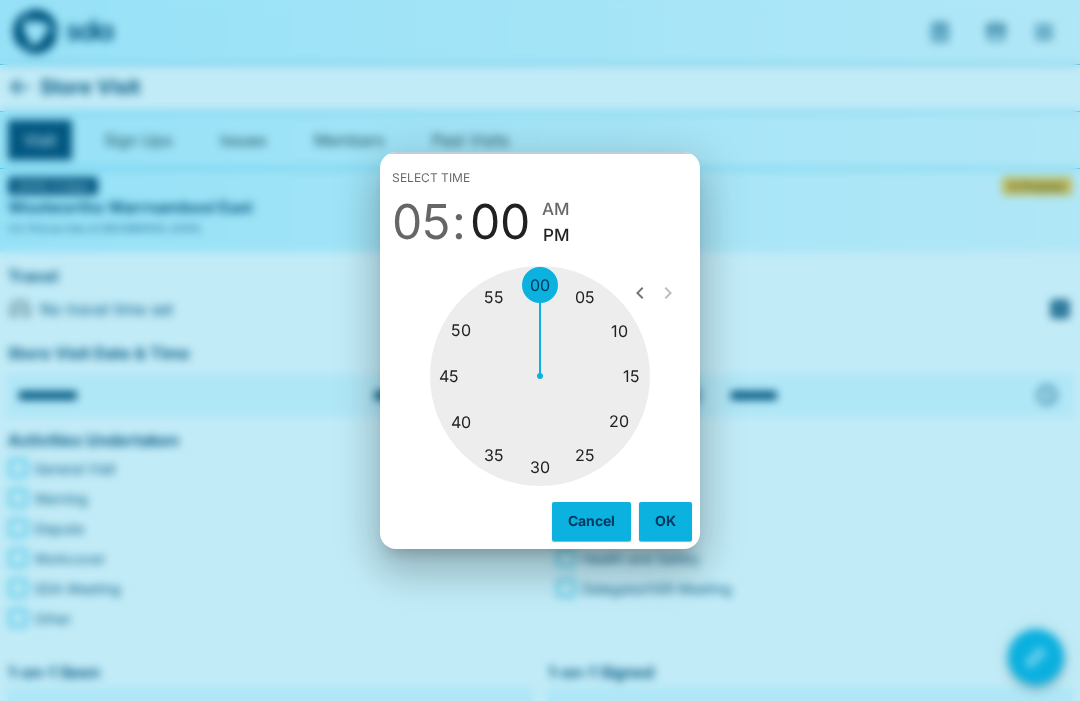 click on "OK" at bounding box center (665, 521) 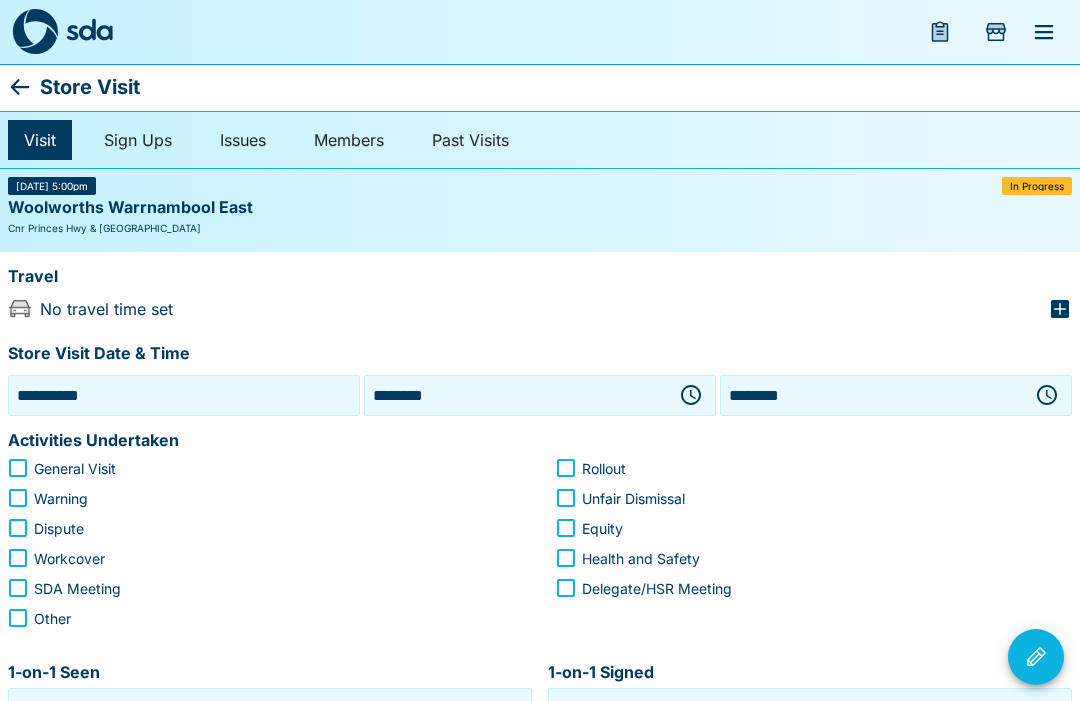 click 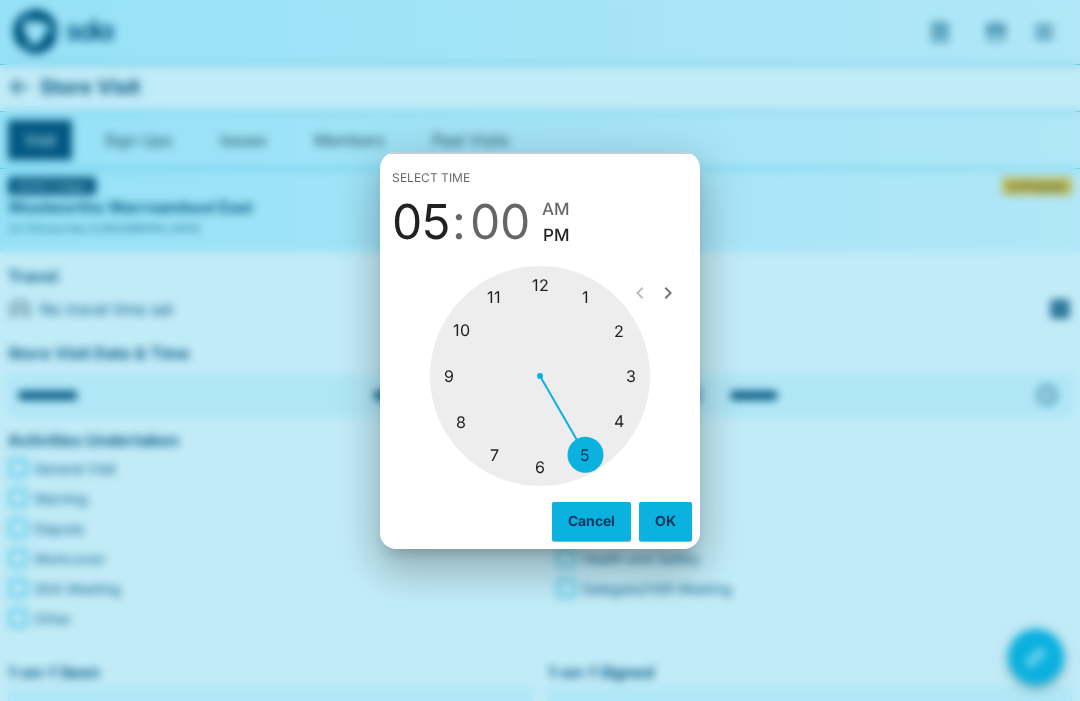 click at bounding box center (540, 376) 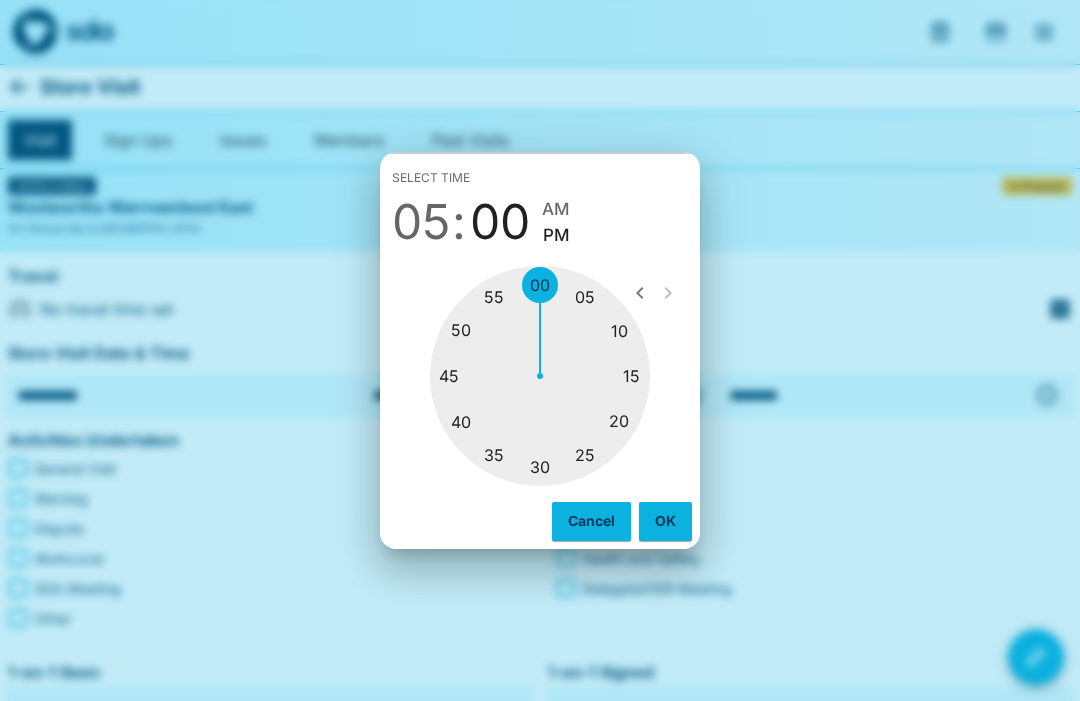 click at bounding box center (540, 376) 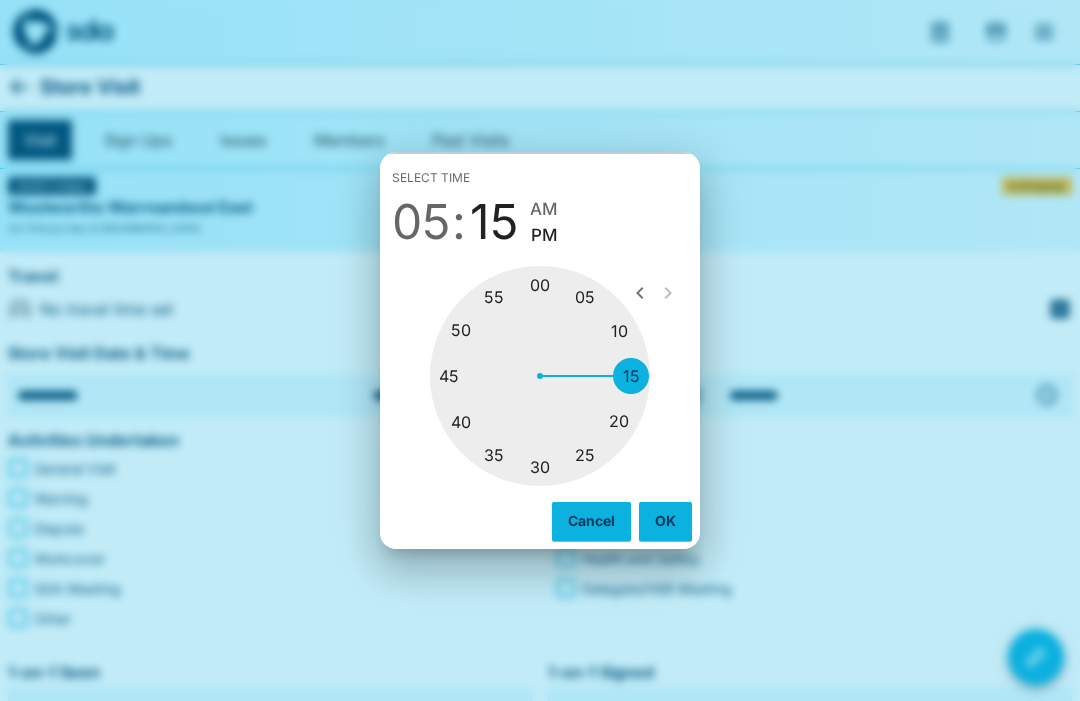 type on "********" 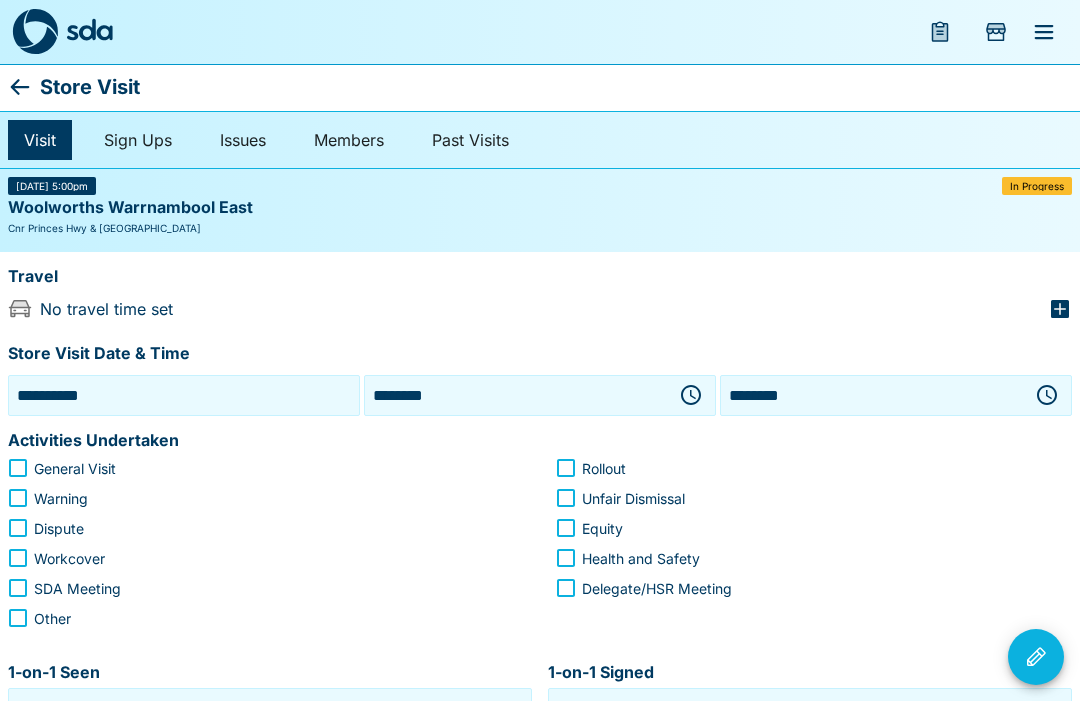 click 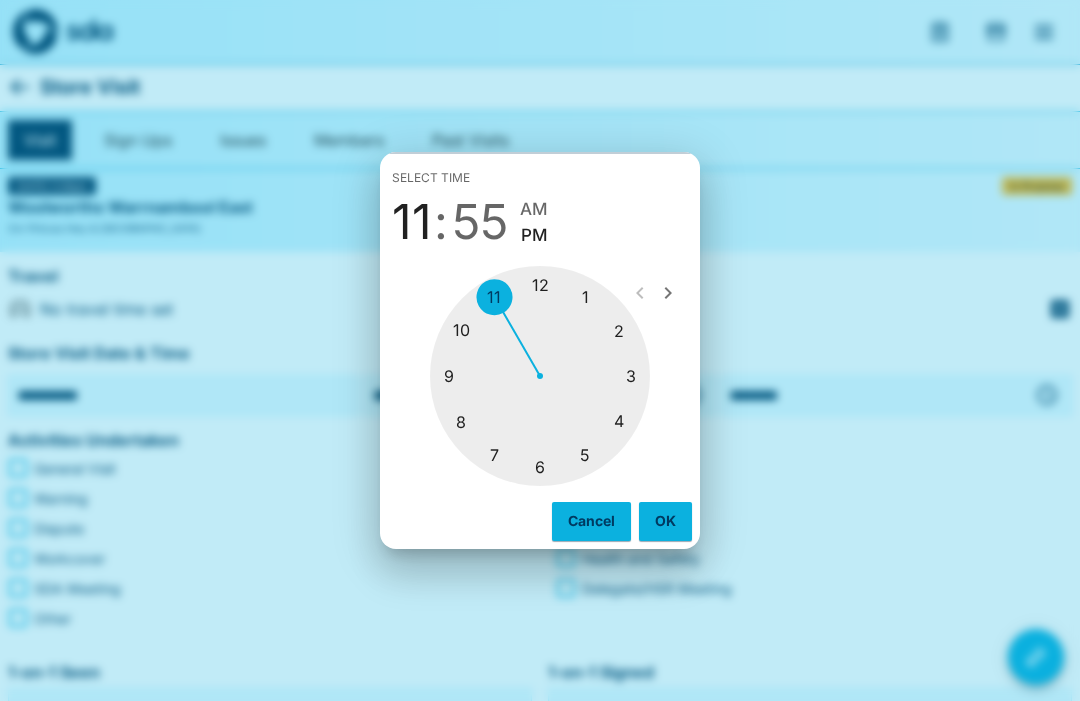 click at bounding box center (540, 376) 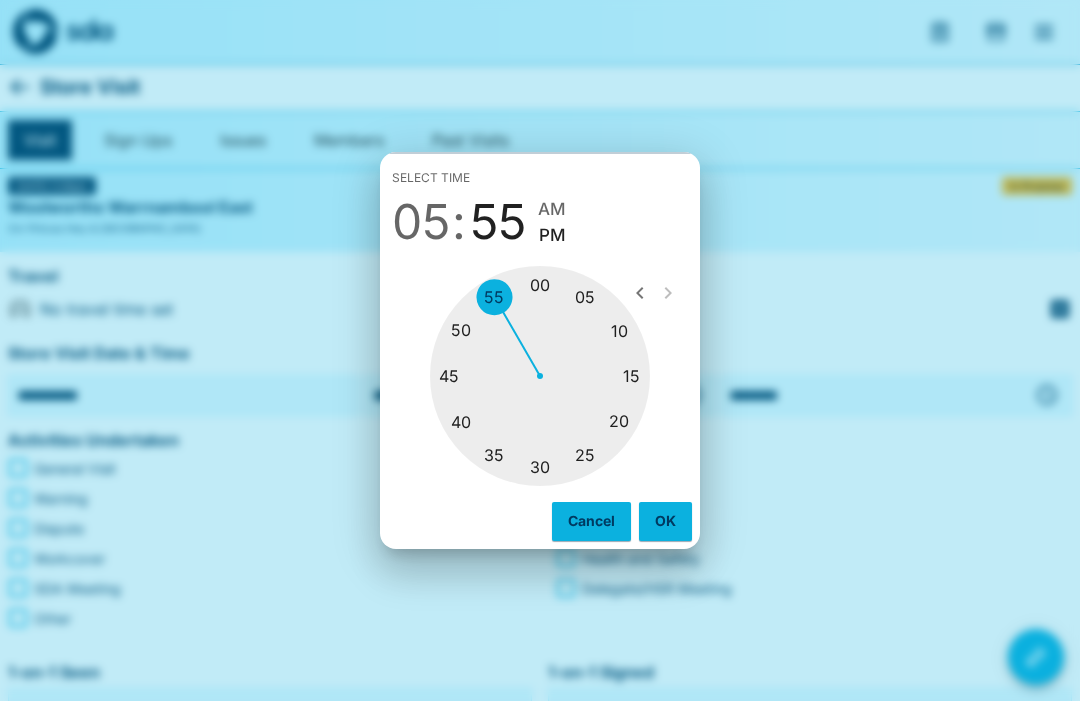 click at bounding box center [540, 376] 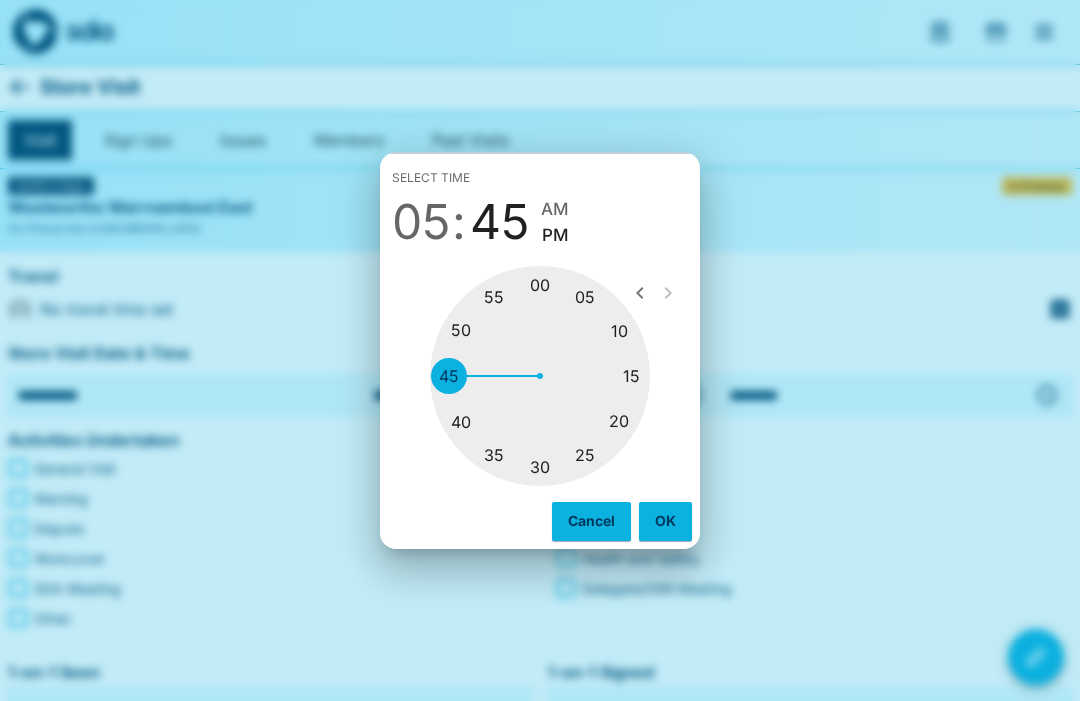 click on "OK" at bounding box center [665, 521] 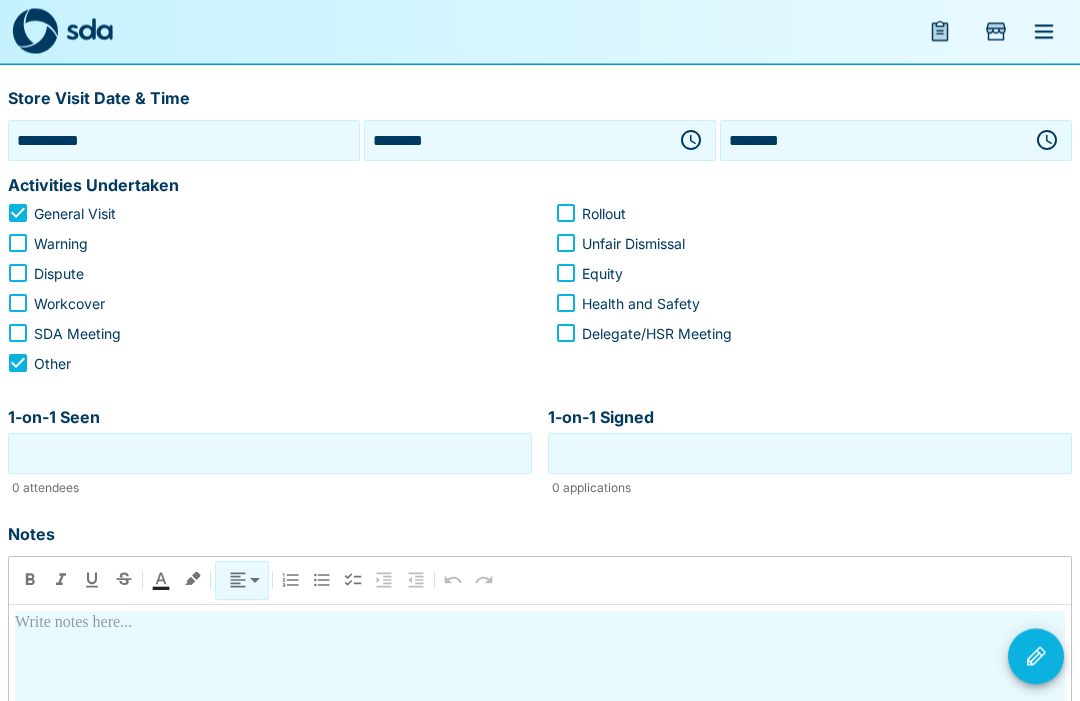 click on "1-on-1 Seen" at bounding box center [270, 454] 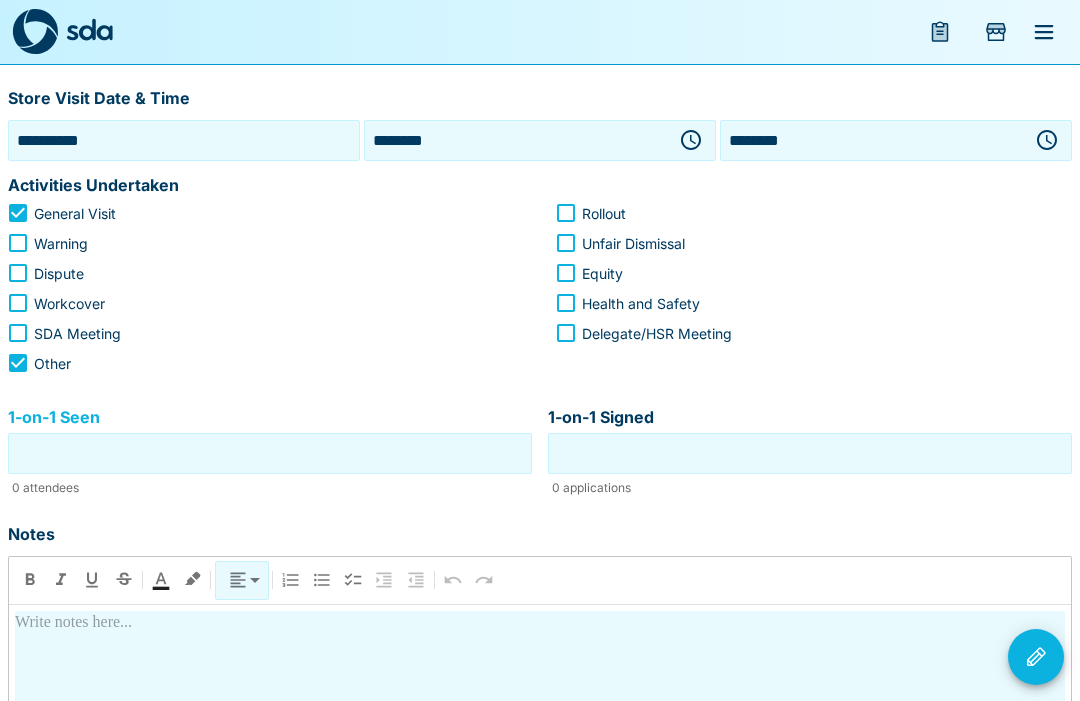 scroll, scrollTop: 255, scrollLeft: 0, axis: vertical 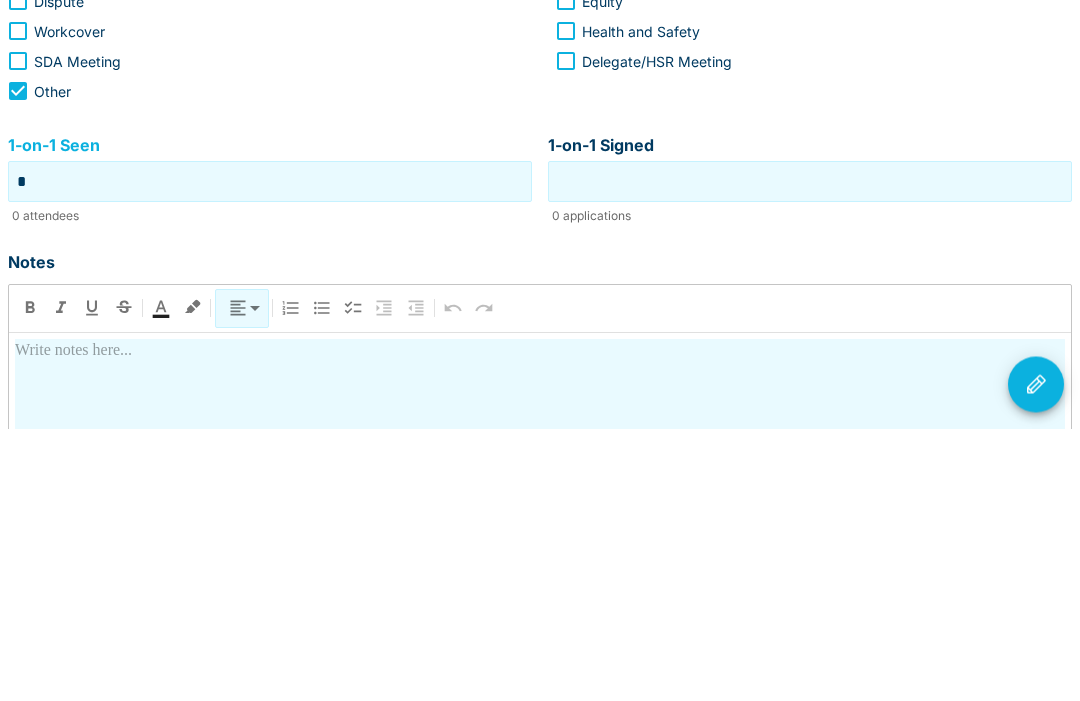 type on "*" 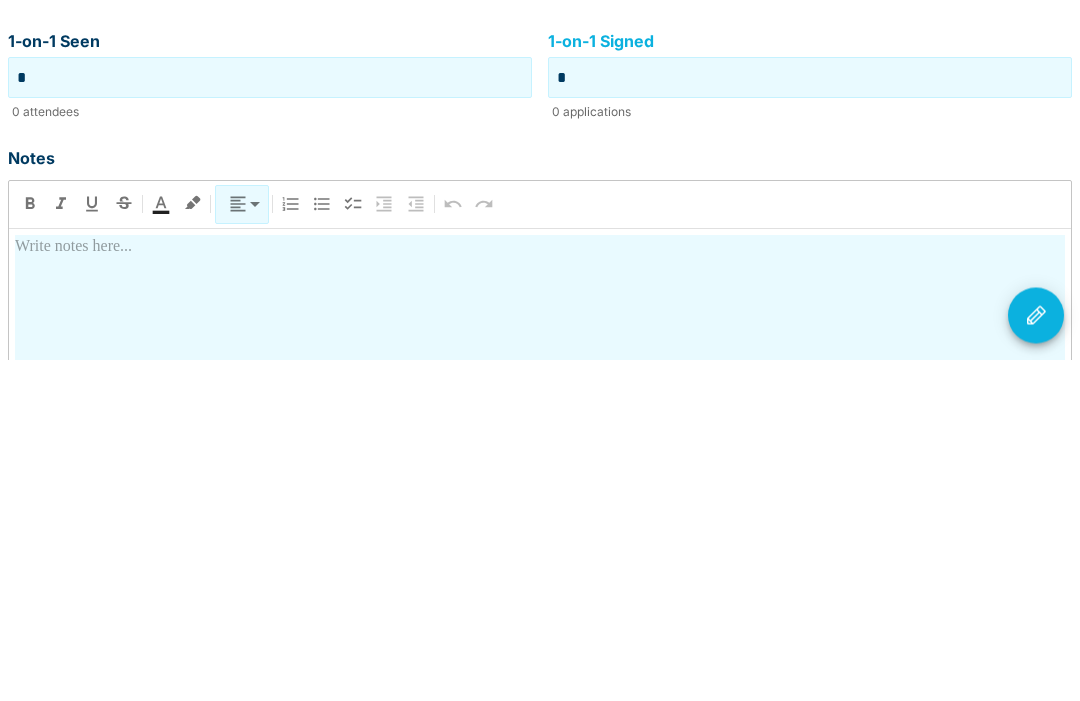 scroll, scrollTop: 292, scrollLeft: 0, axis: vertical 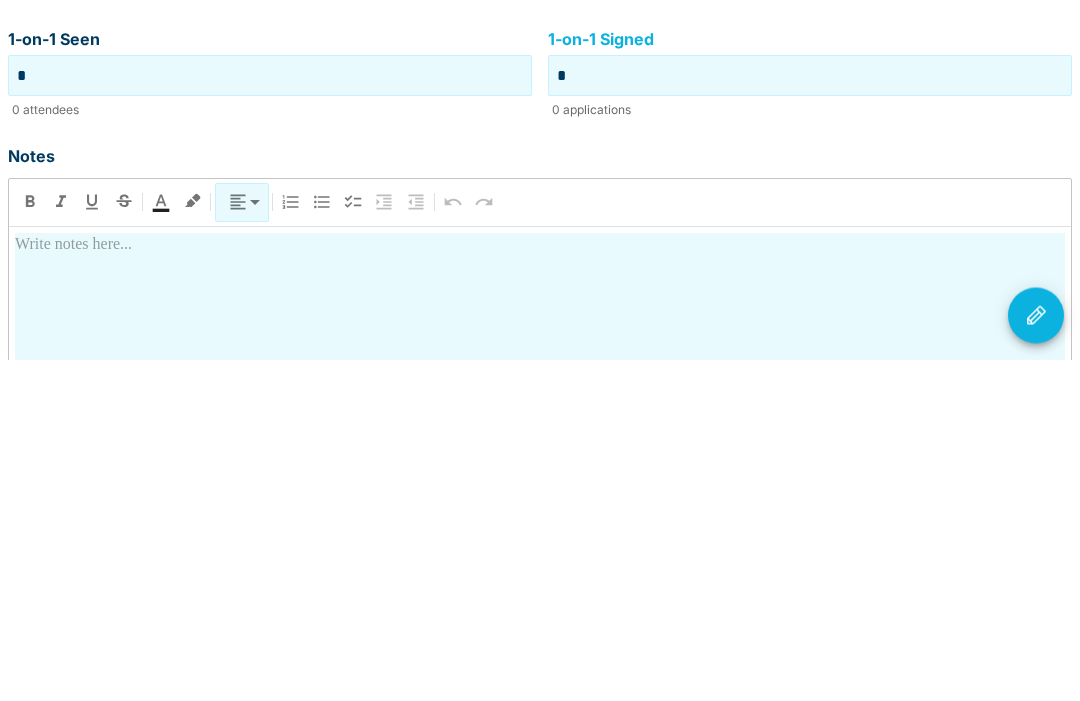 type on "*" 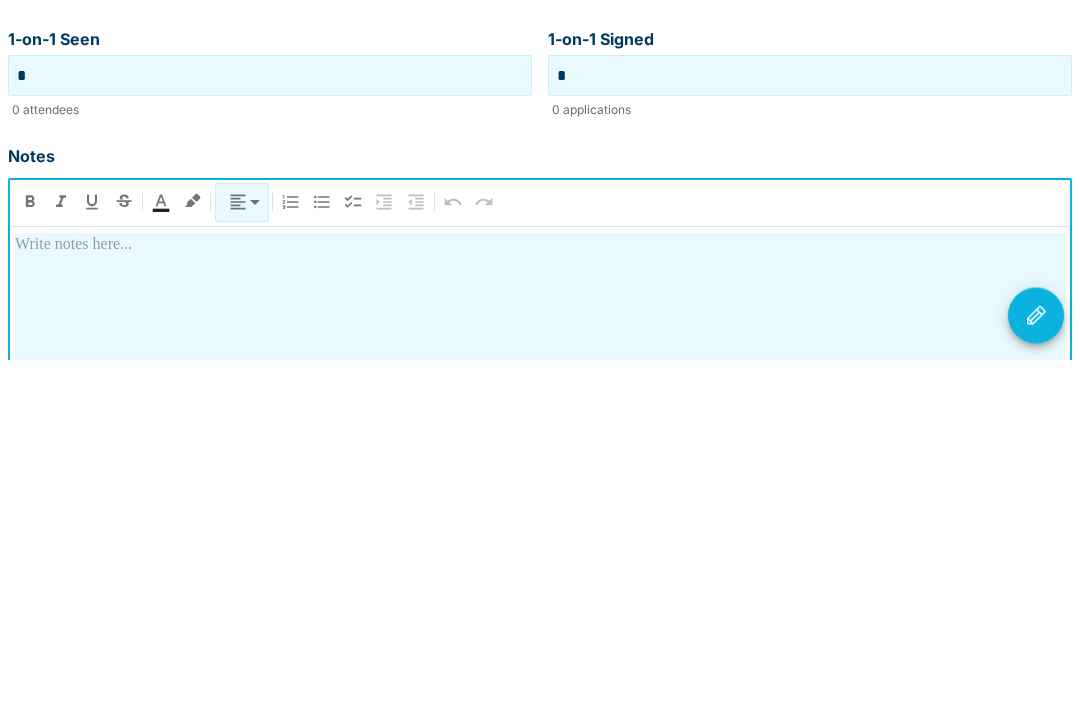 type 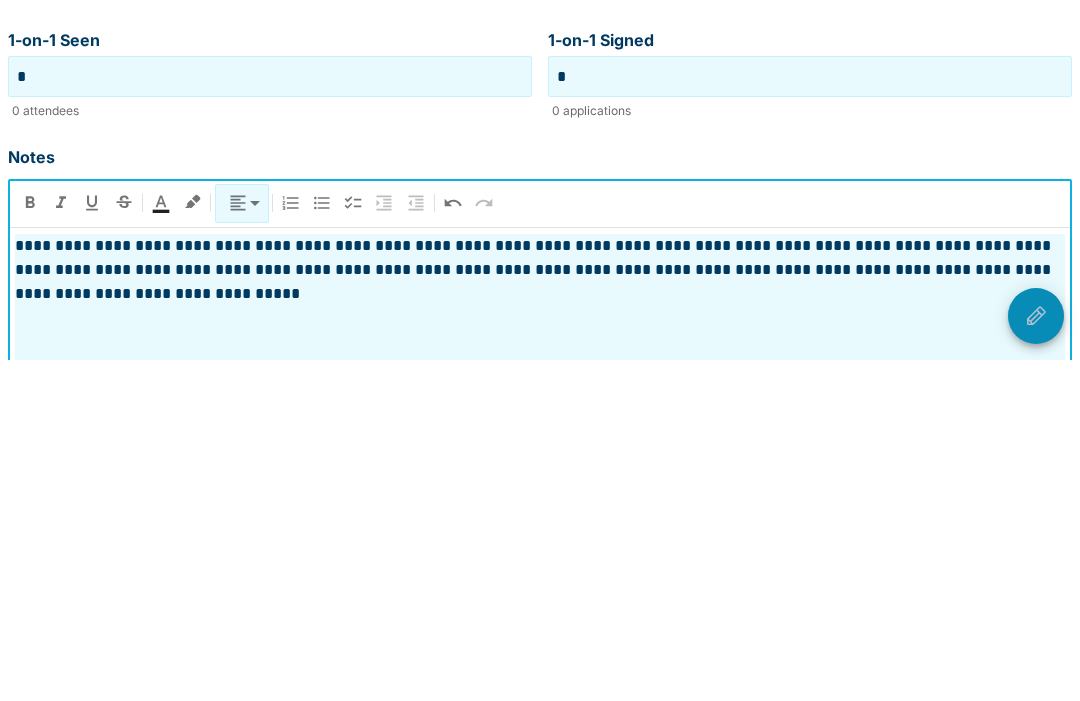 click 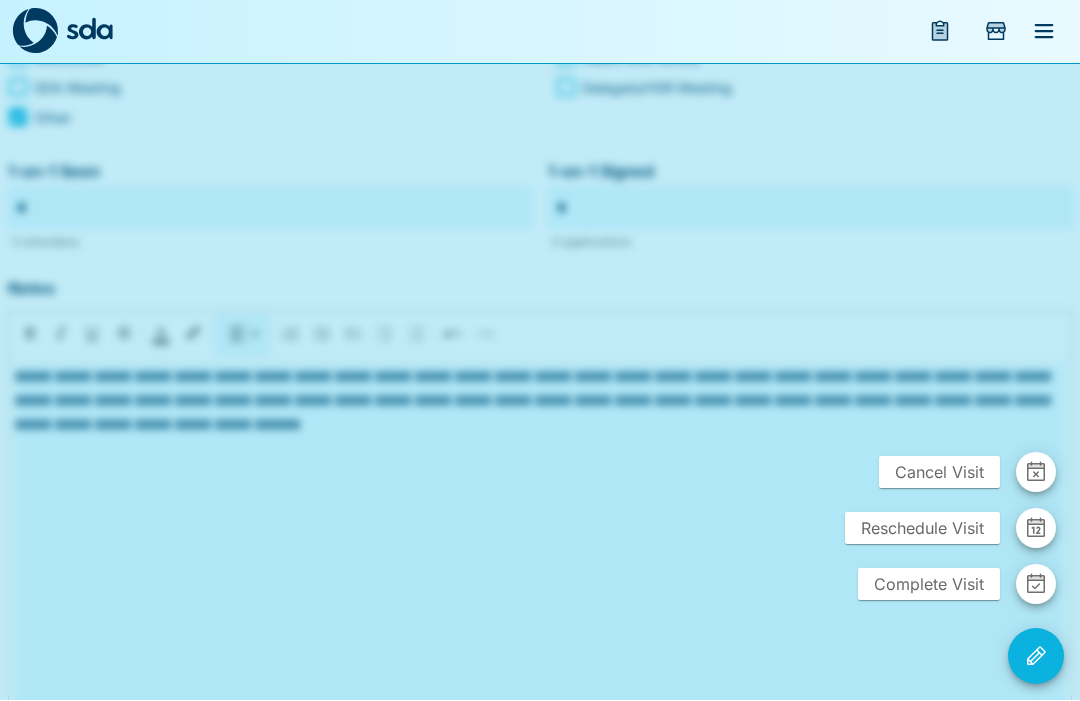 click on "Complete Visit" at bounding box center [929, 585] 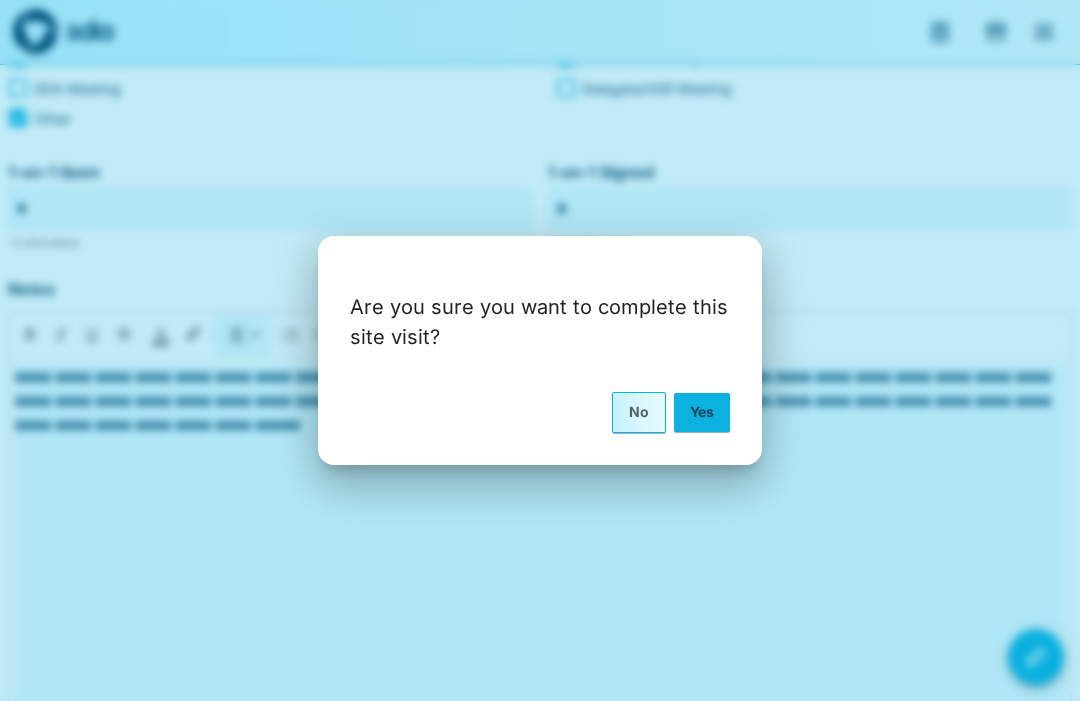 click on "Yes" at bounding box center [702, 412] 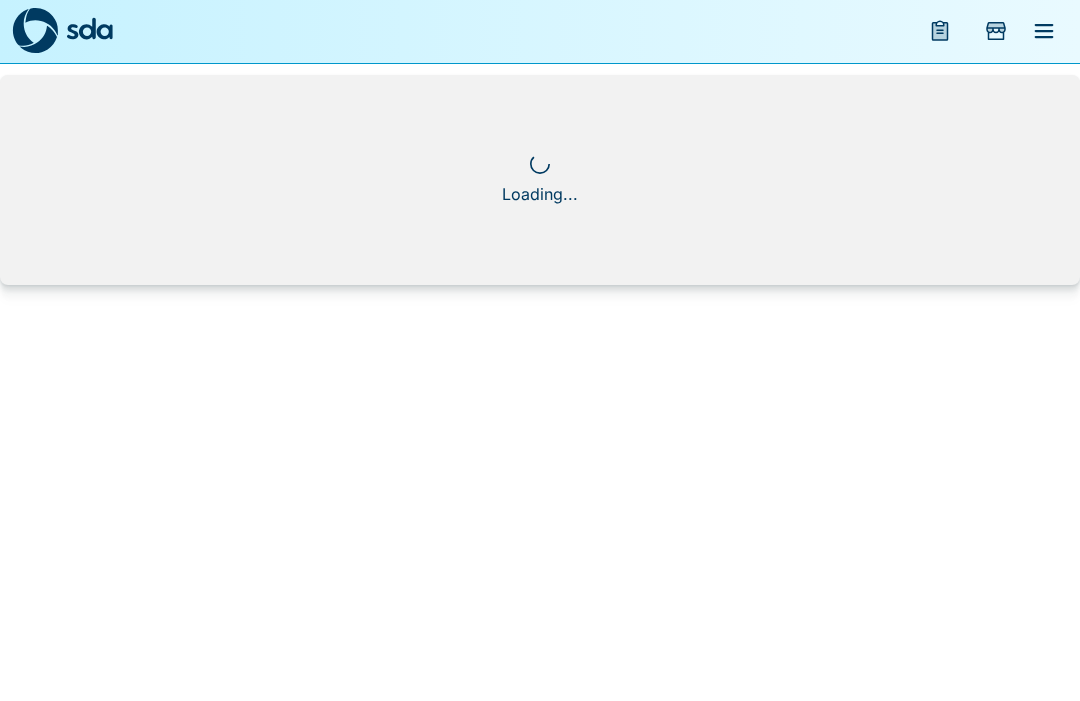 scroll, scrollTop: 1, scrollLeft: 0, axis: vertical 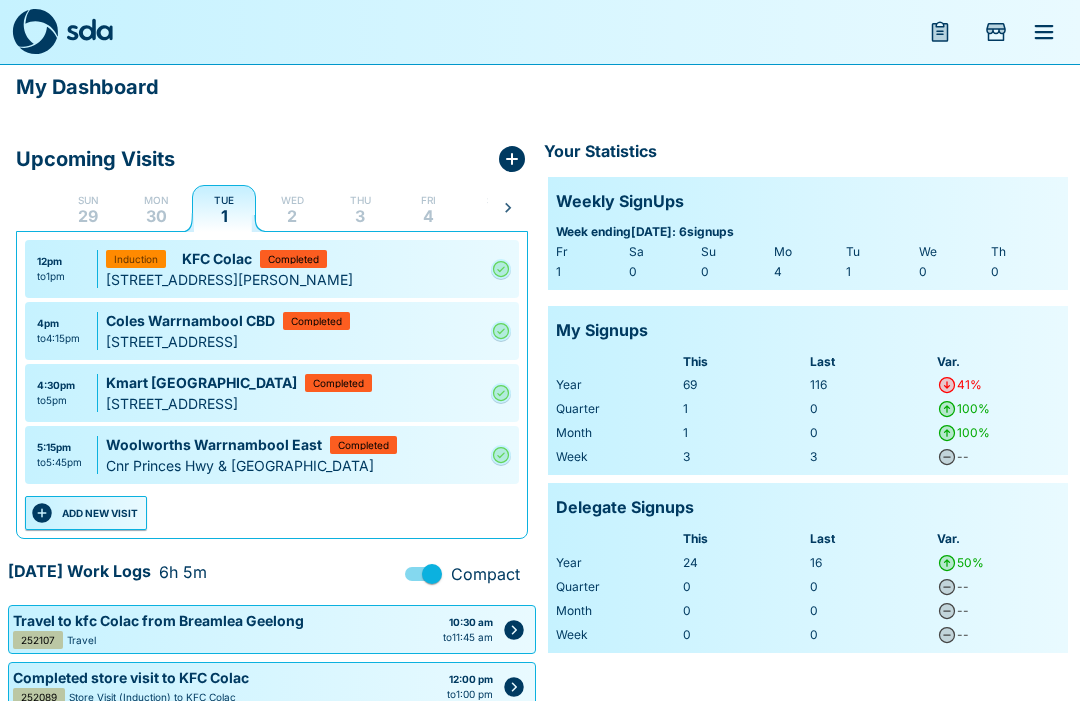 click 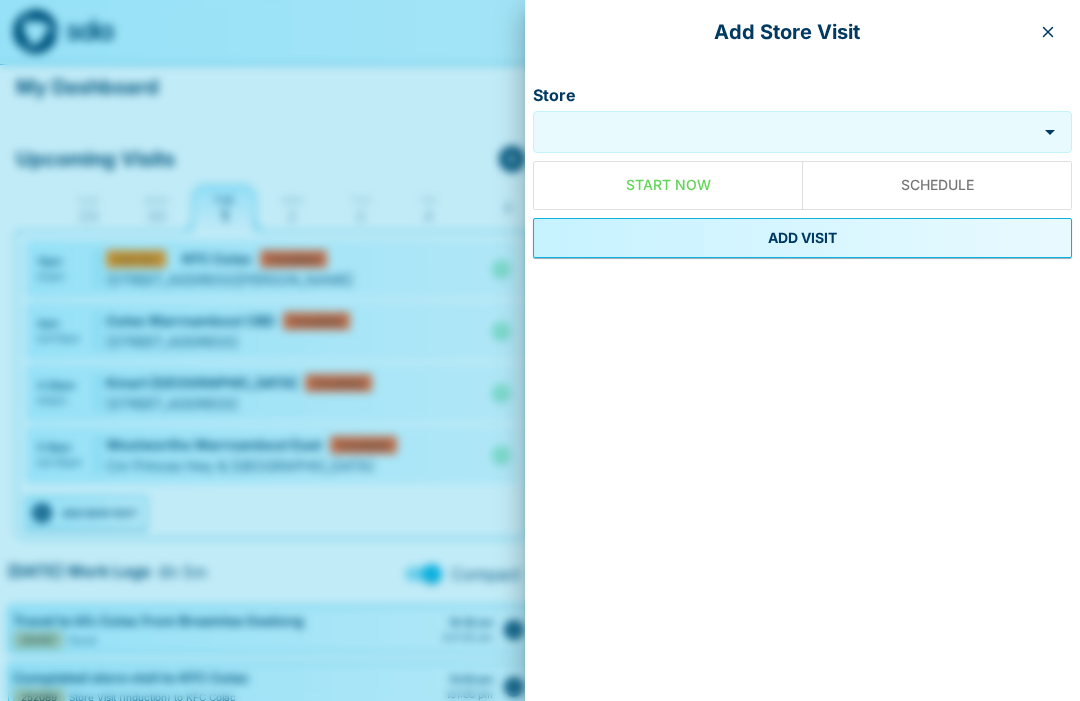 click at bounding box center [1048, 32] 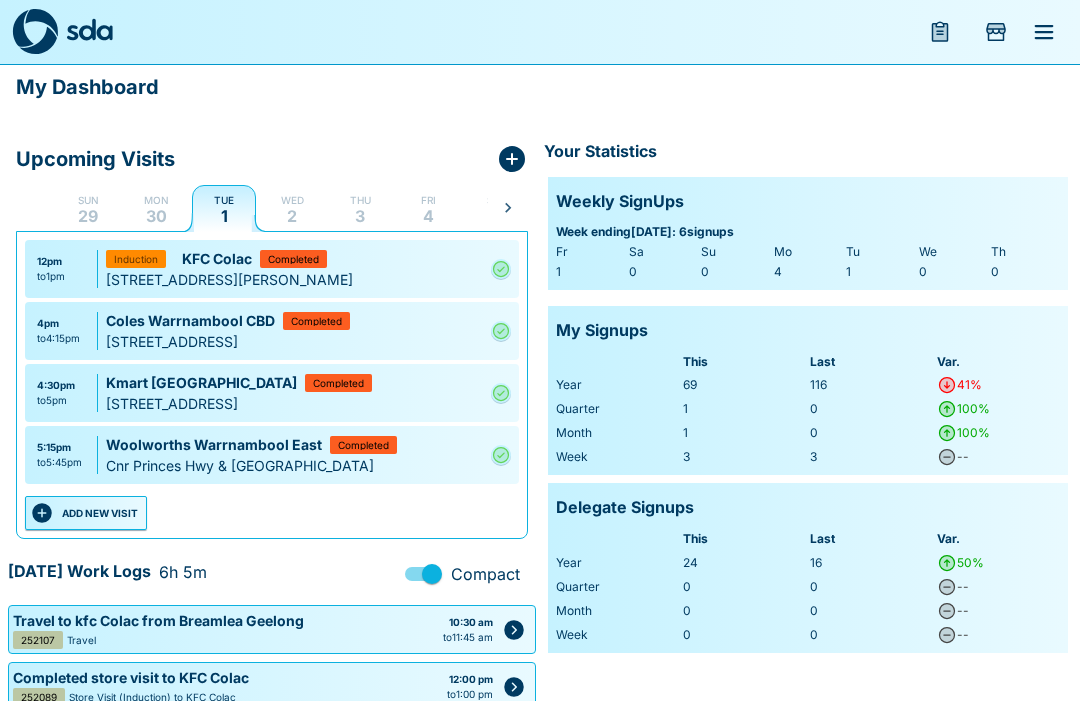 click 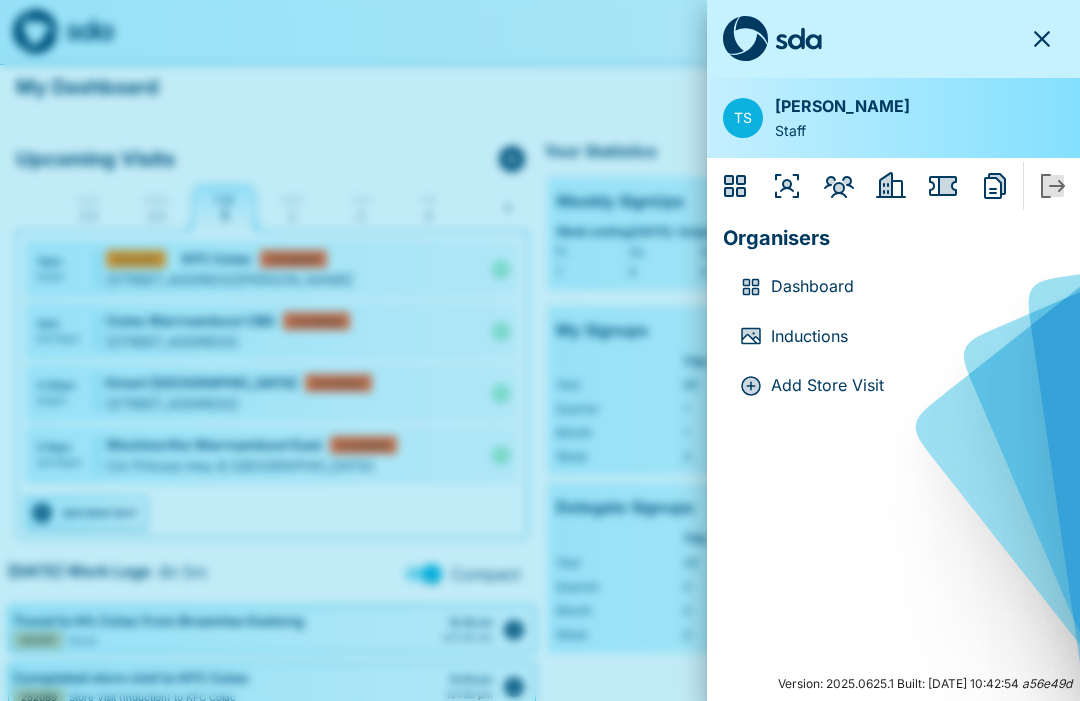 click on "Inductions" at bounding box center [909, 337] 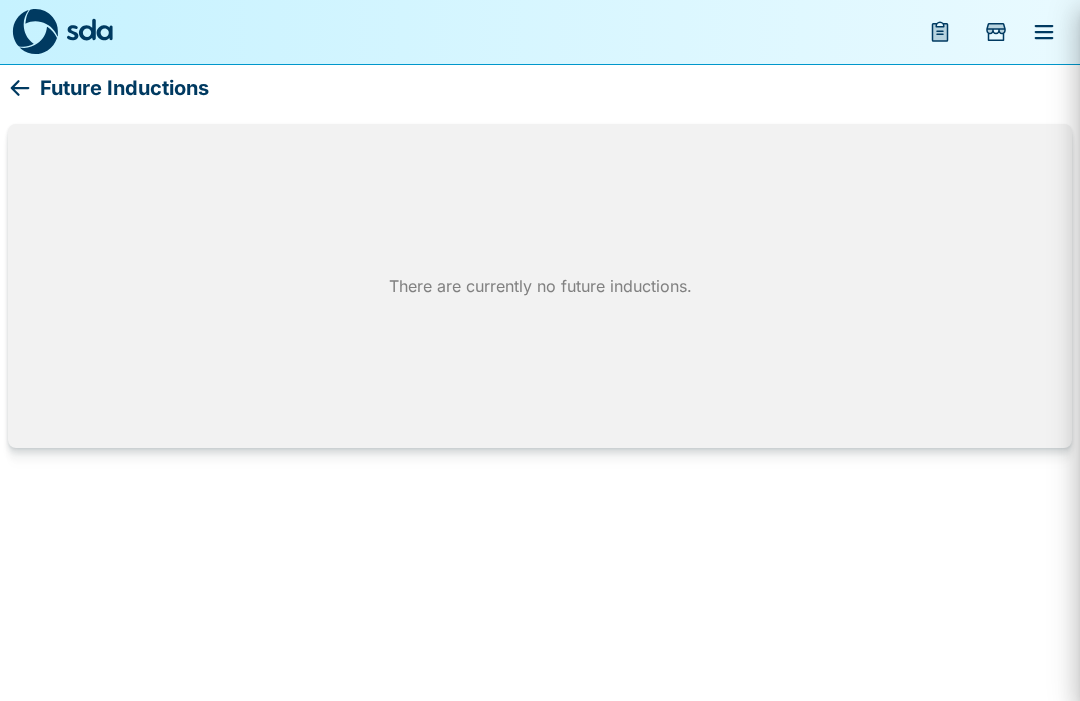 scroll, scrollTop: 0, scrollLeft: 0, axis: both 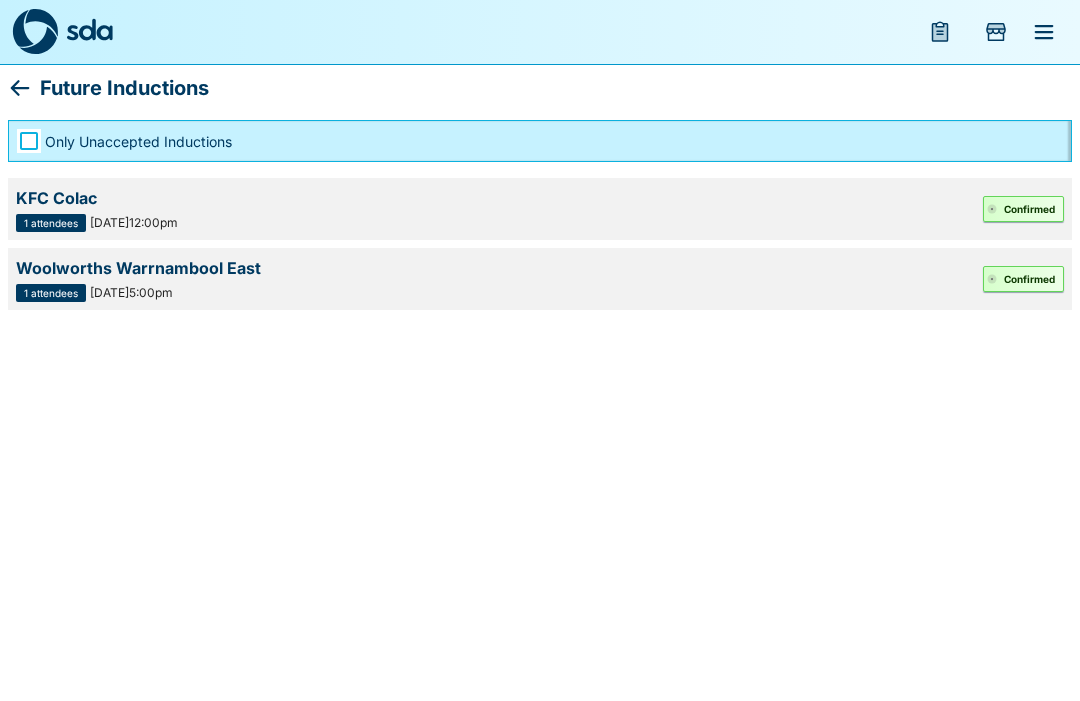 click on "1 attendees" at bounding box center [51, 293] 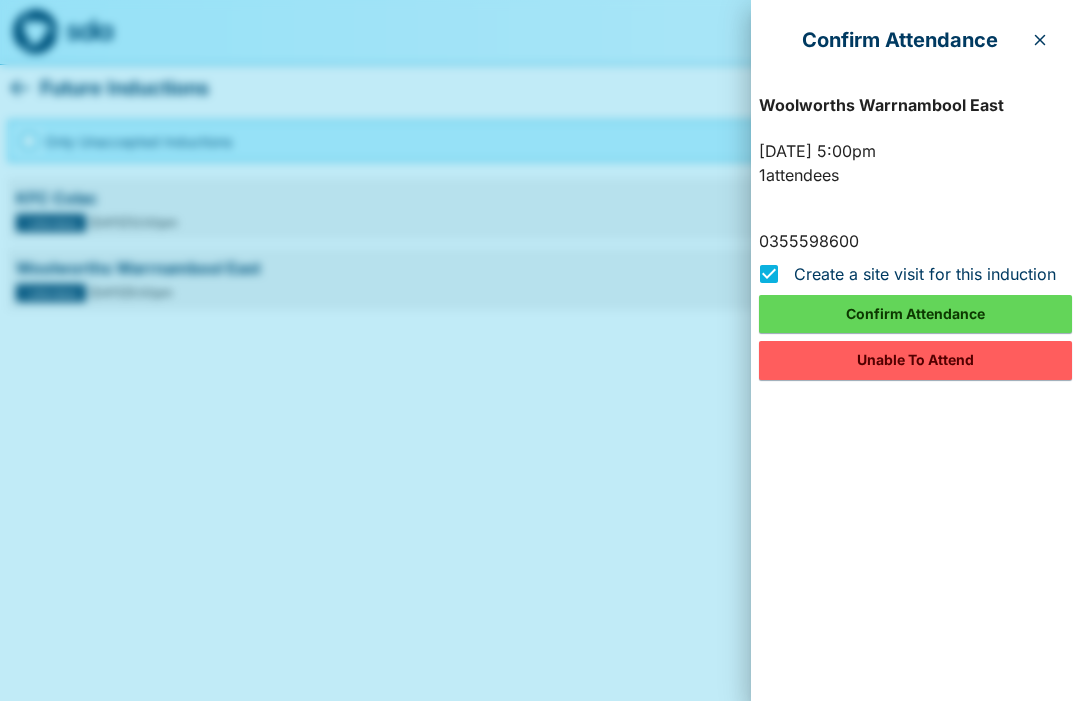 click on "Confirm Attendance" at bounding box center (915, 314) 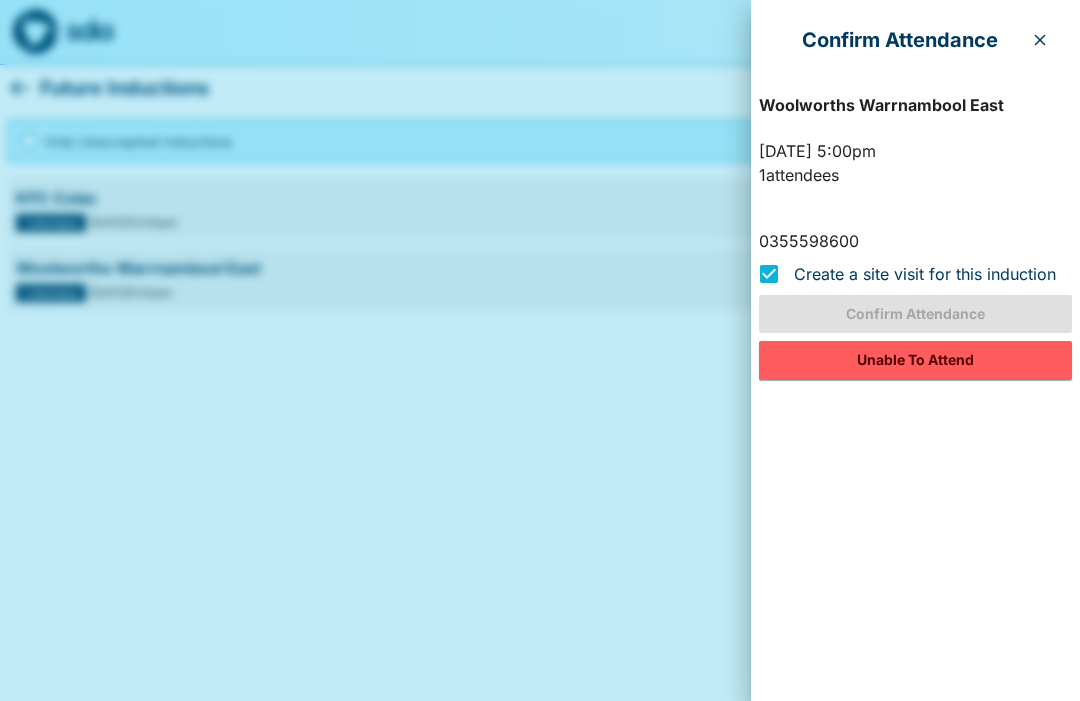 click on "Confirm Attendance Woolworths Warrnambool [GEOGRAPHIC_DATA][DATE] 5:00pm 1  attendees 0355598600 Create a site visit for this induction Confirm Attendance Unable To Attend" at bounding box center (915, 194) 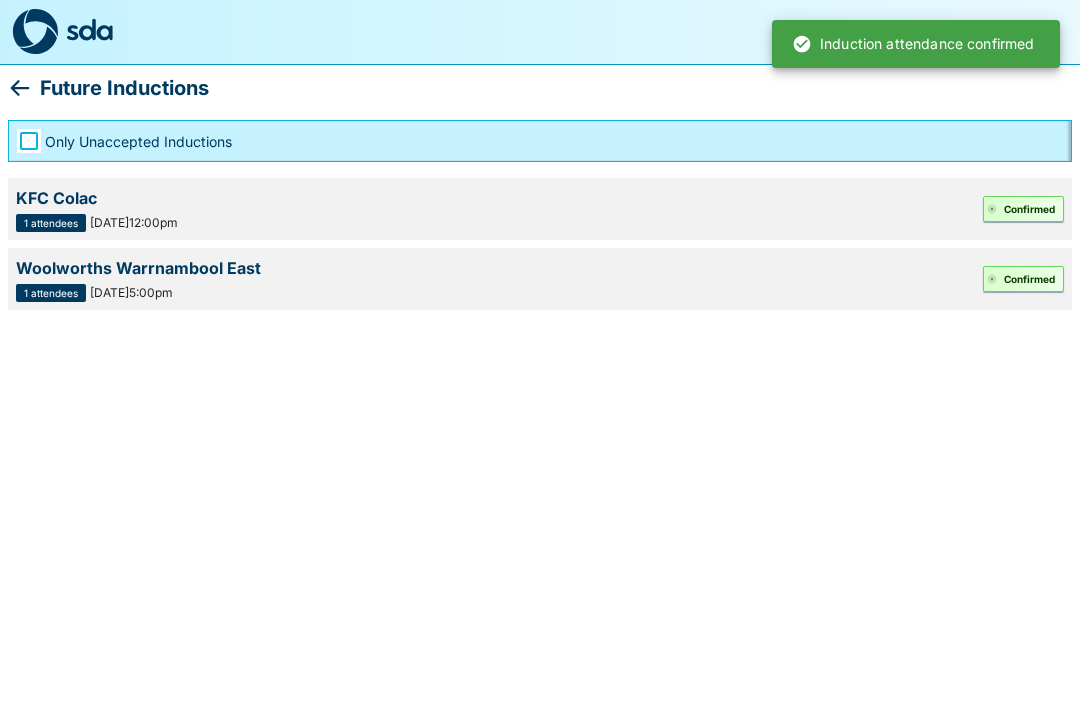click on "1 attendees" at bounding box center [51, 223] 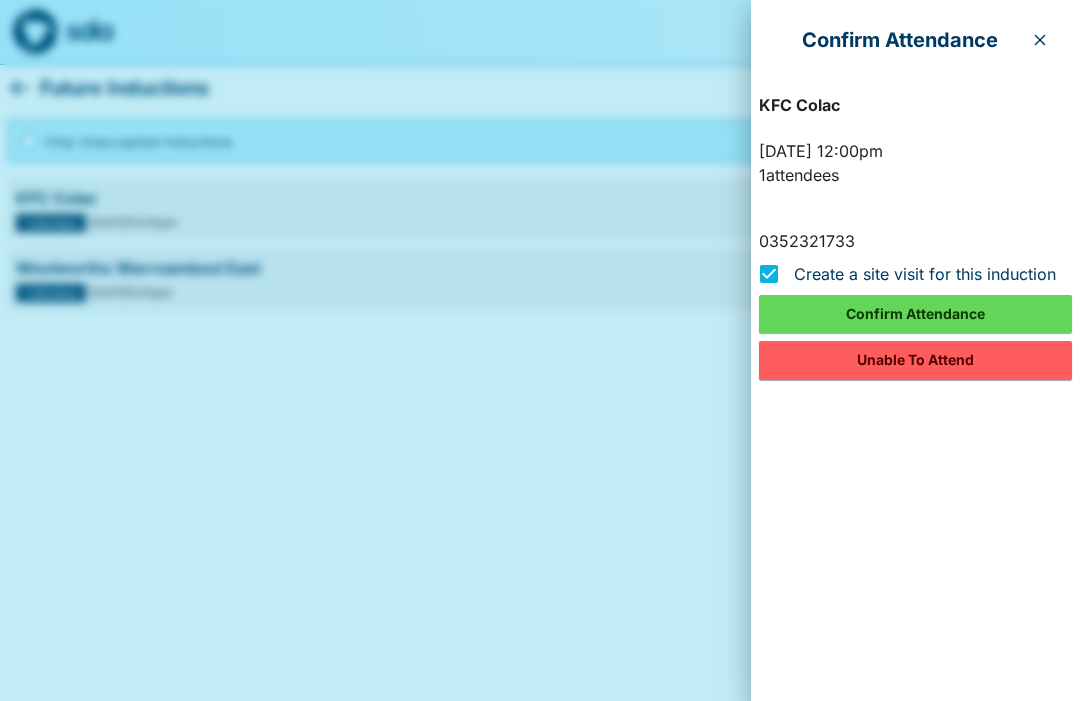 click at bounding box center (540, 350) 